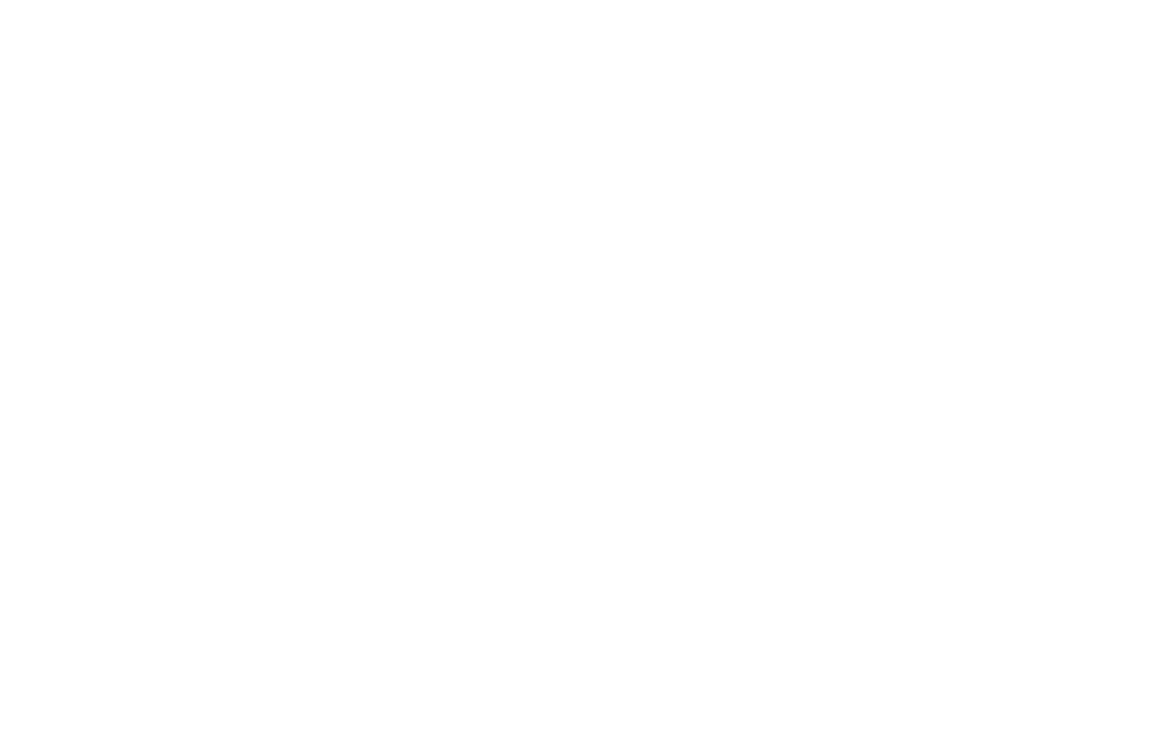 scroll, scrollTop: 0, scrollLeft: 0, axis: both 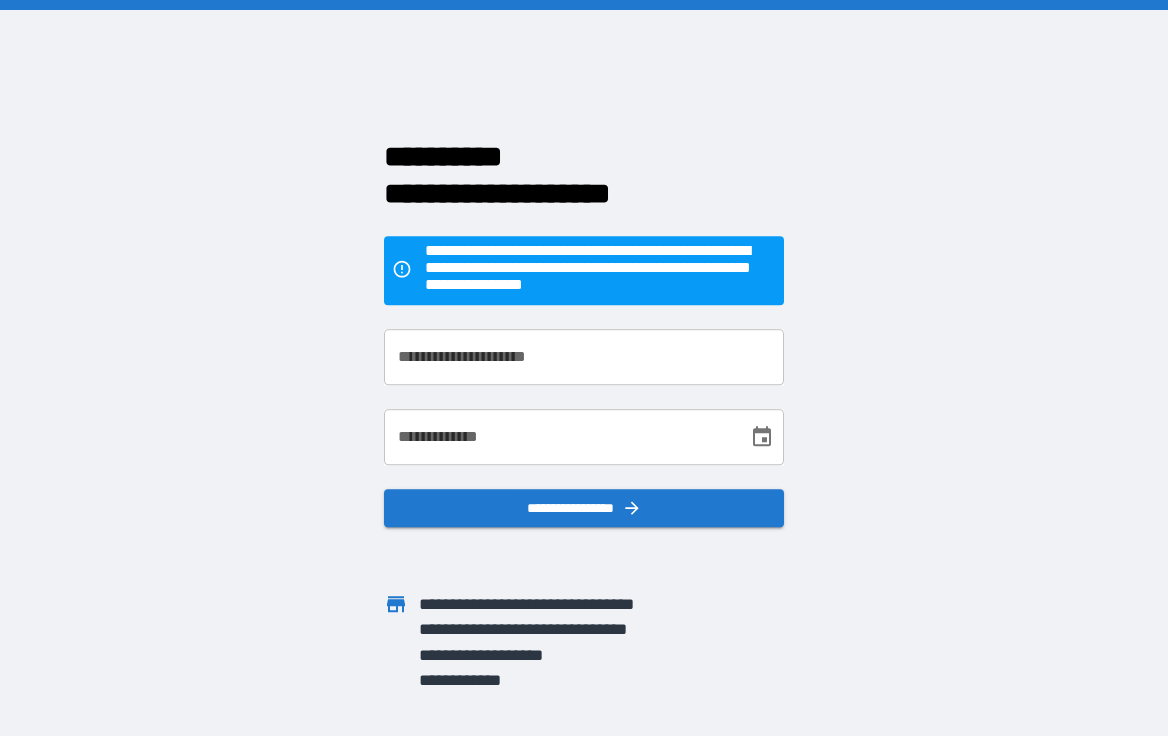 click on "**********" at bounding box center (584, 357) 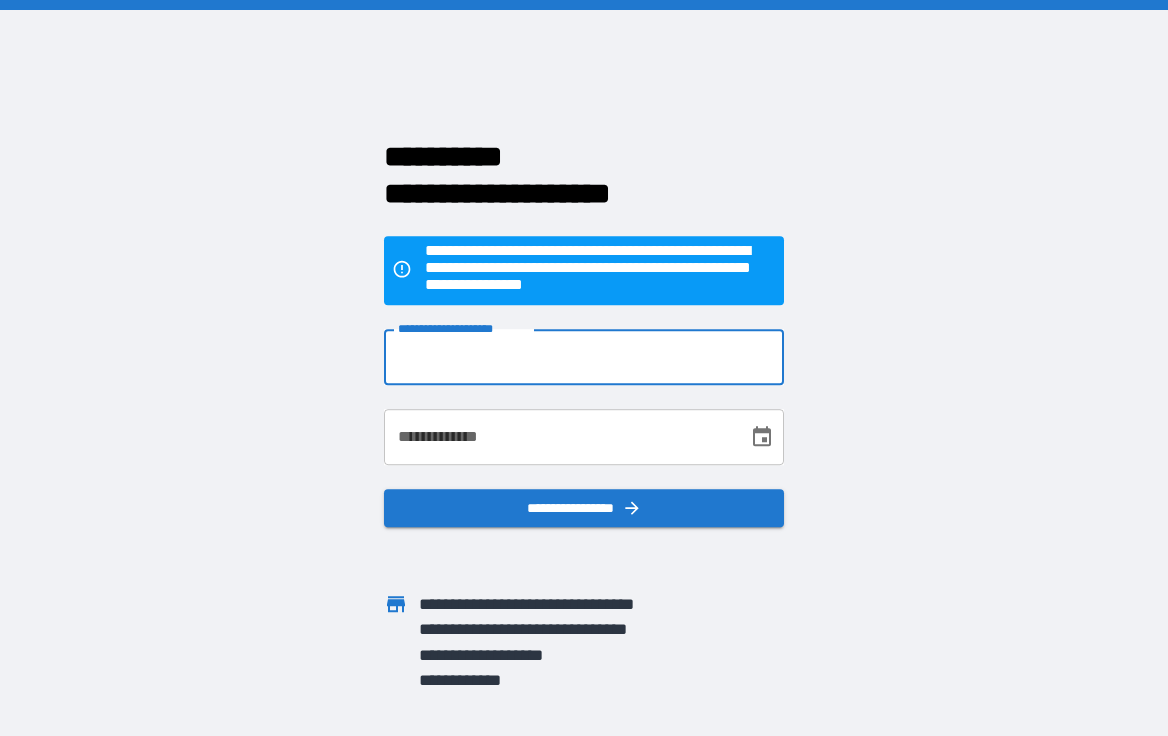 type on "**********" 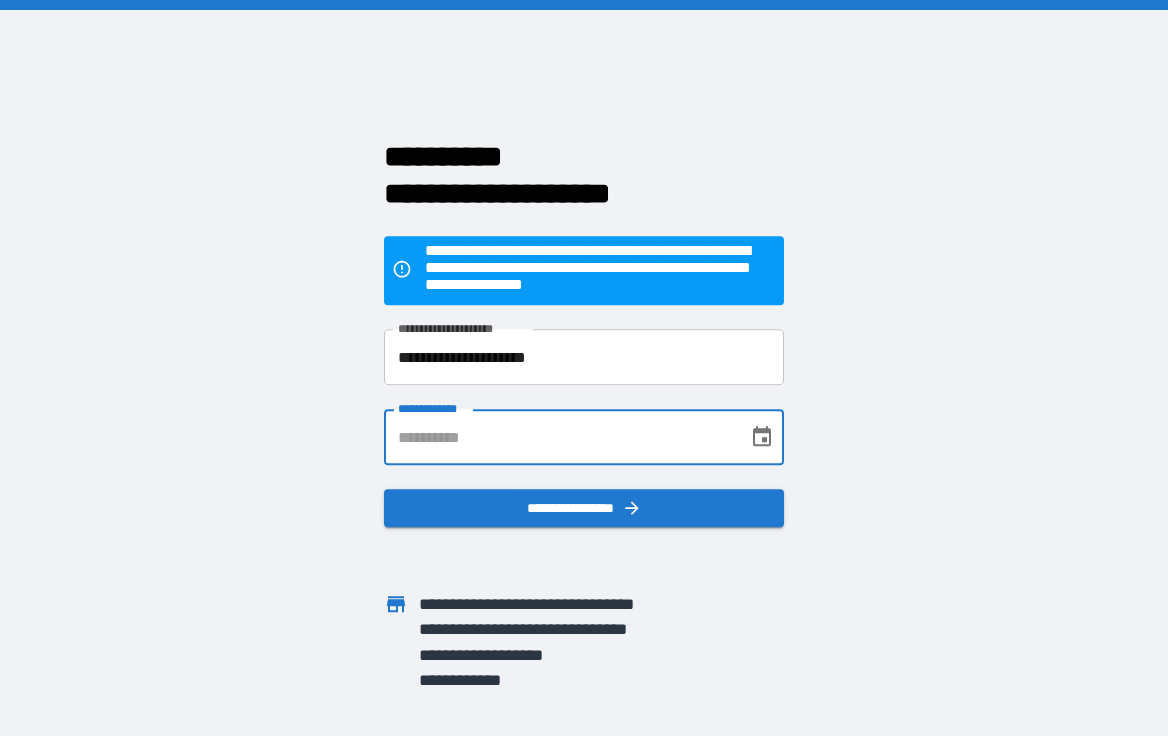 click on "**********" at bounding box center (559, 437) 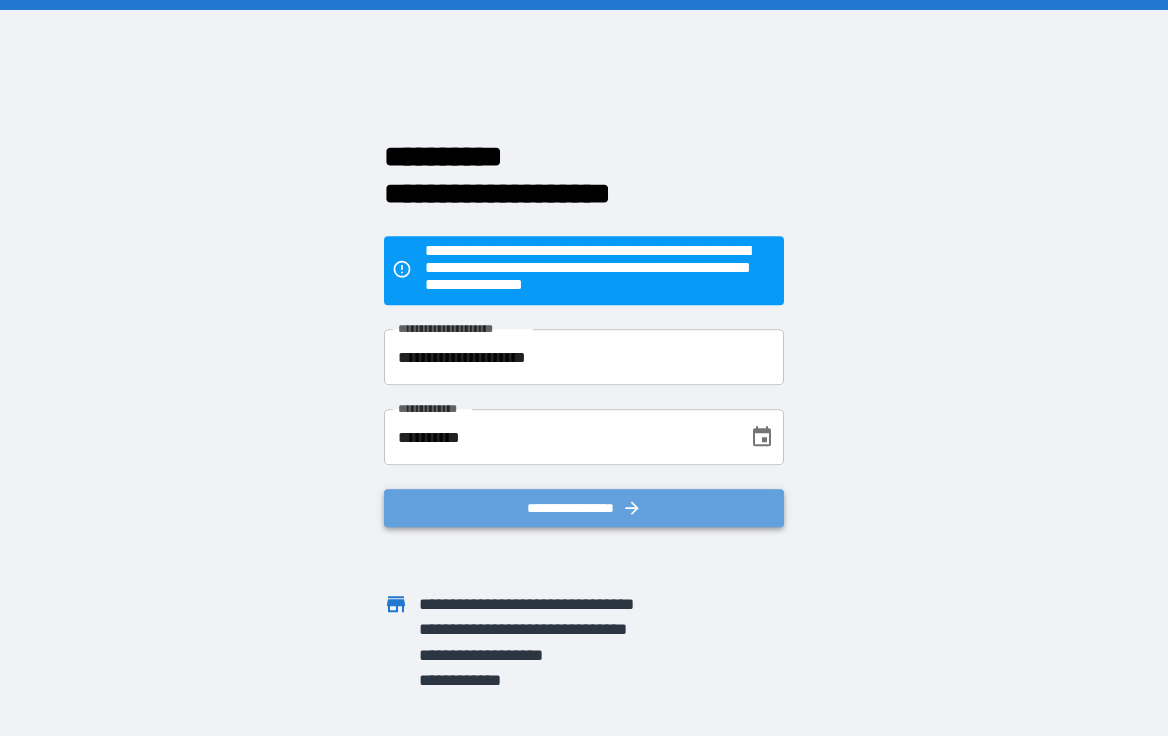 click on "**********" at bounding box center (584, 508) 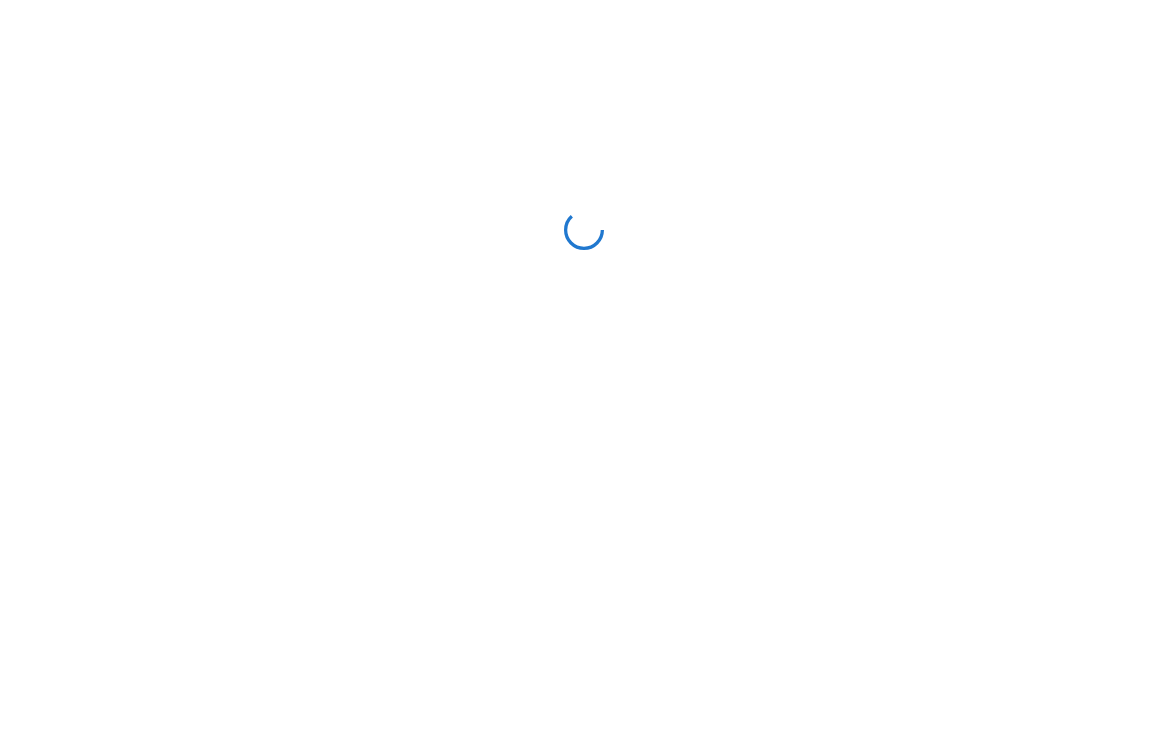 scroll, scrollTop: 0, scrollLeft: 0, axis: both 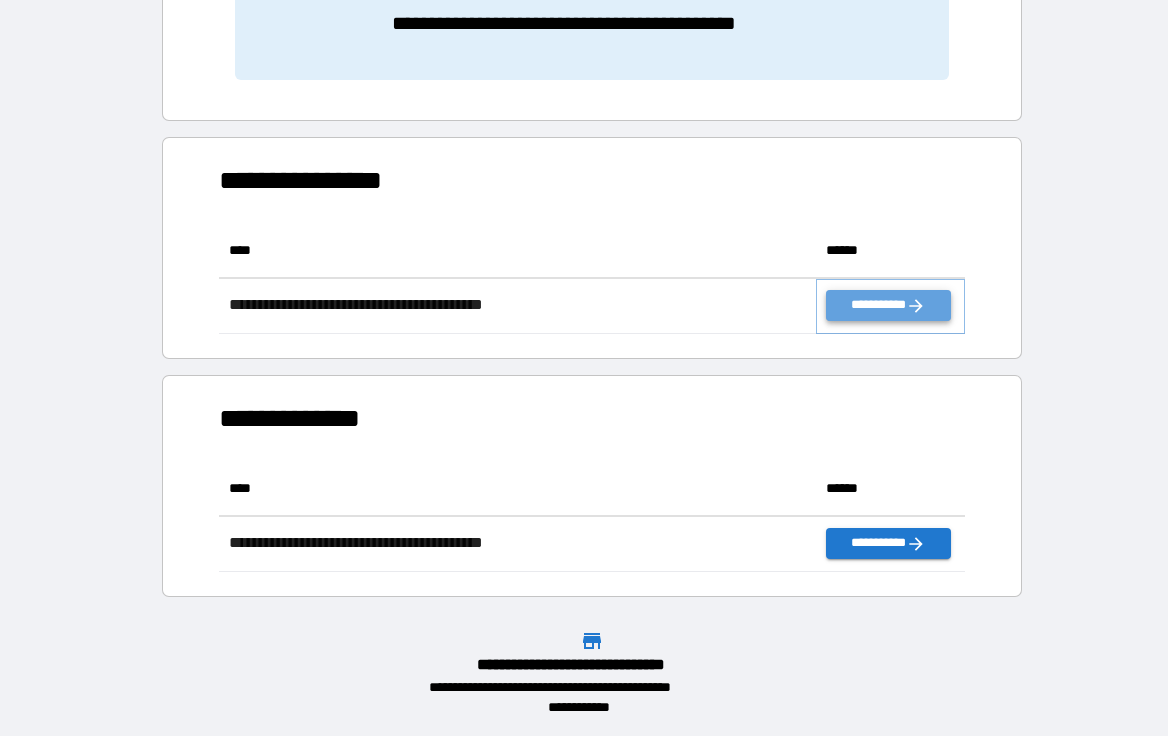 click on "**********" at bounding box center (888, 305) 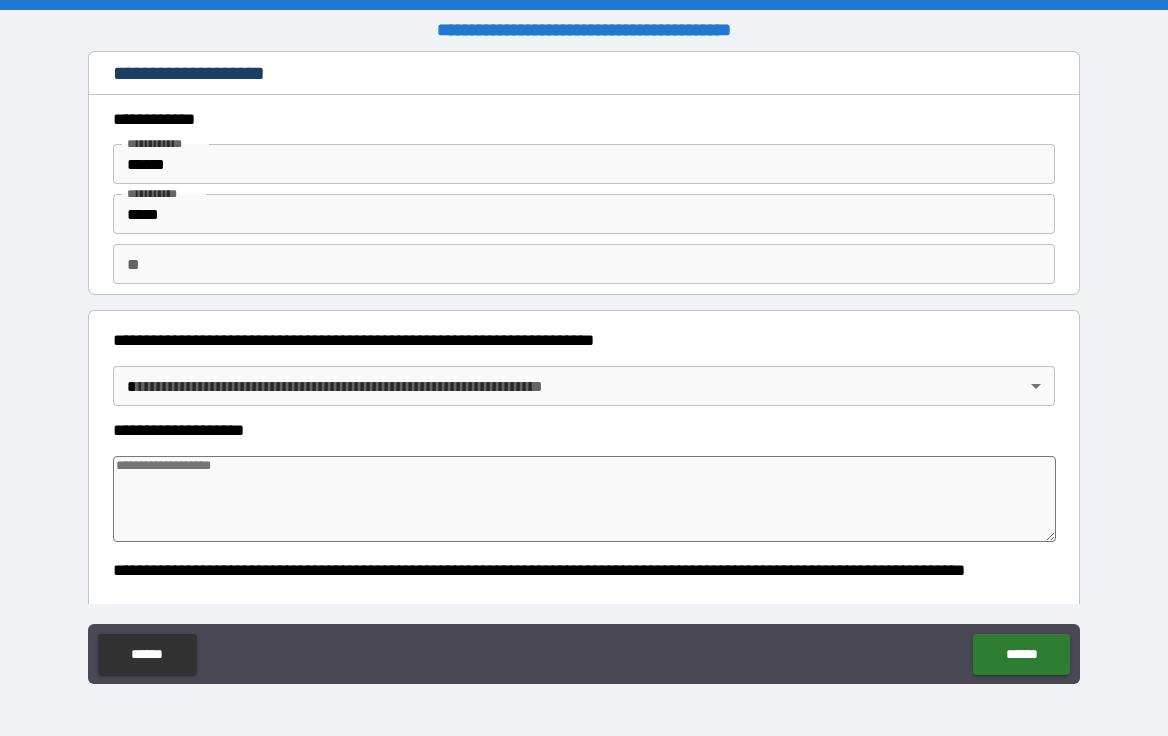 type on "*" 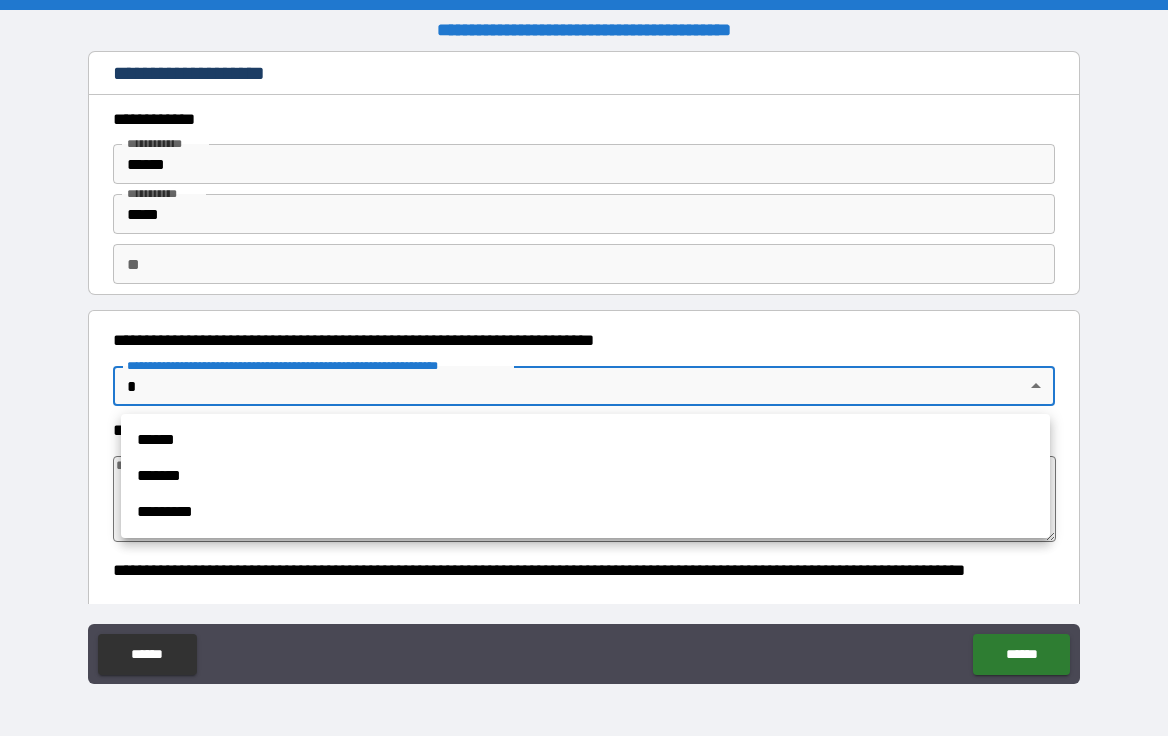 click on "**********" at bounding box center (584, 368) 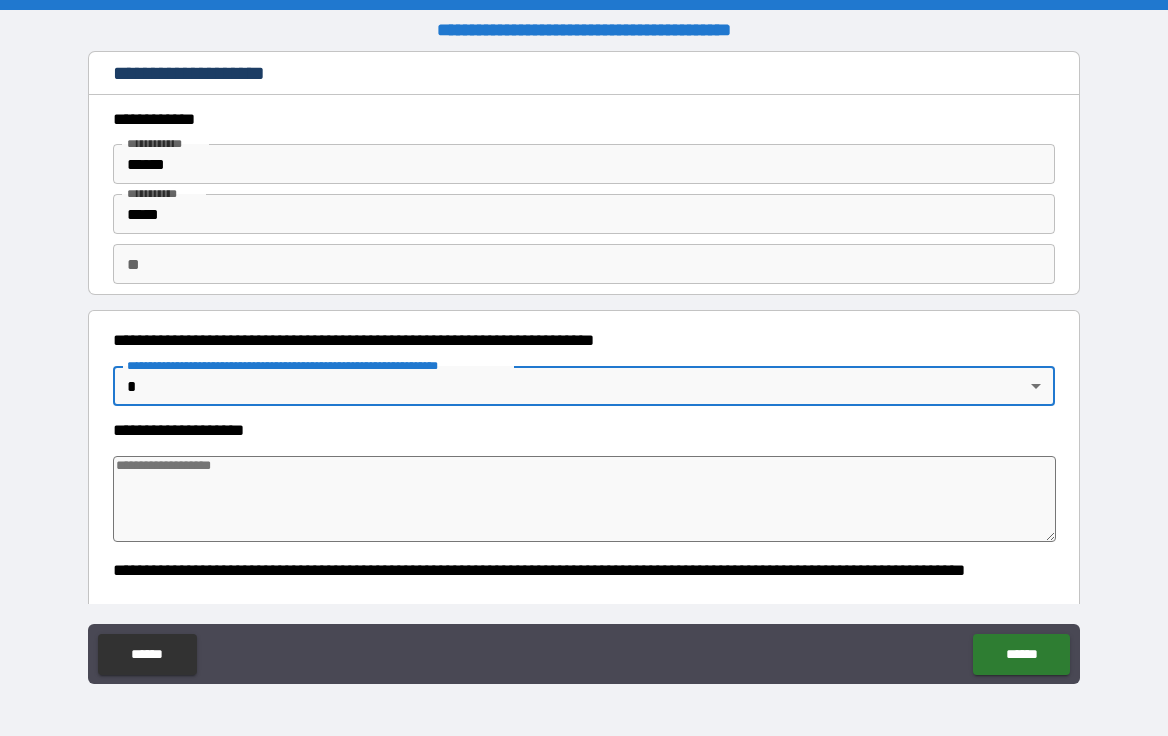 click at bounding box center [584, 499] 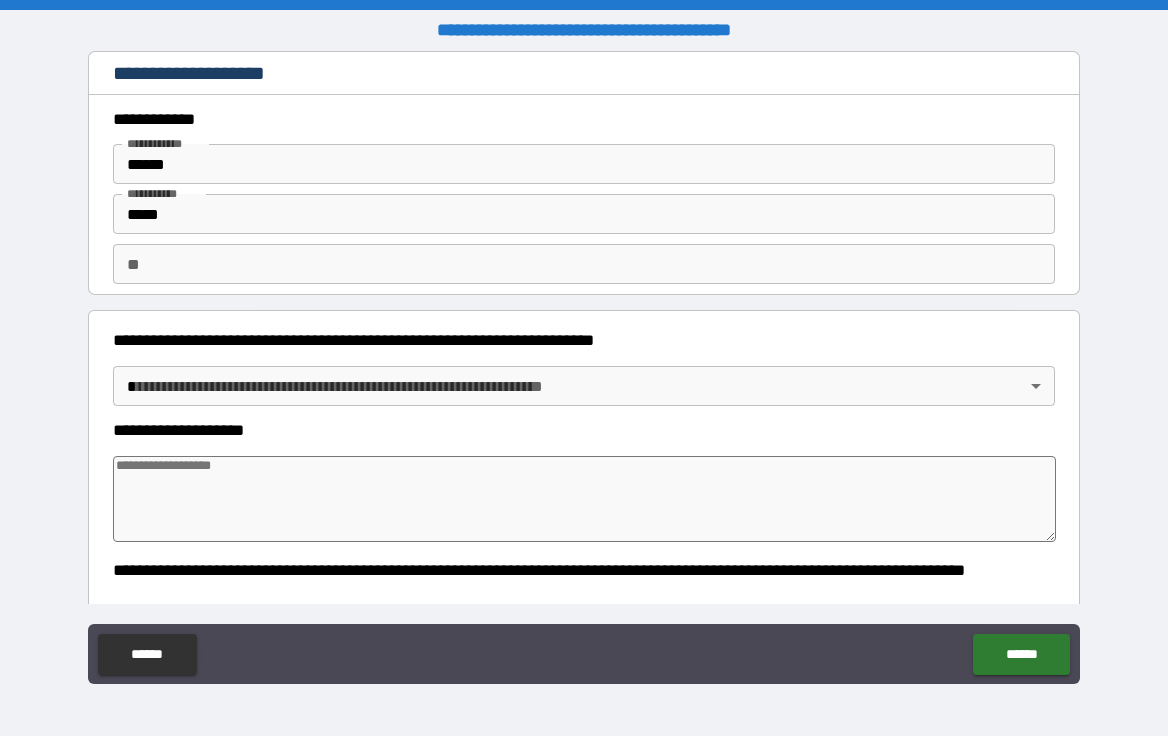 scroll, scrollTop: 2, scrollLeft: 0, axis: vertical 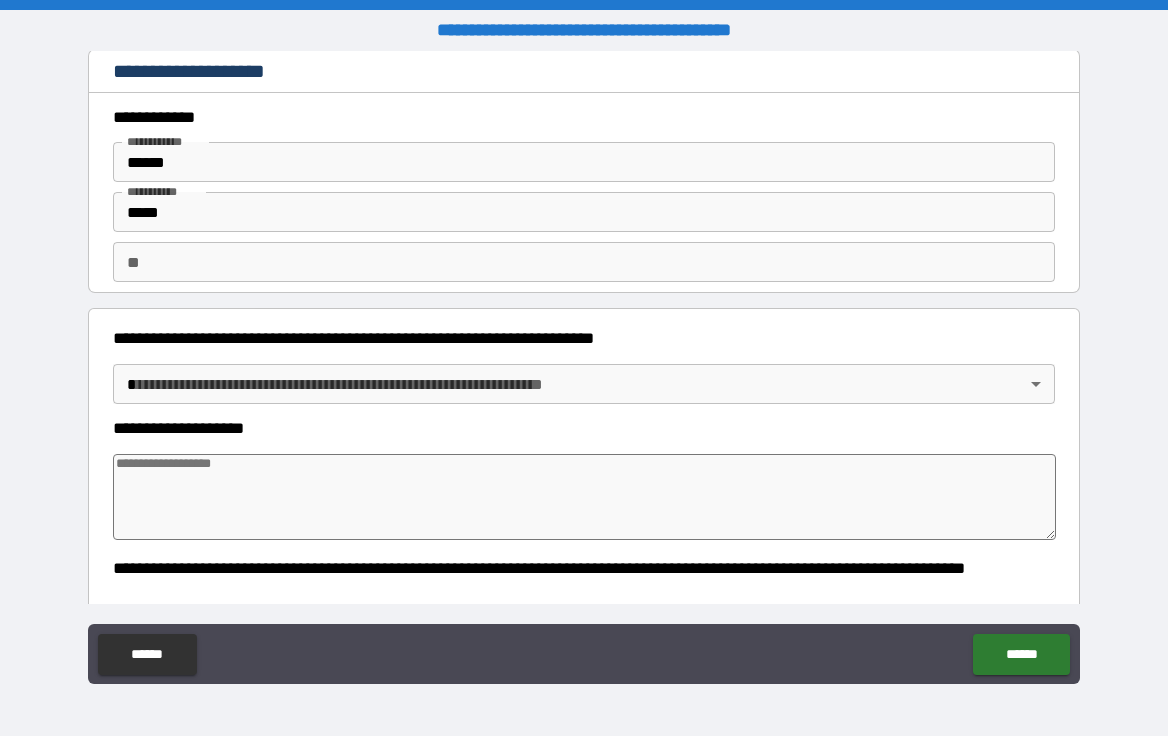 type on "*" 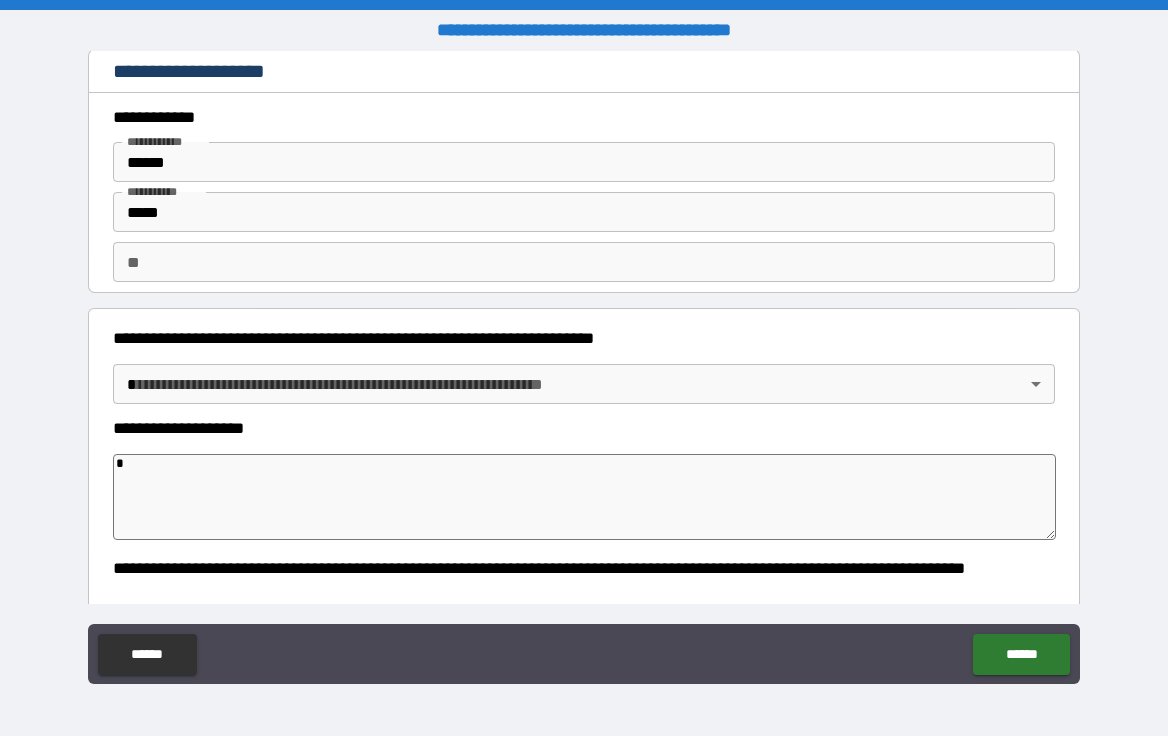 type on "*" 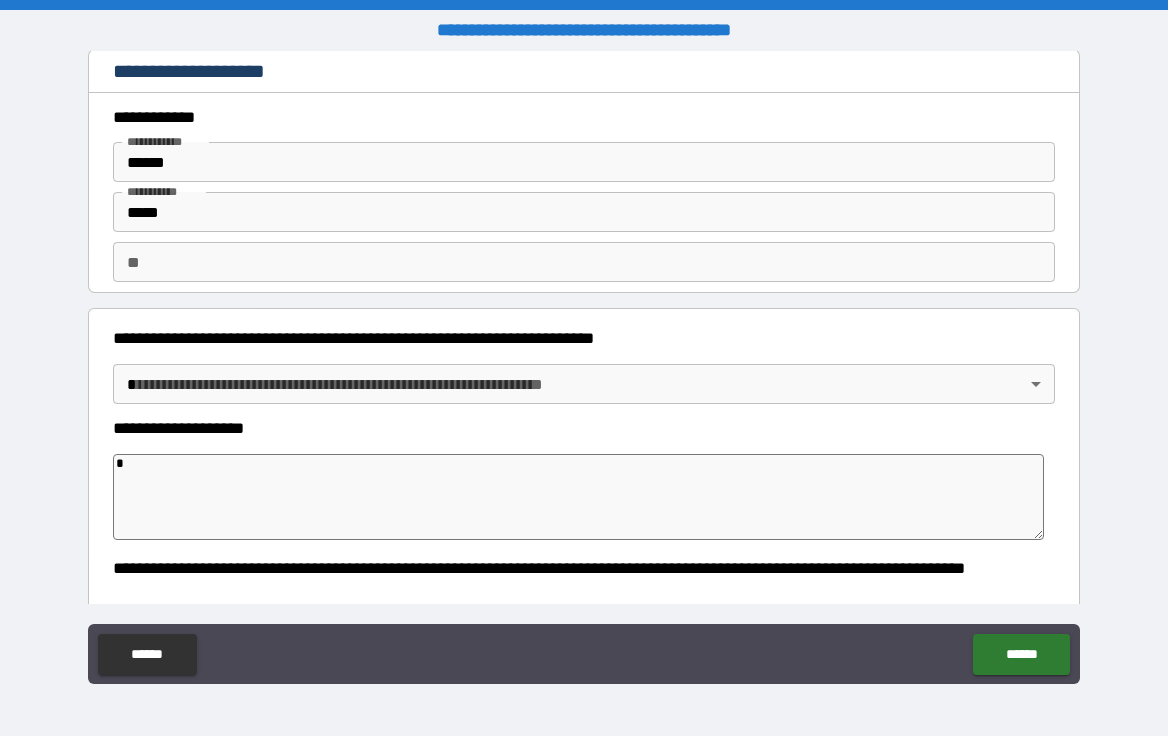 type on "**" 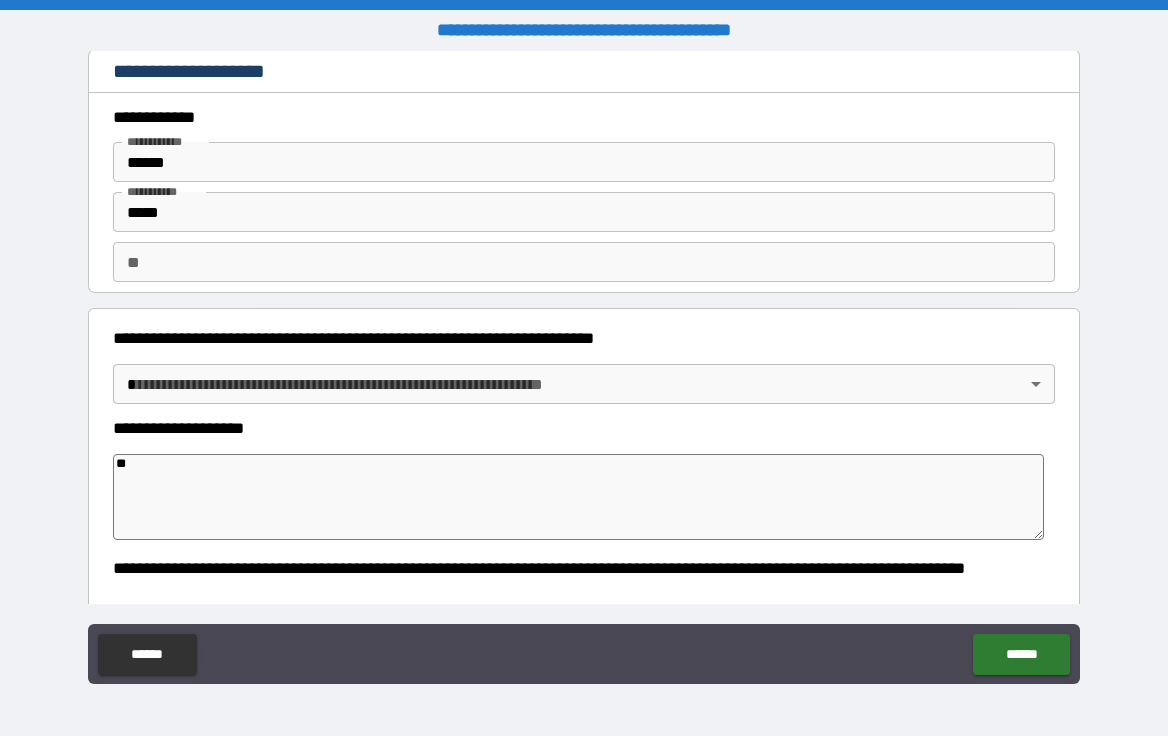 type on "**" 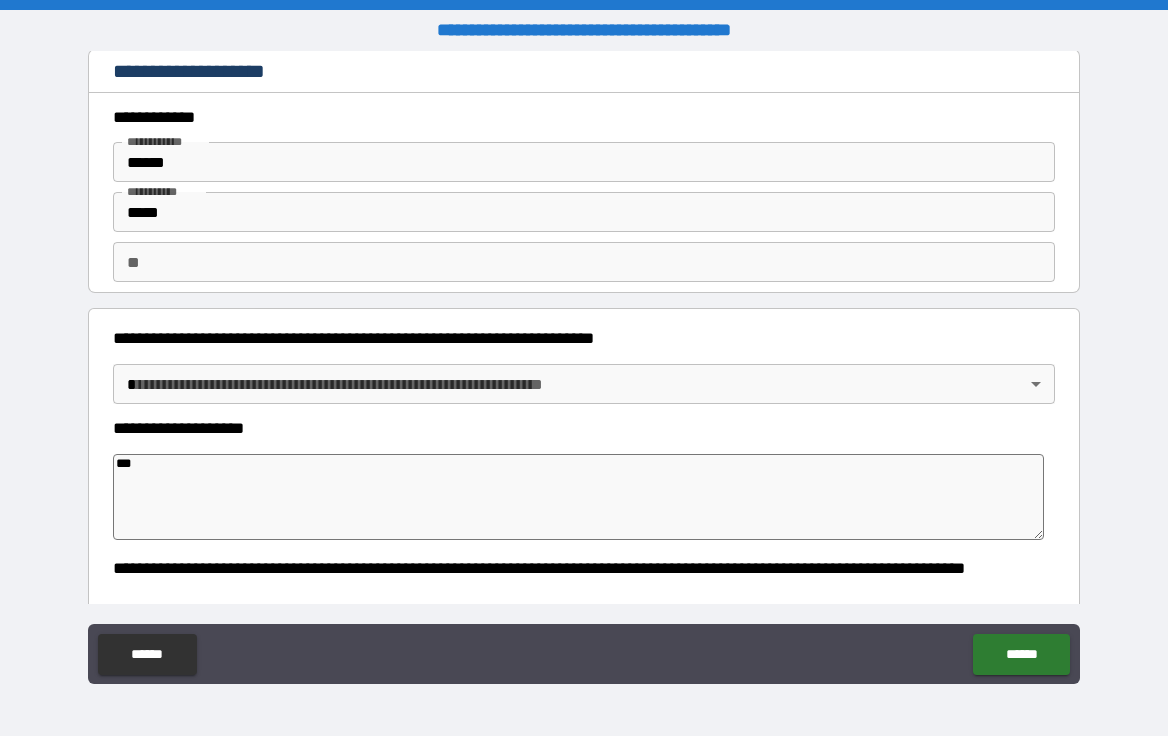 type on "****" 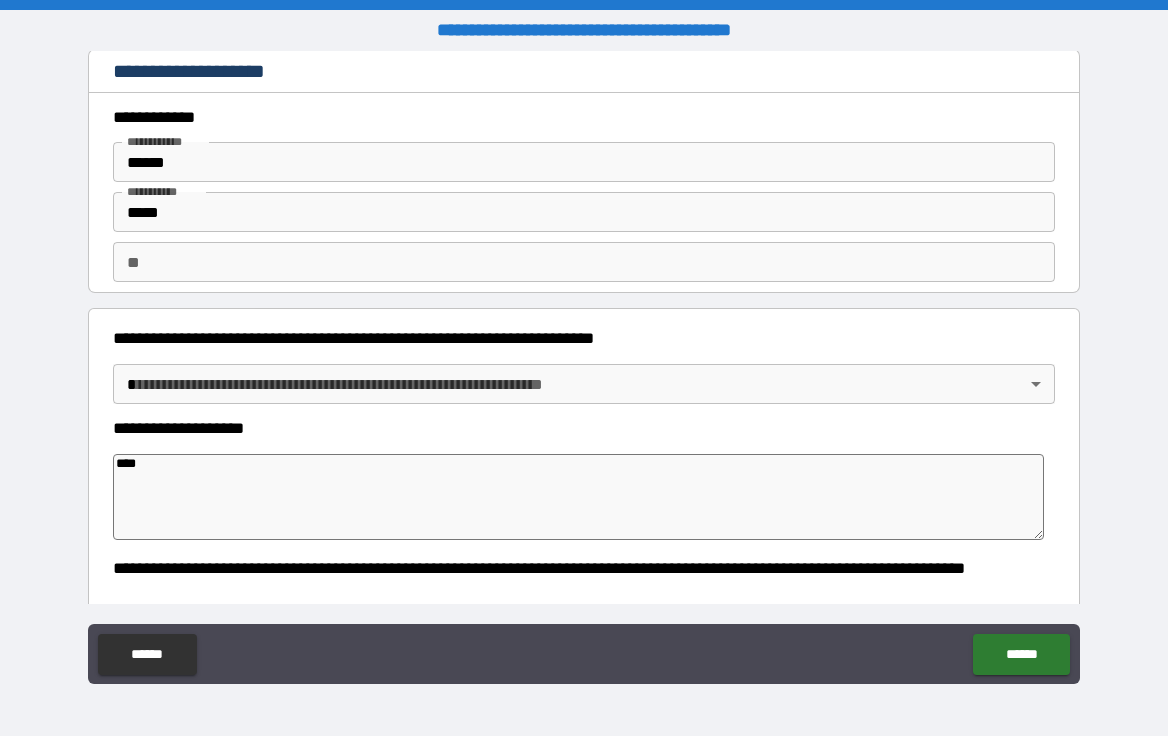 type on "*" 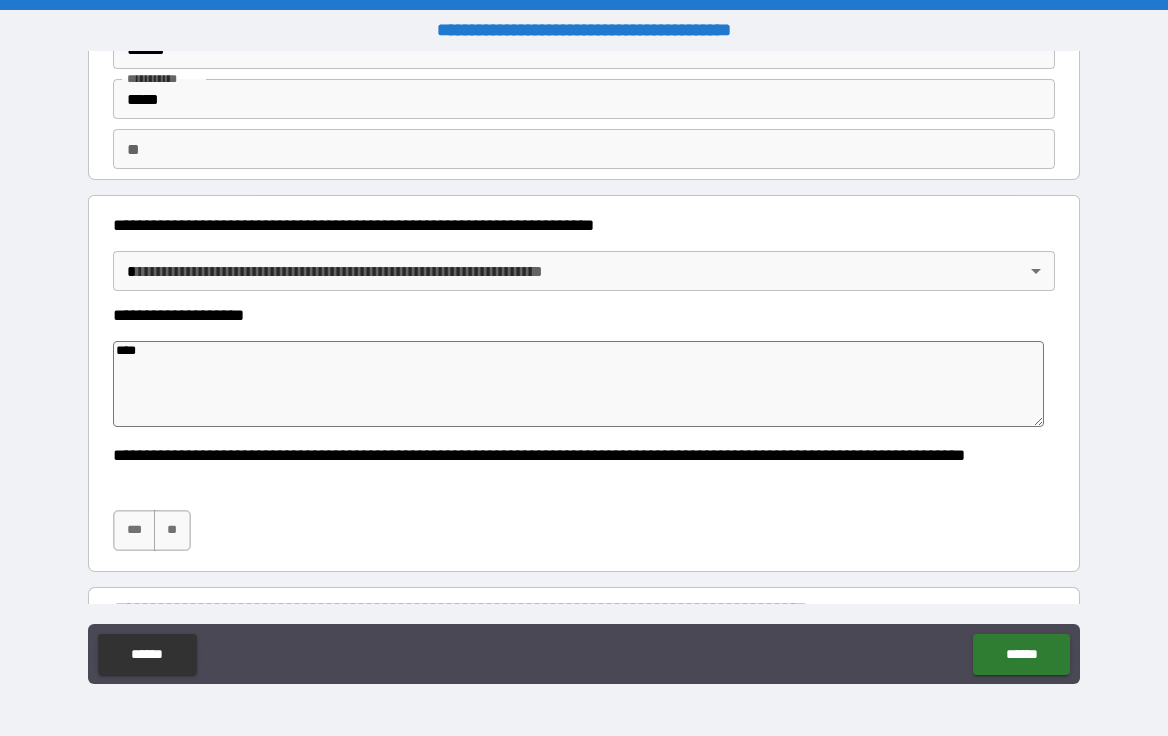 scroll, scrollTop: 117, scrollLeft: 0, axis: vertical 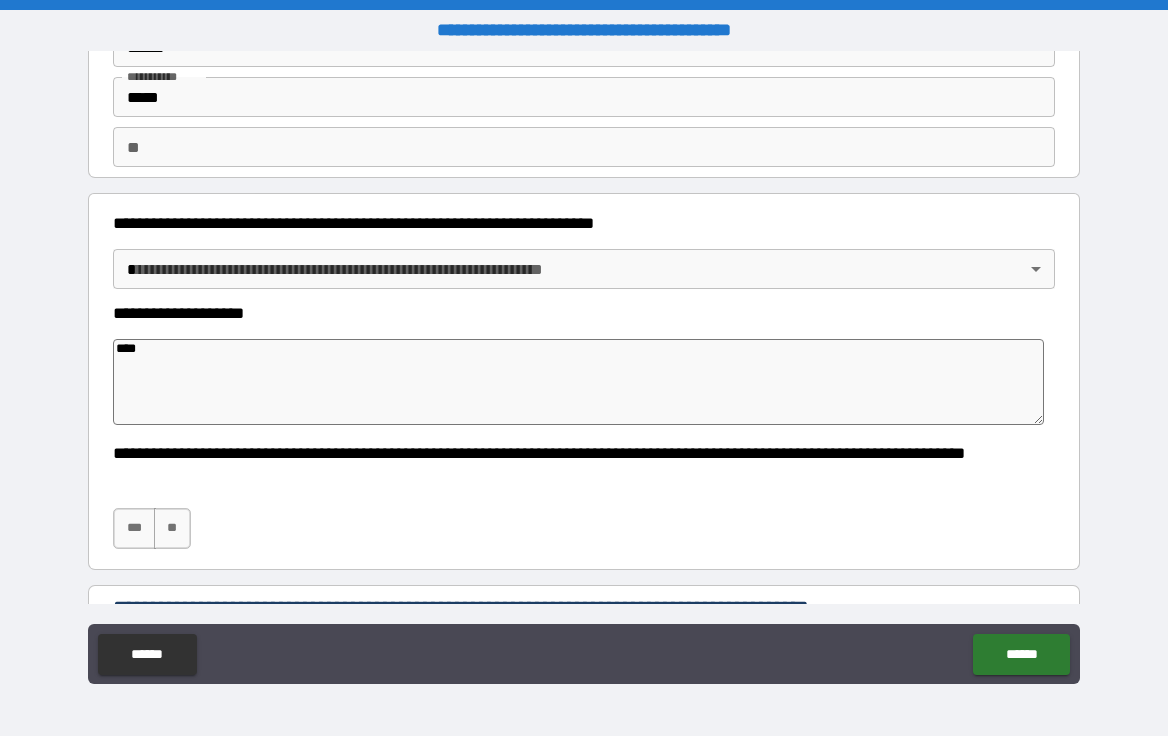 type on "**" 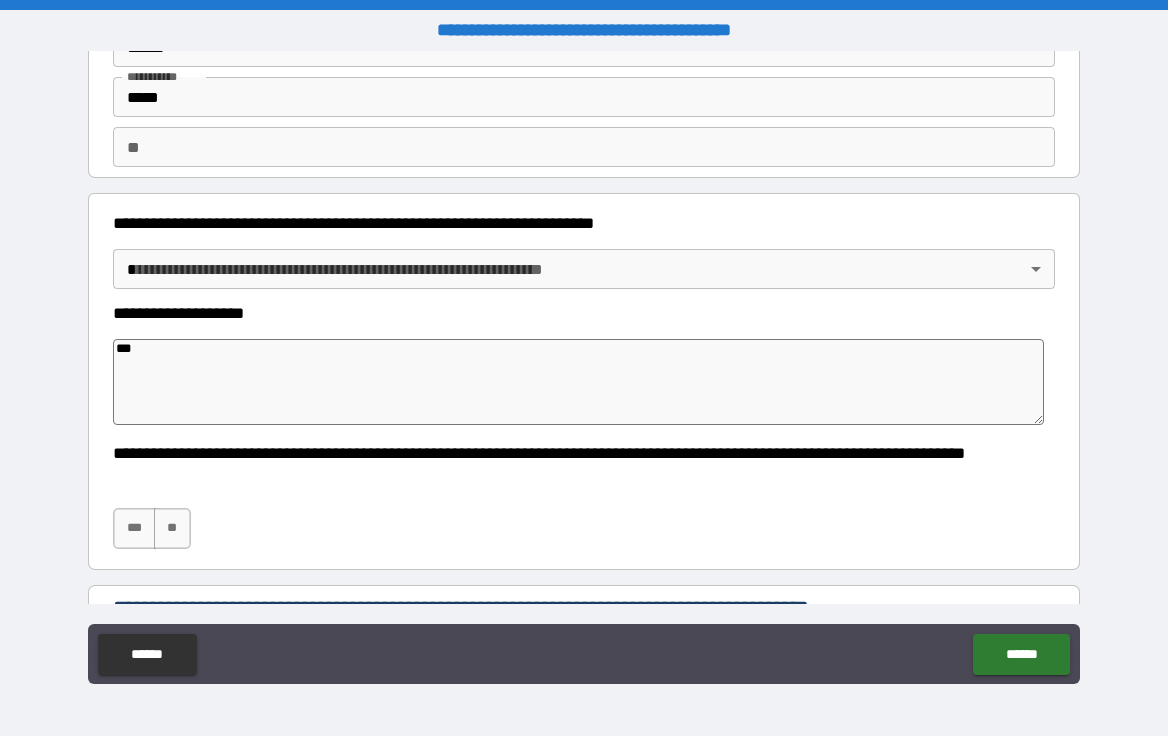 type on "**" 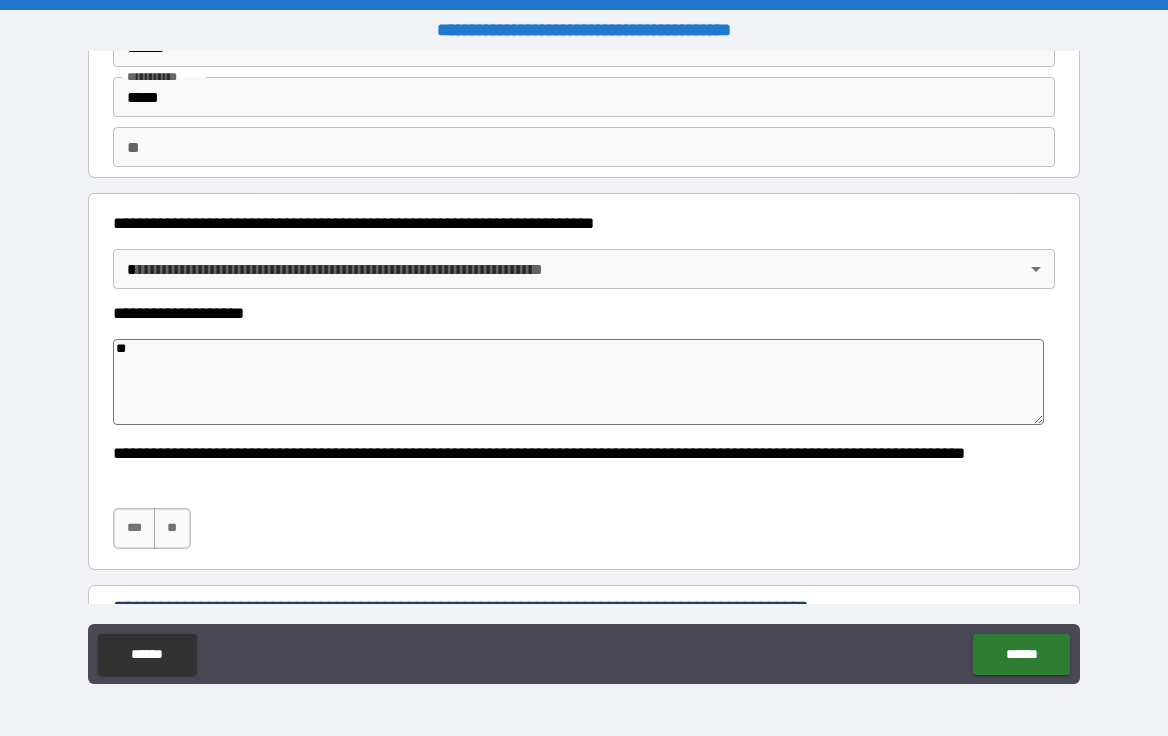 type on "*" 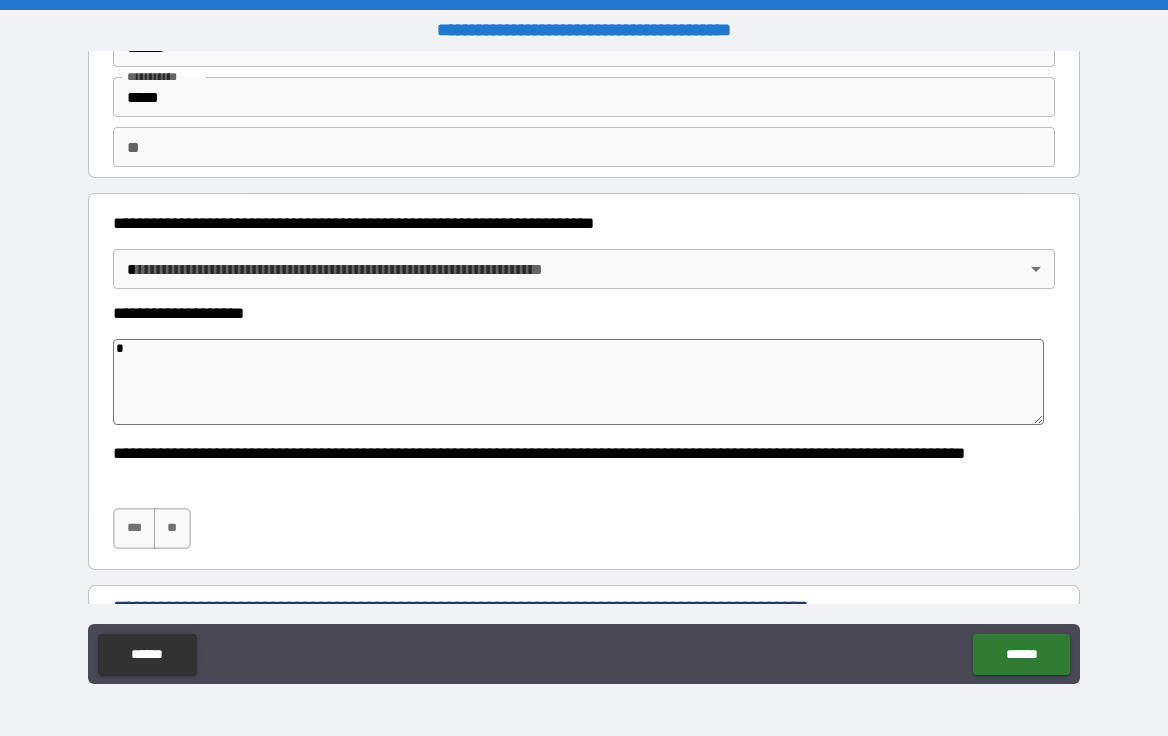 type on "*" 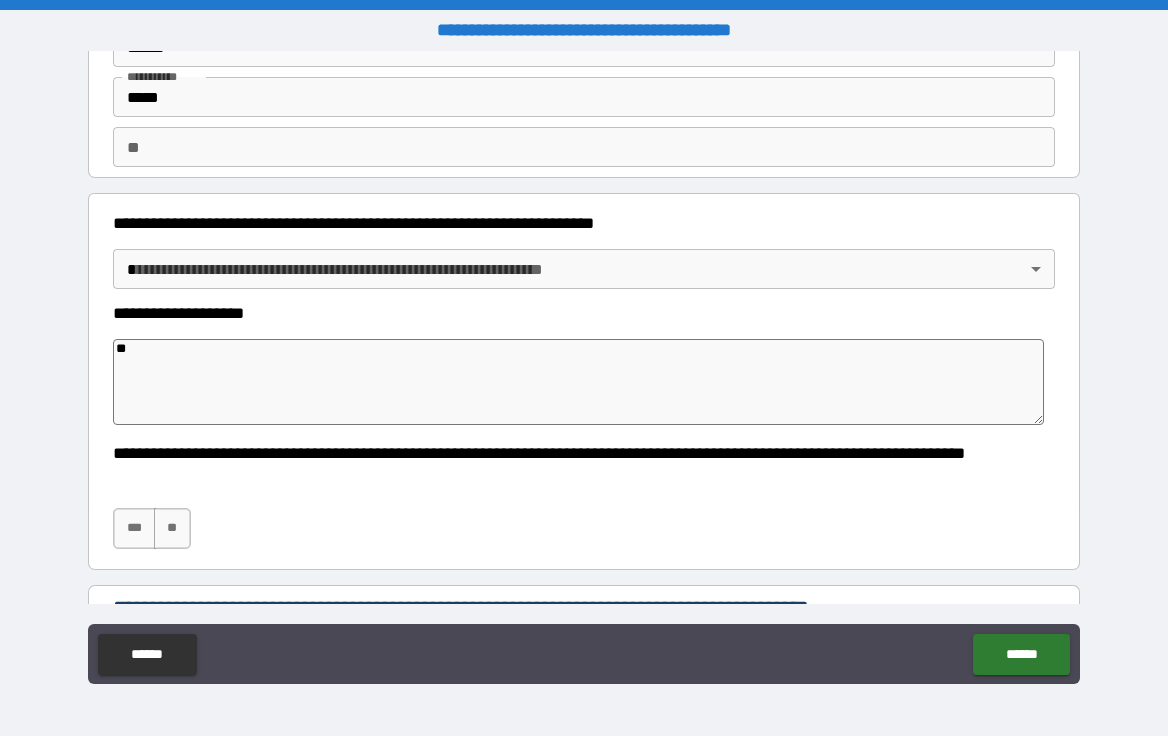 type on "***" 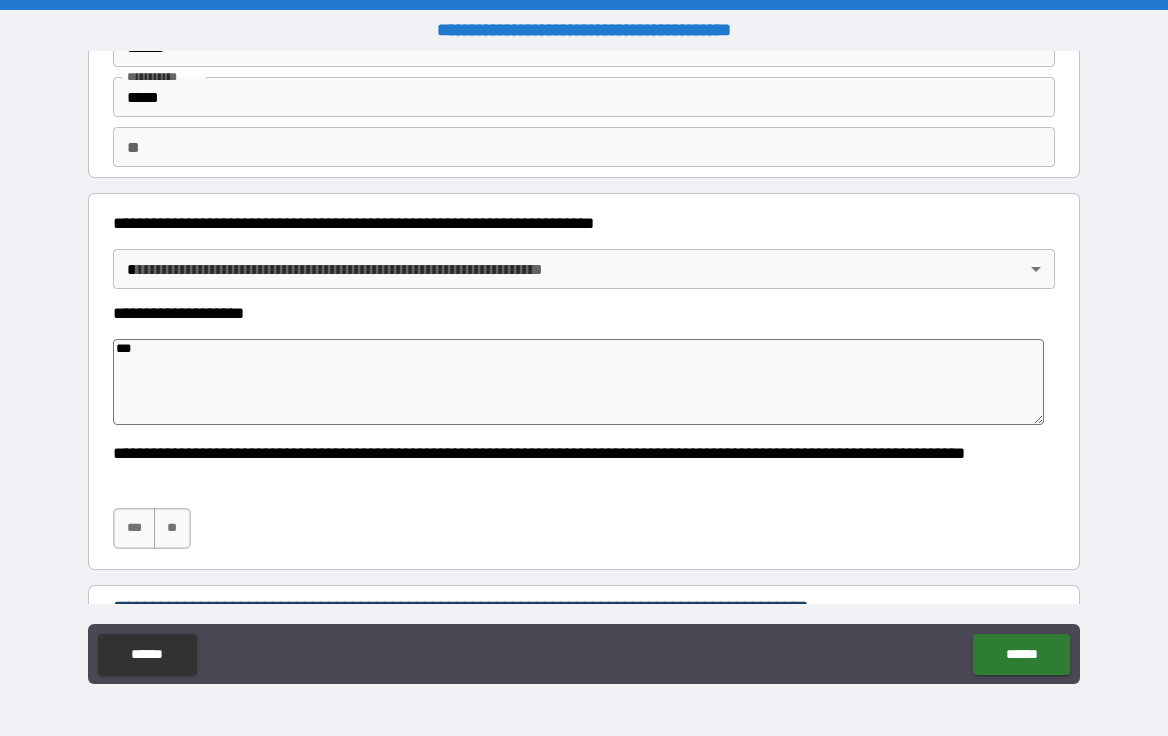 type on "****" 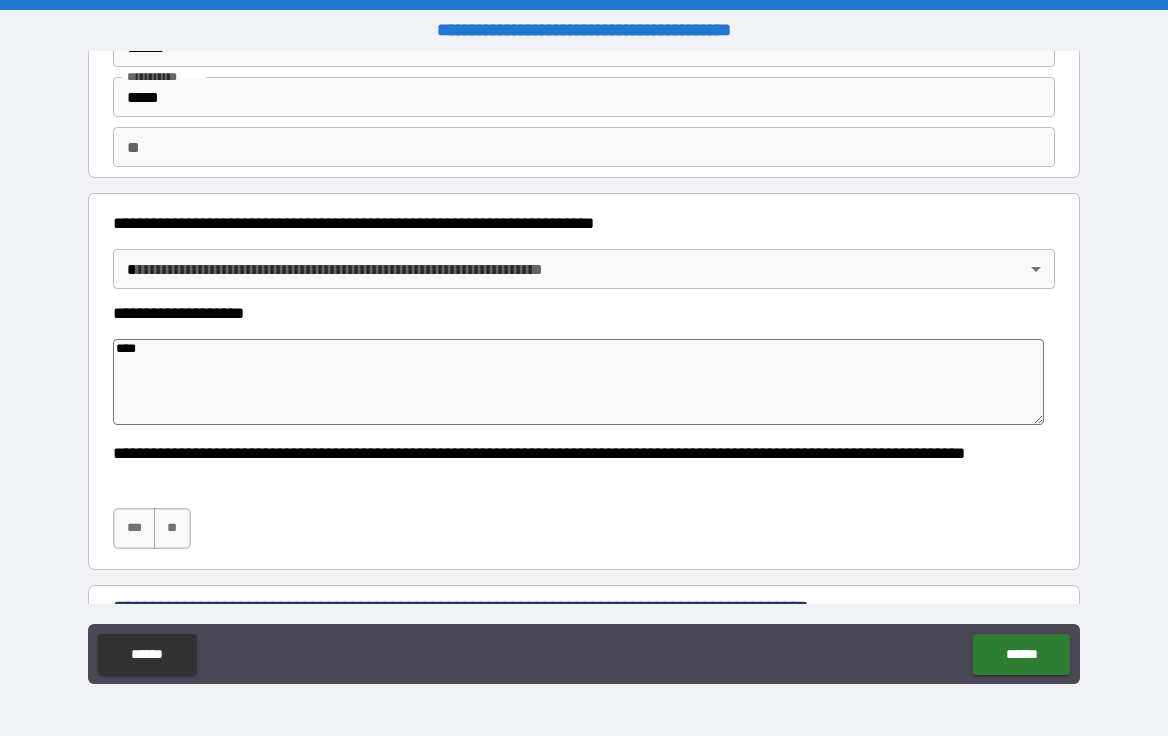 type on "*****" 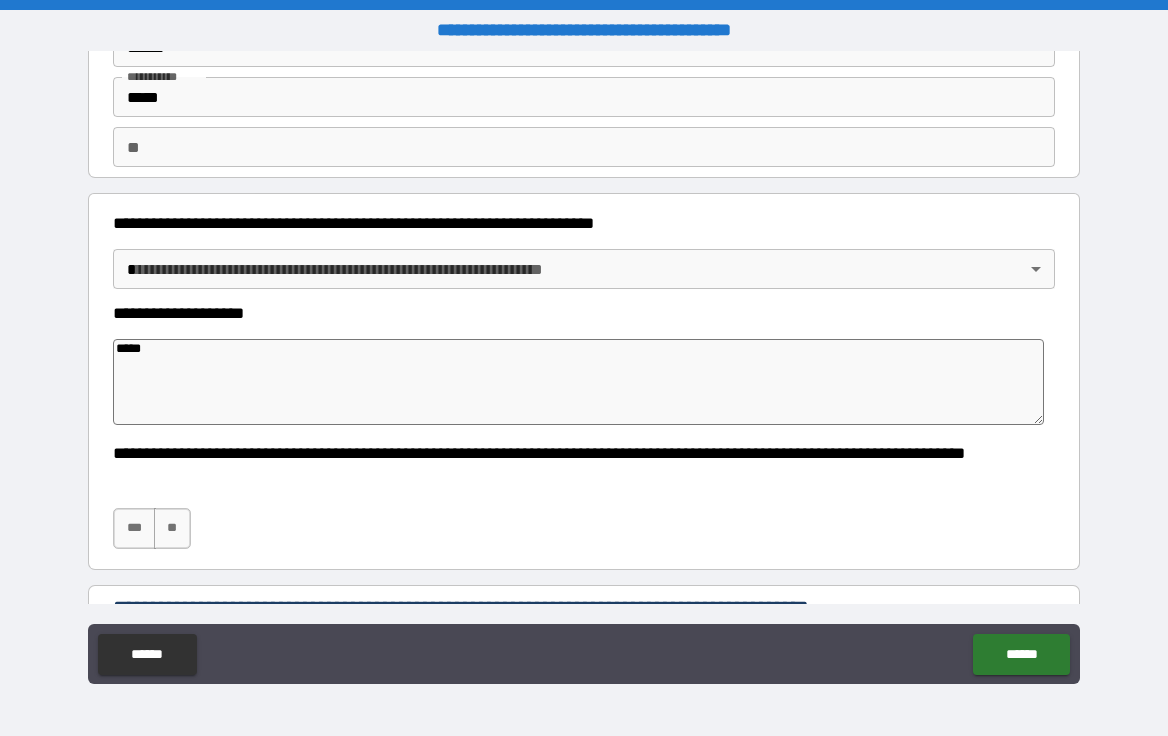 type on "*****" 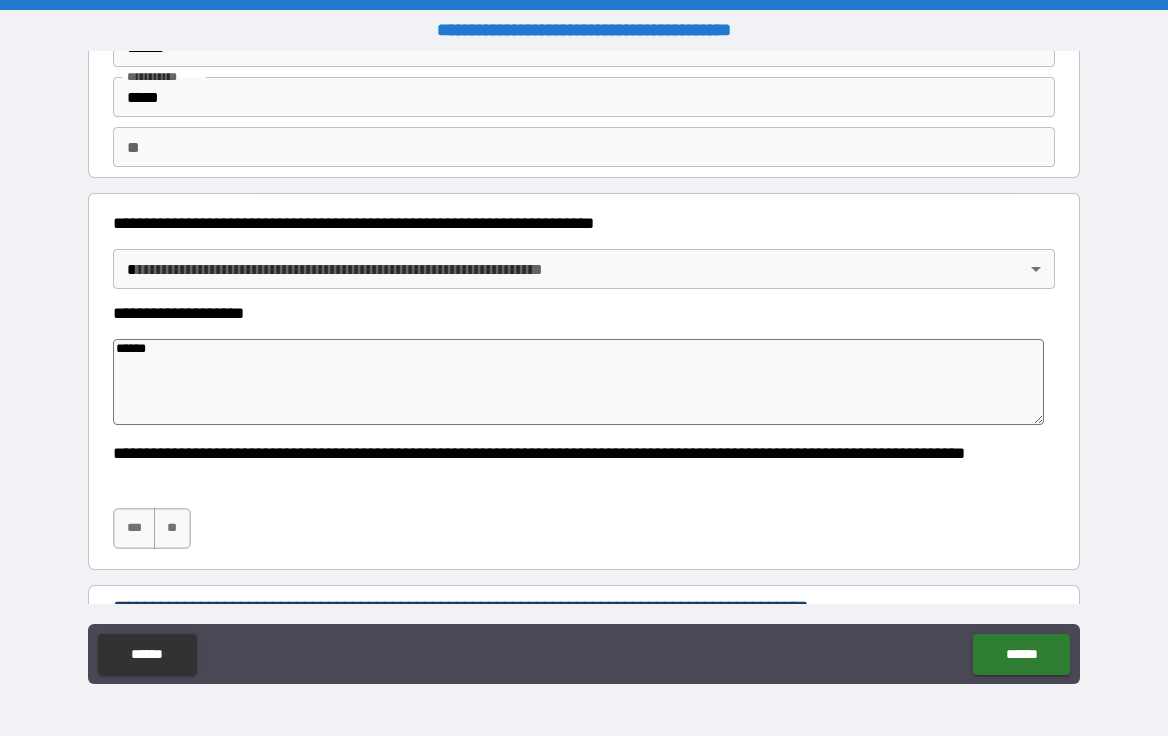 type on "*" 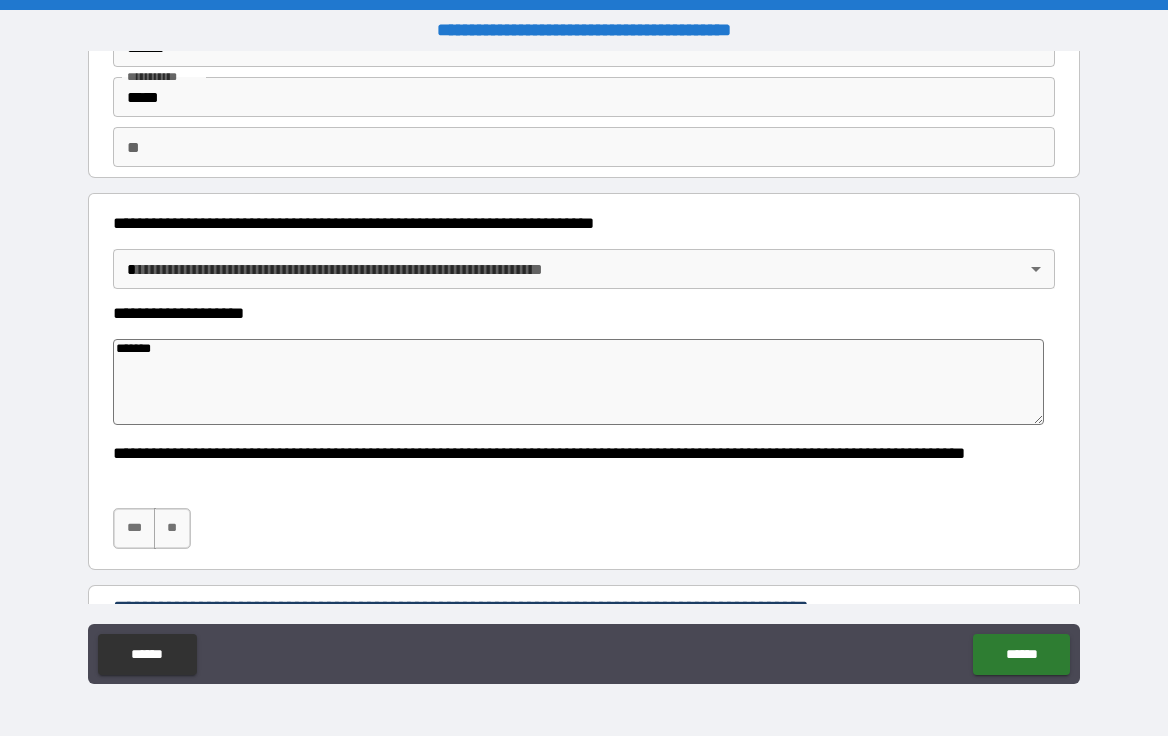 type on "*******" 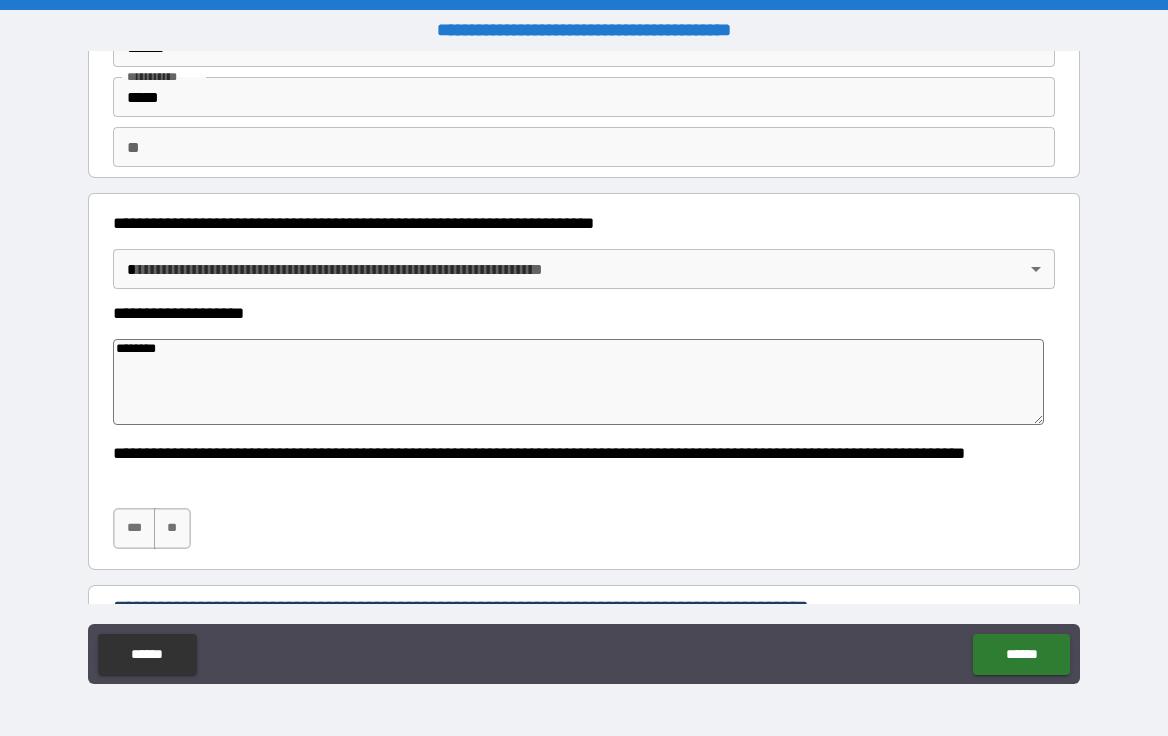 type on "*********" 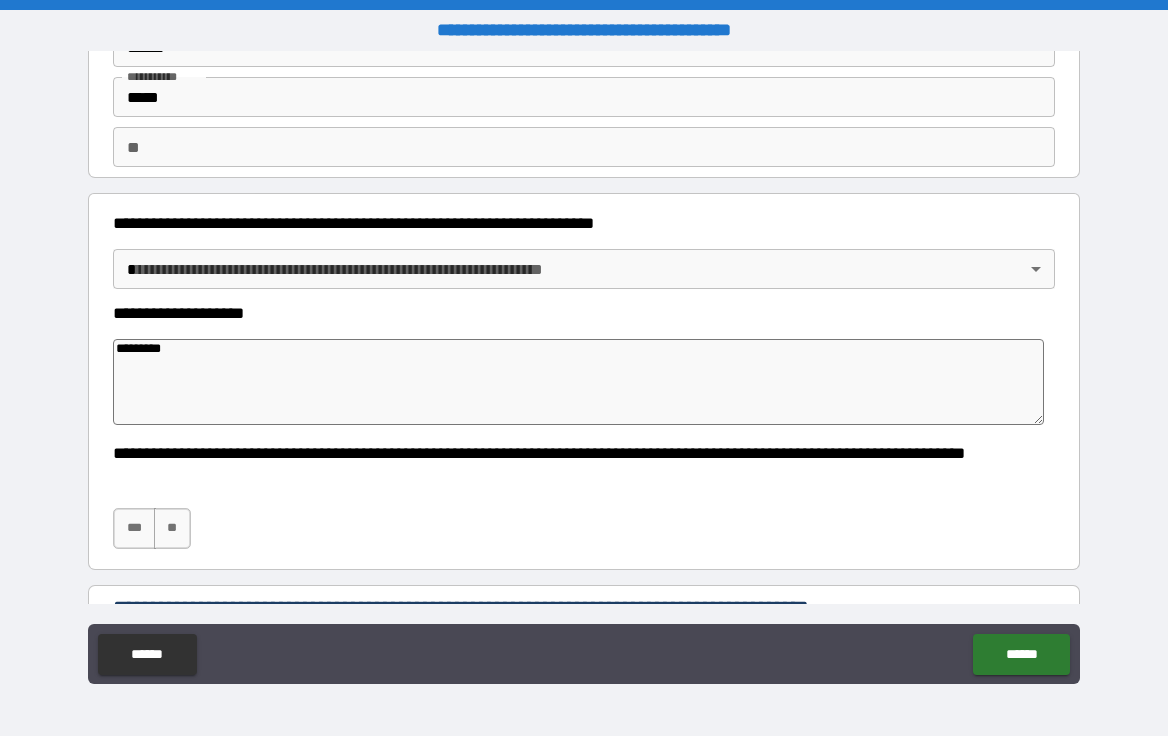 type on "*" 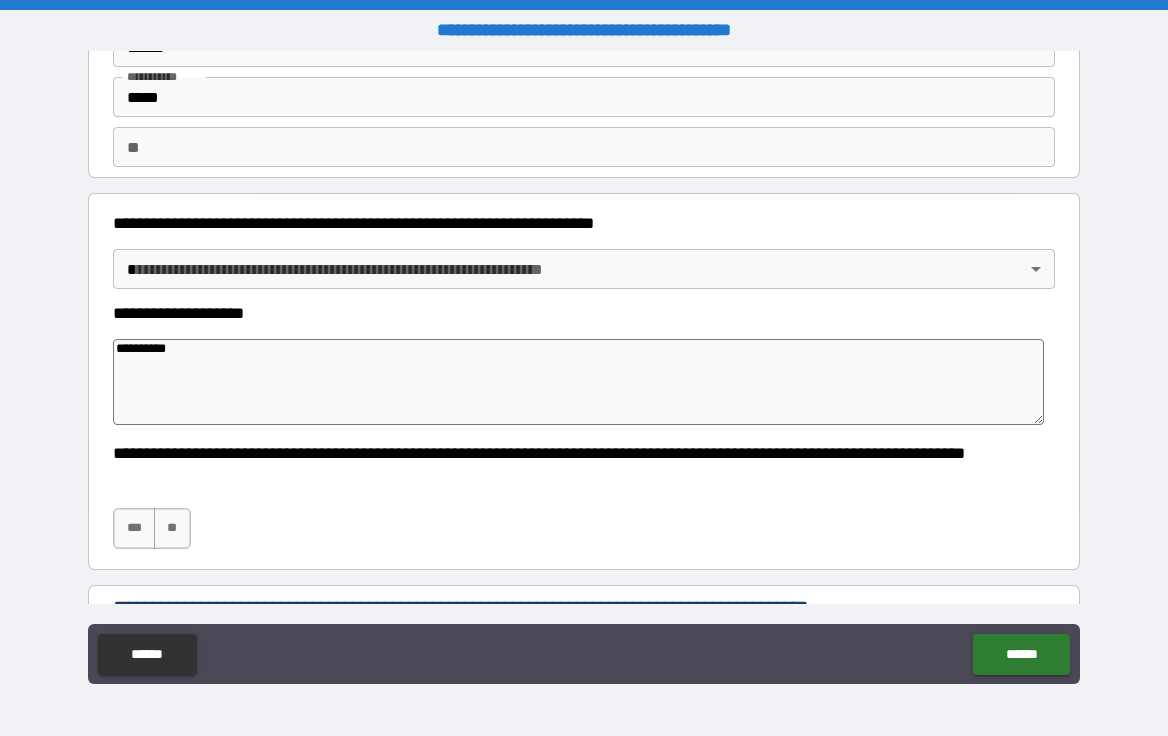 type on "**********" 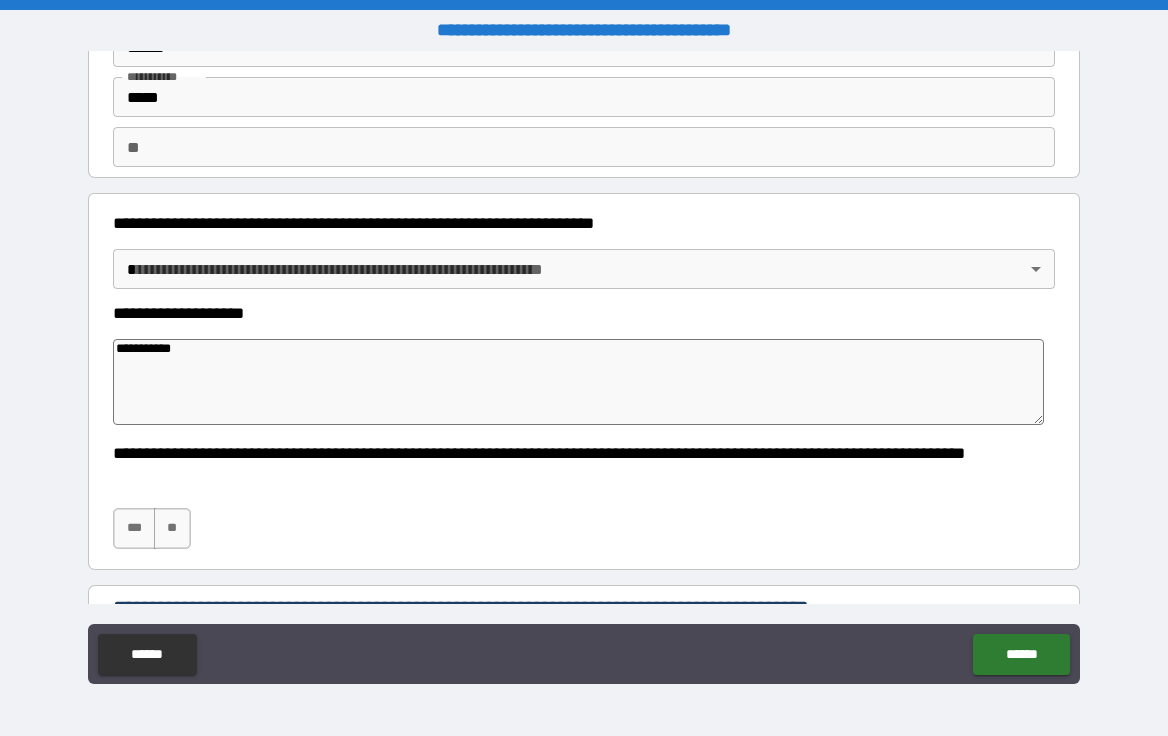 type on "*" 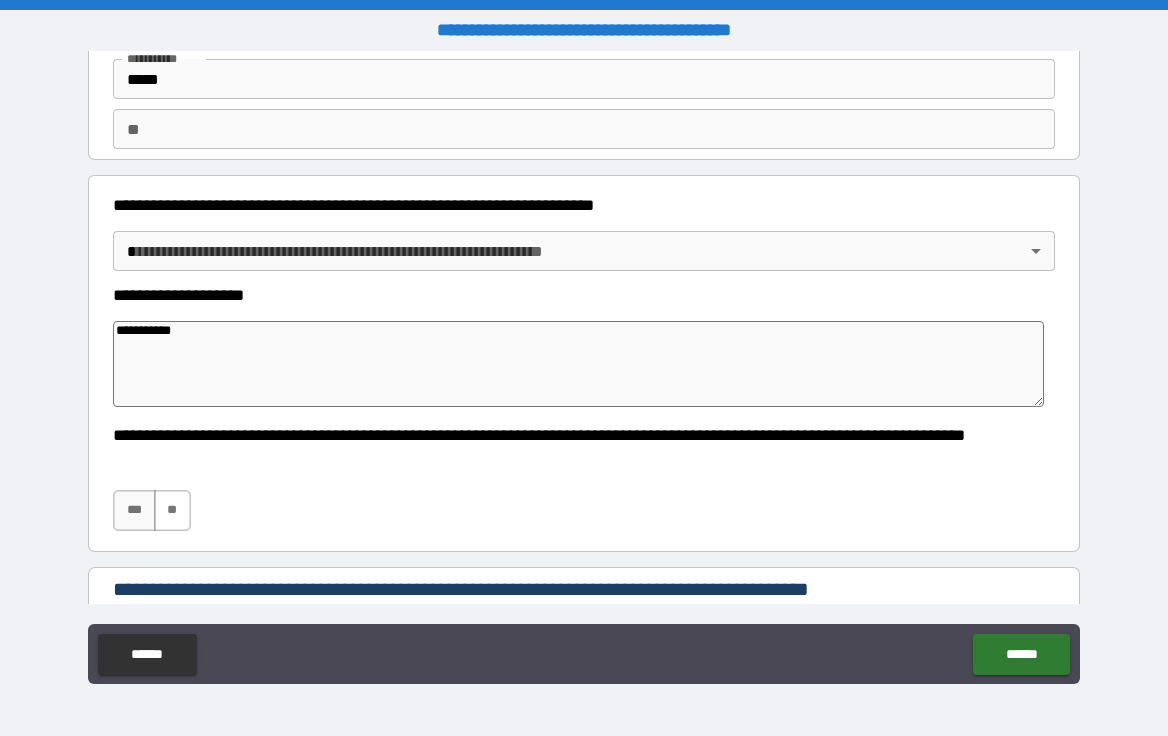 type on "**********" 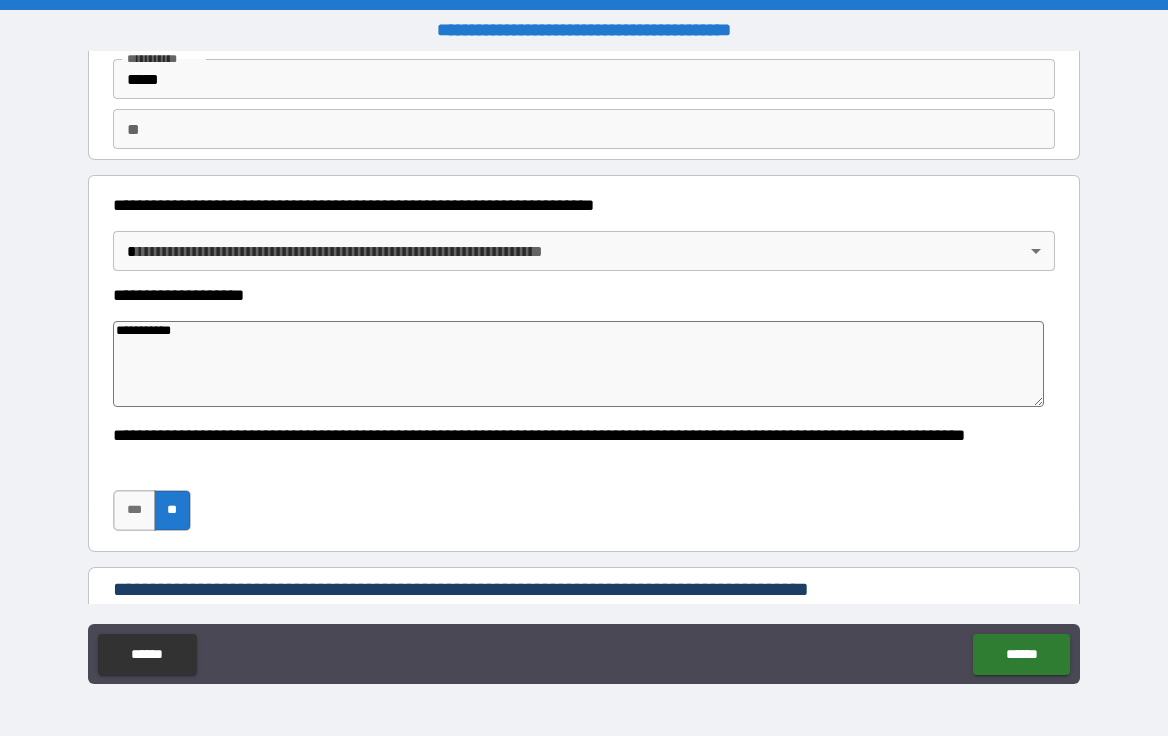 type on "*" 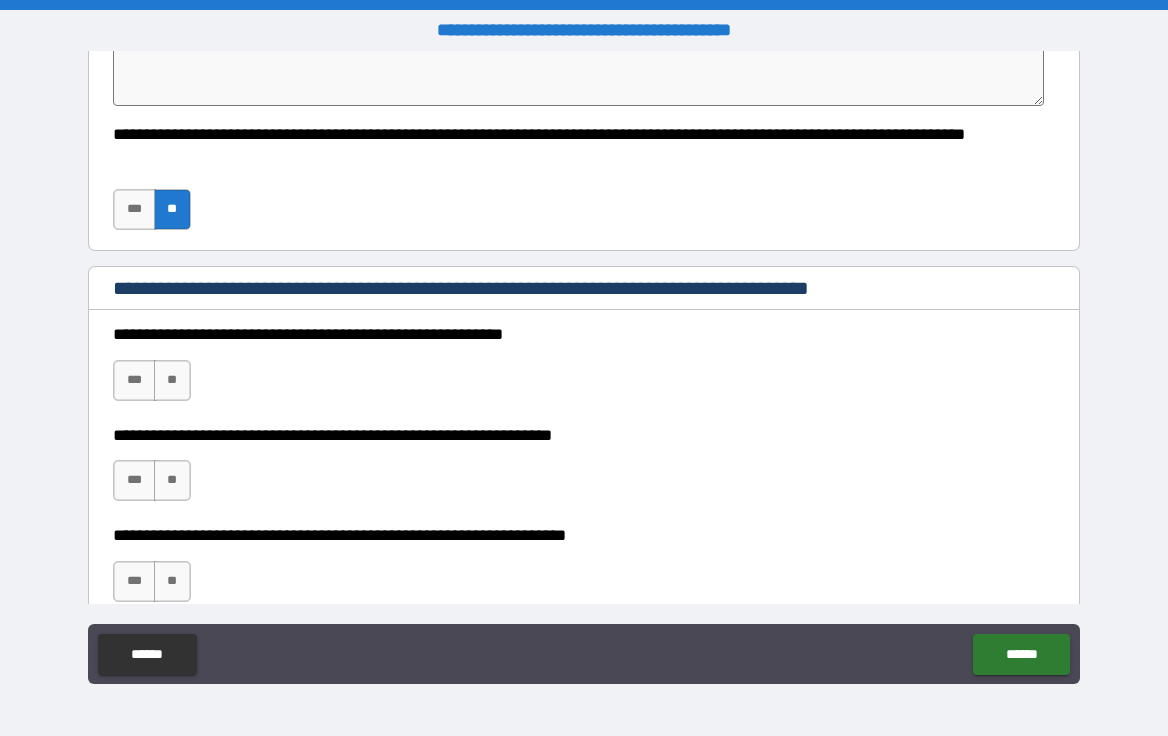 scroll, scrollTop: 440, scrollLeft: 0, axis: vertical 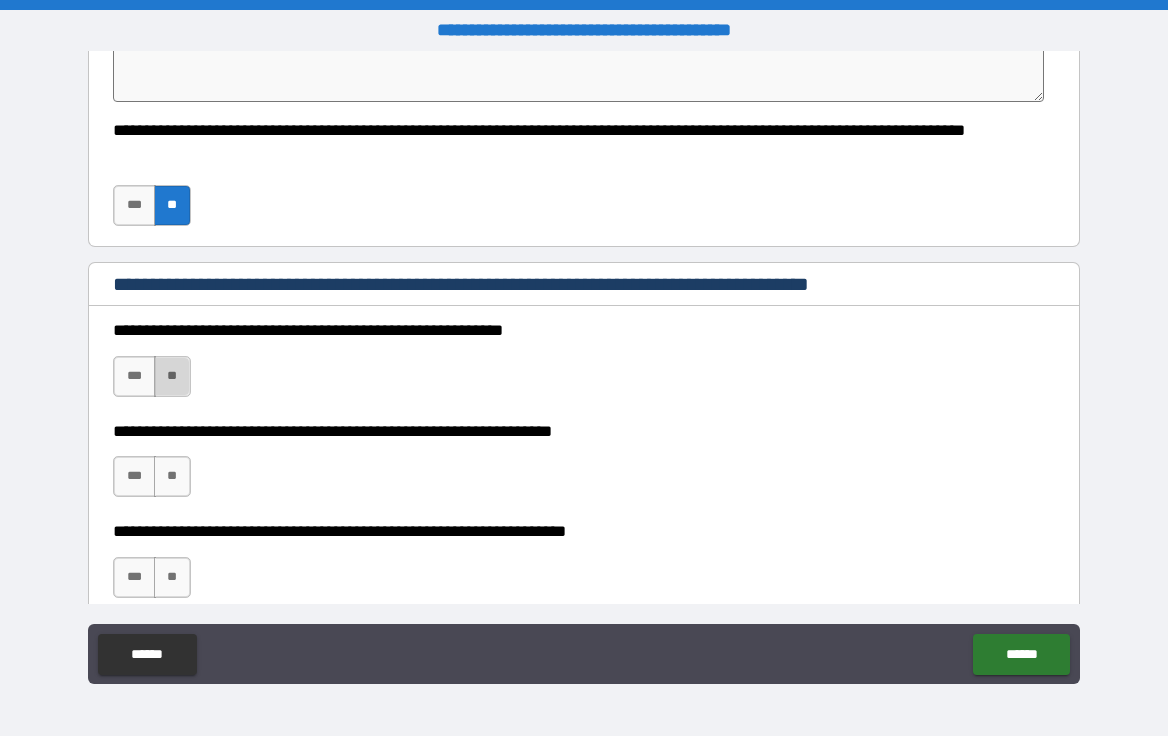 click on "**" at bounding box center [172, 376] 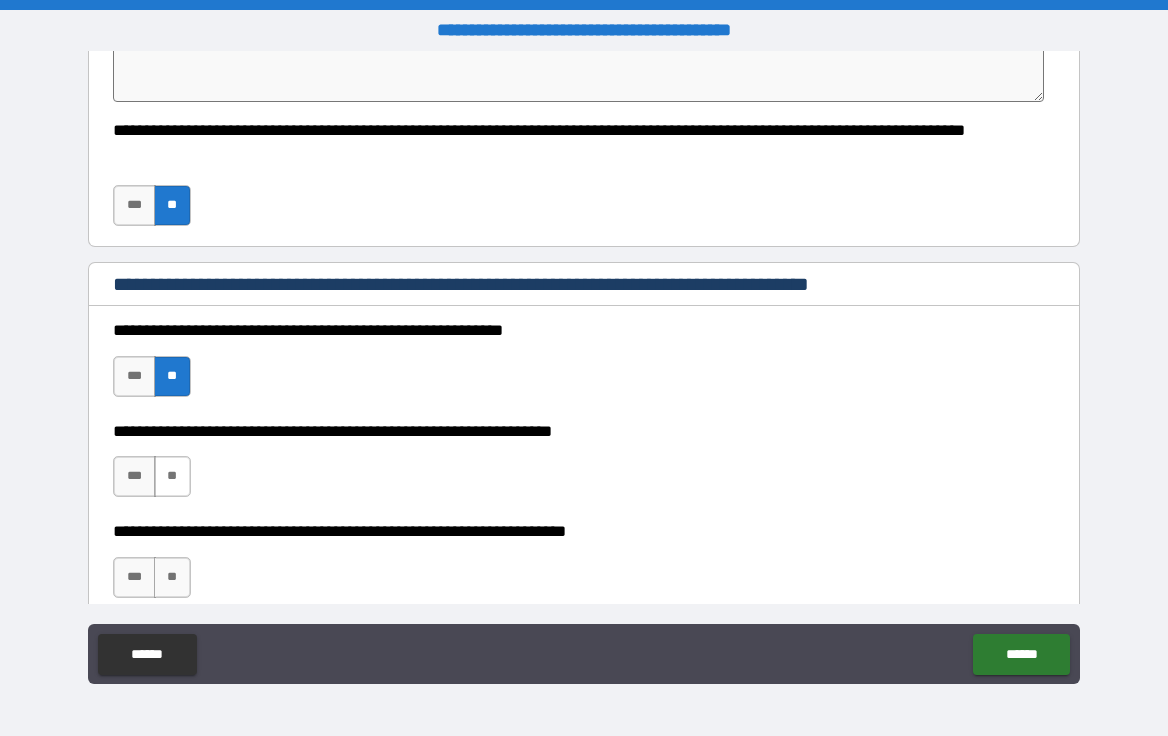 click on "**" at bounding box center [172, 476] 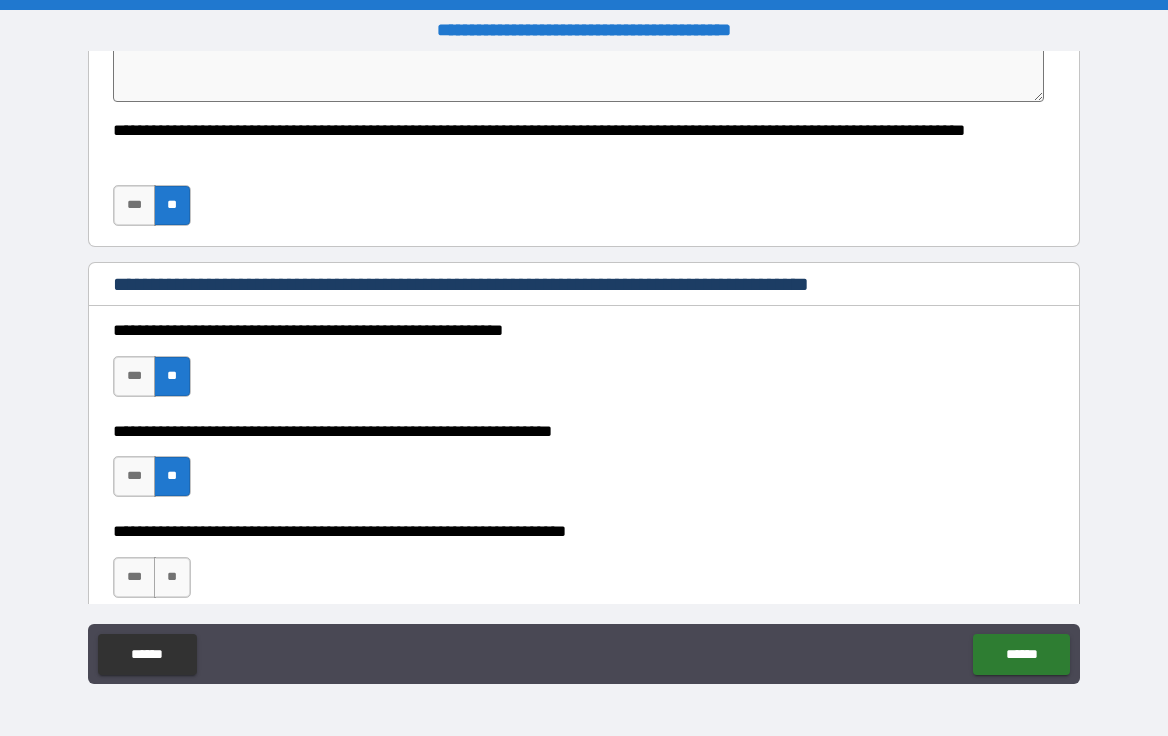type on "*" 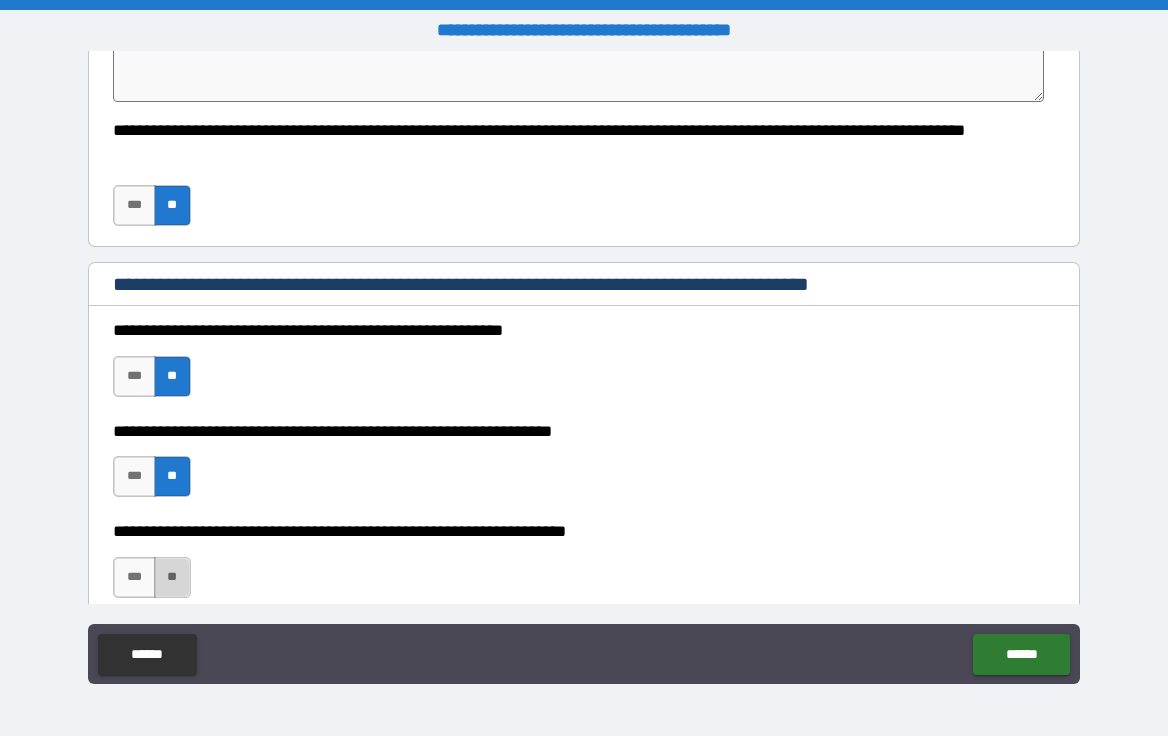 click on "**" at bounding box center (172, 577) 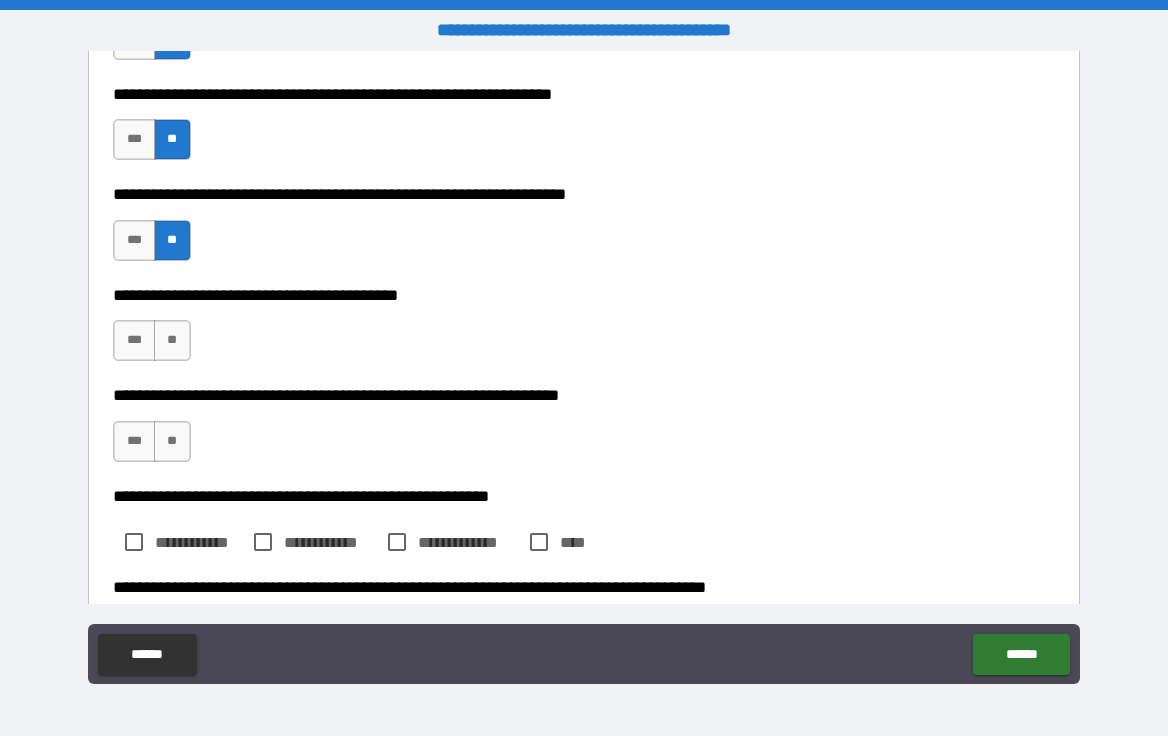 scroll, scrollTop: 787, scrollLeft: 0, axis: vertical 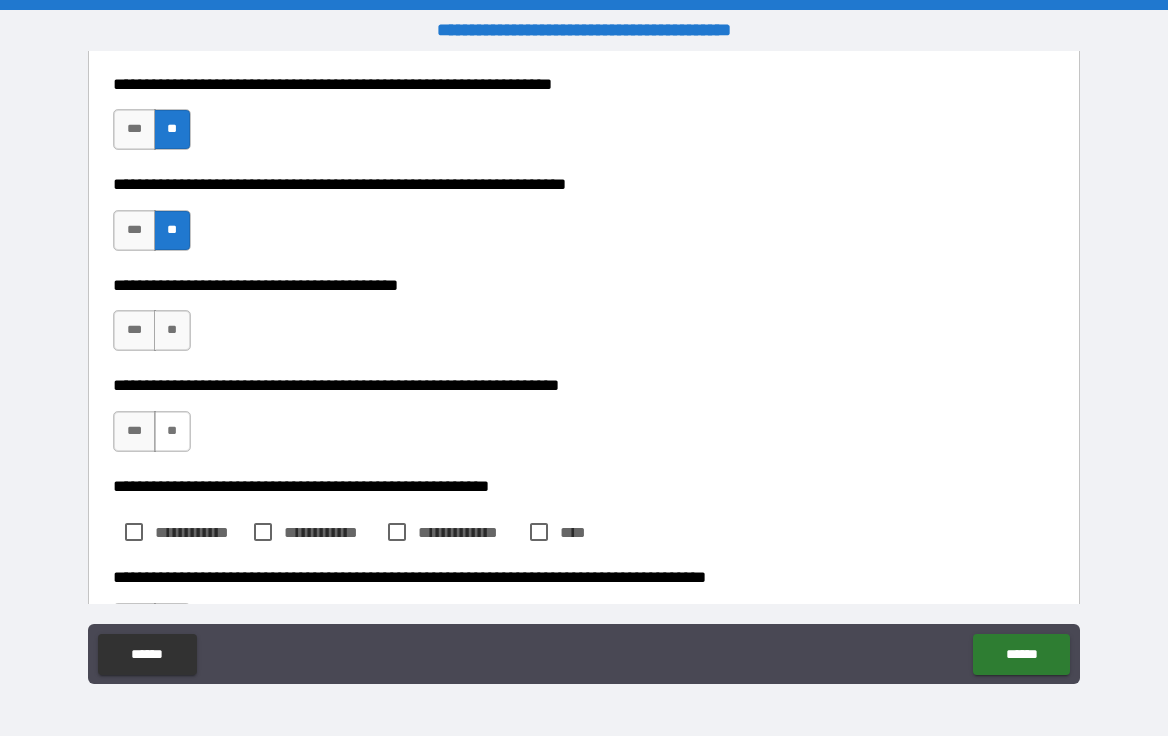 click on "**" at bounding box center [172, 431] 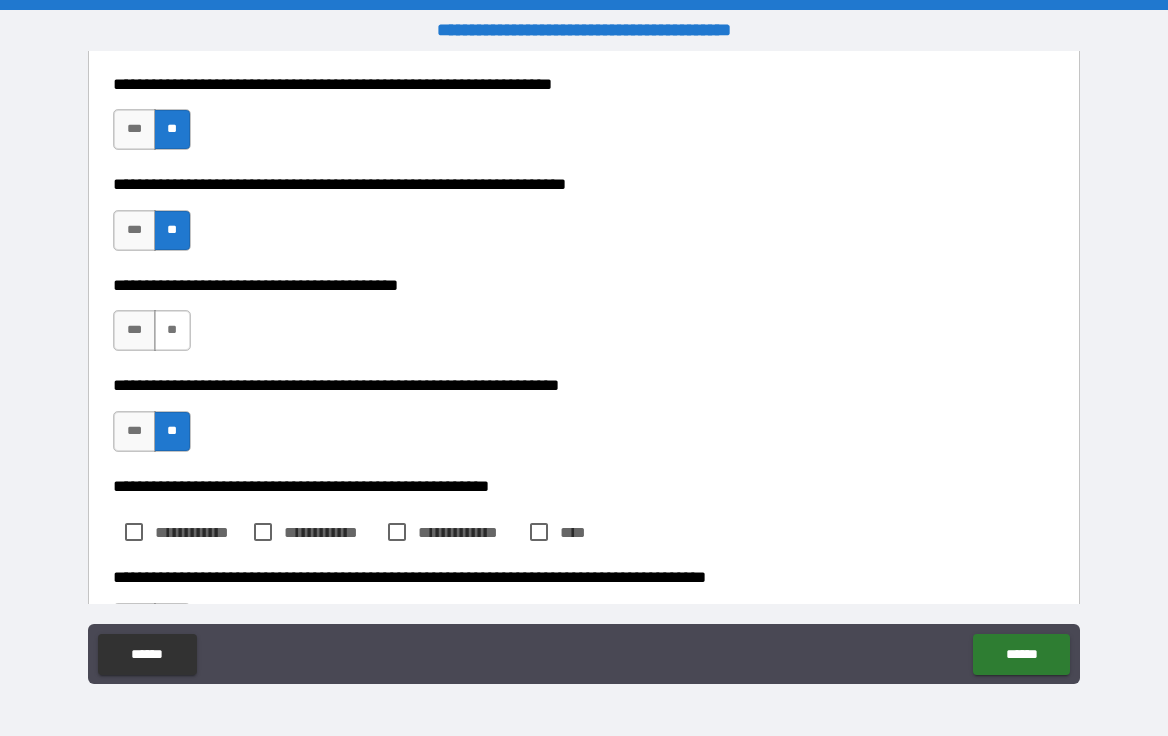 type on "*" 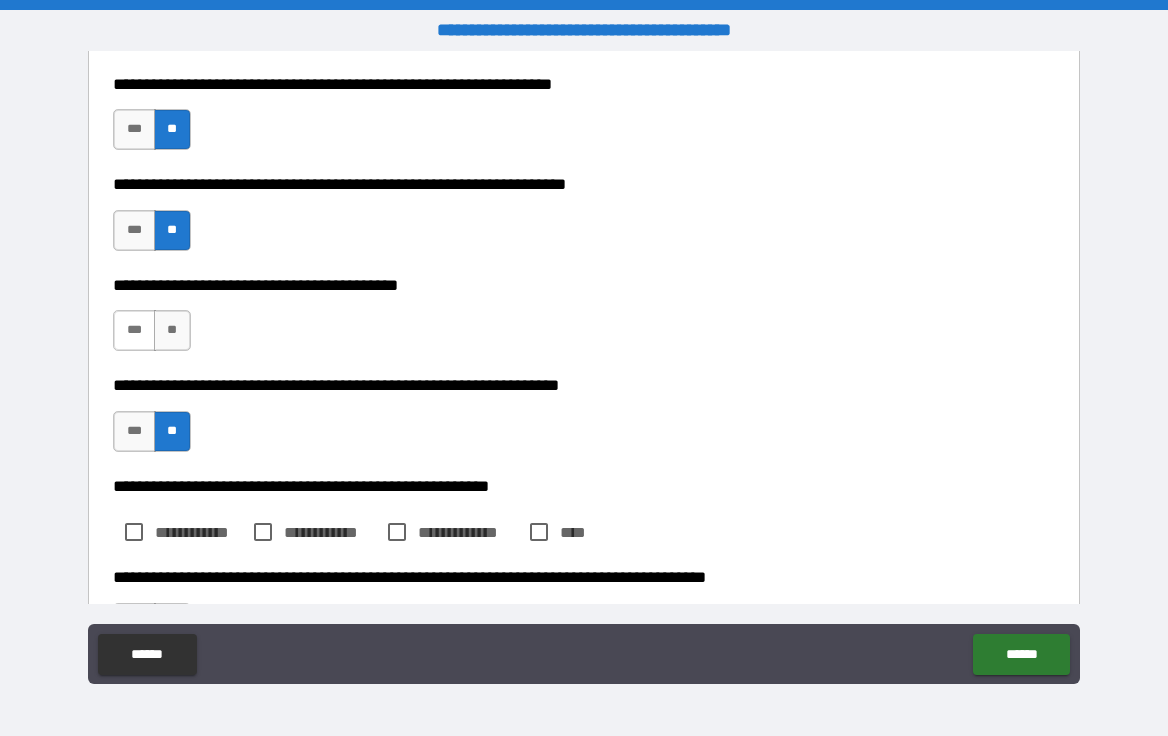 drag, startPoint x: 179, startPoint y: 334, endPoint x: 134, endPoint y: 336, distance: 45.044422 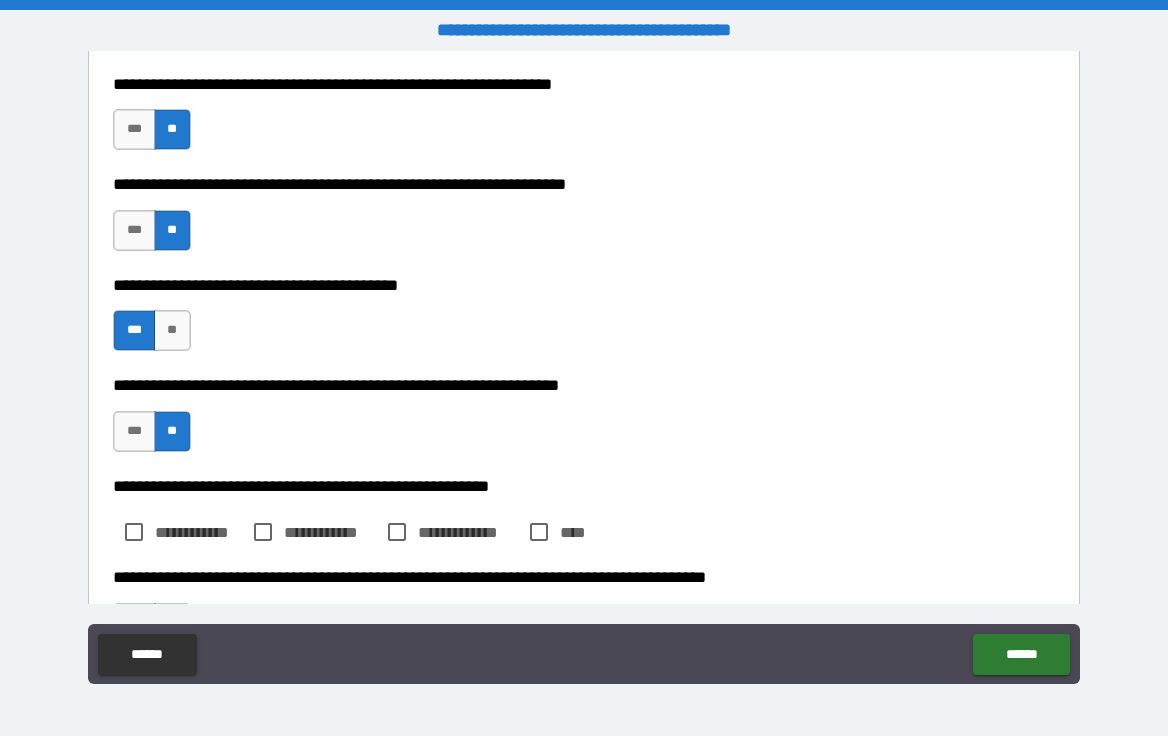 type on "*" 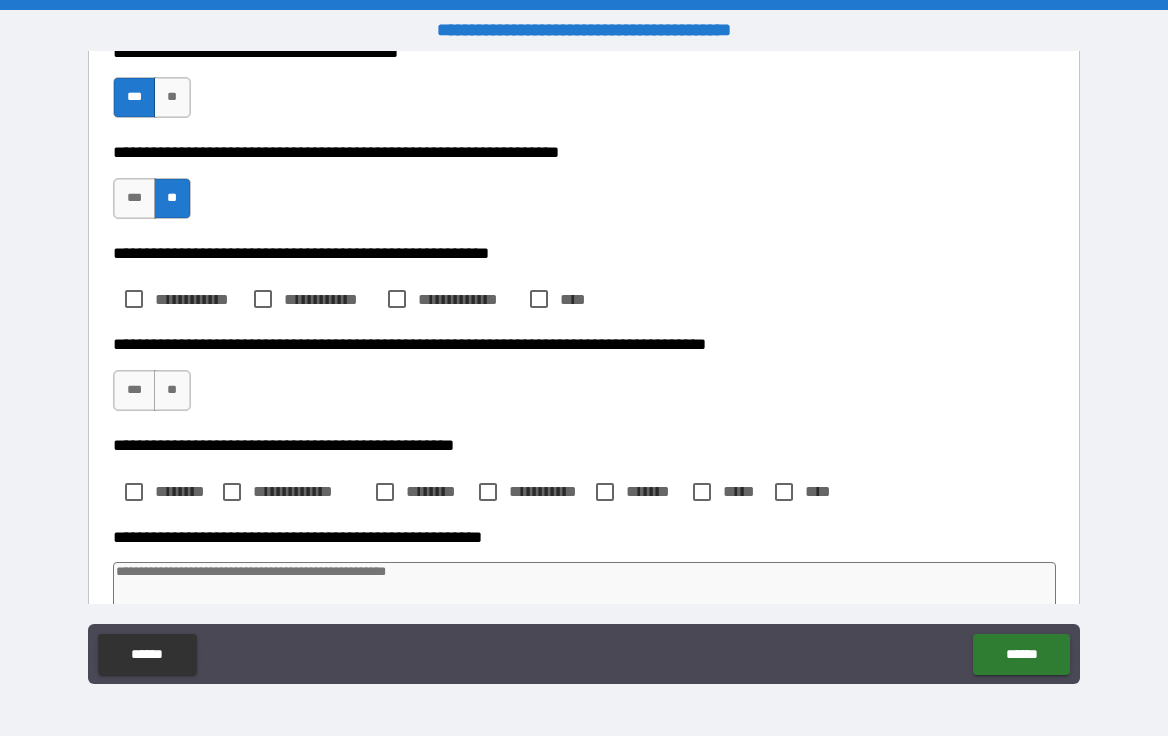 scroll, scrollTop: 1029, scrollLeft: 0, axis: vertical 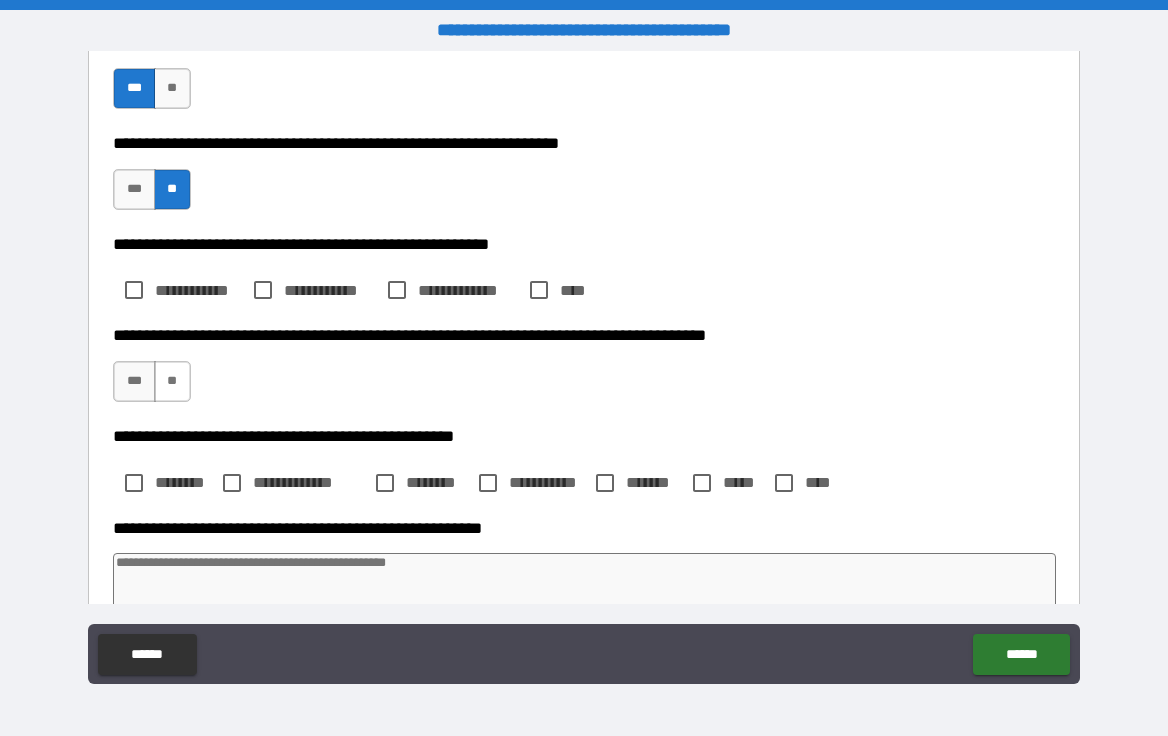 click on "**" at bounding box center [172, 381] 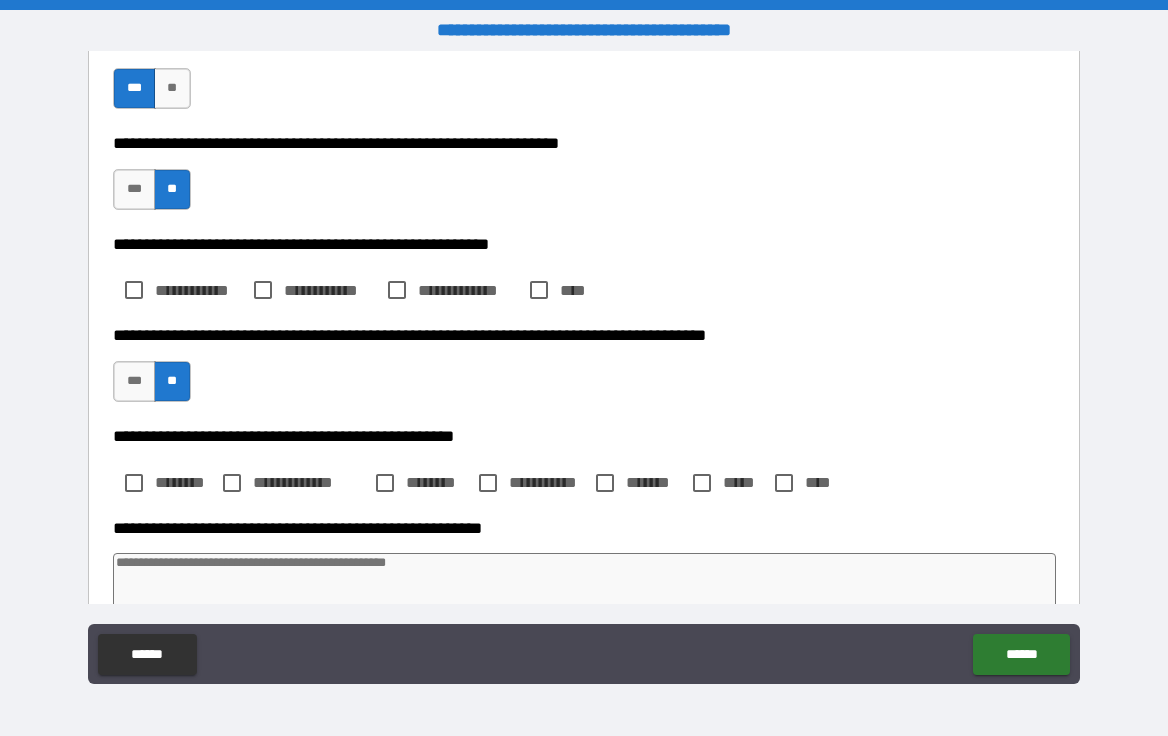 type on "*" 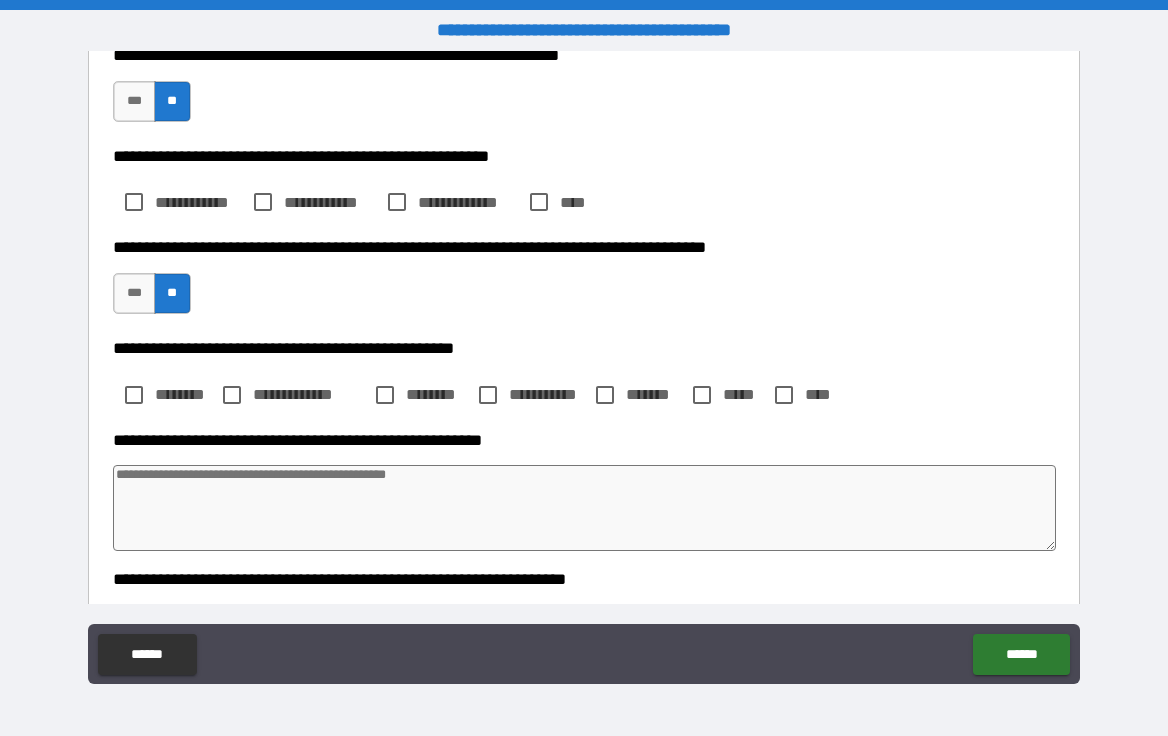scroll, scrollTop: 1118, scrollLeft: 0, axis: vertical 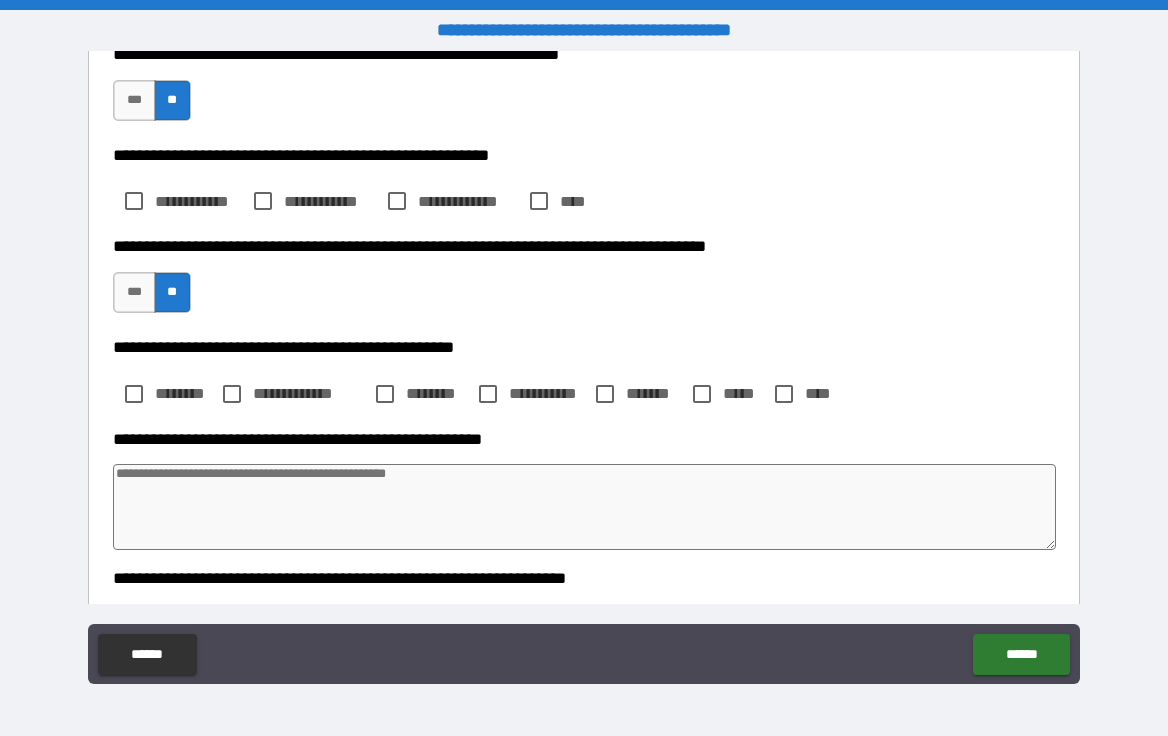 type on "*" 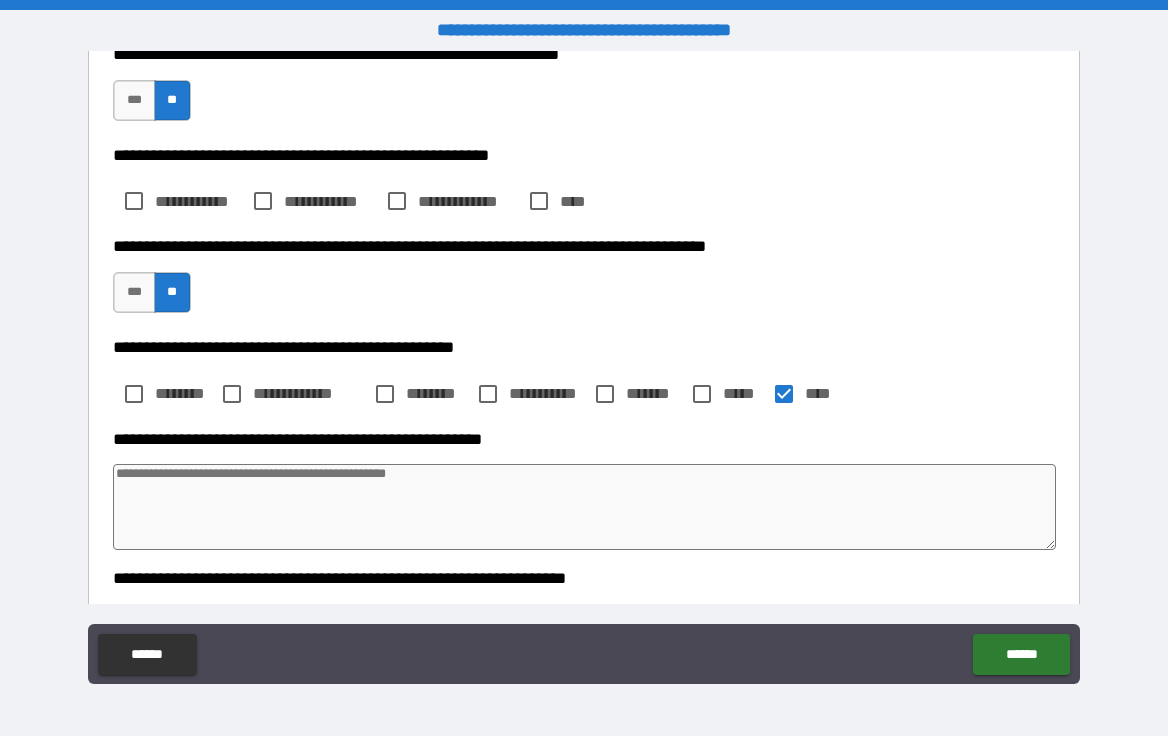type on "*" 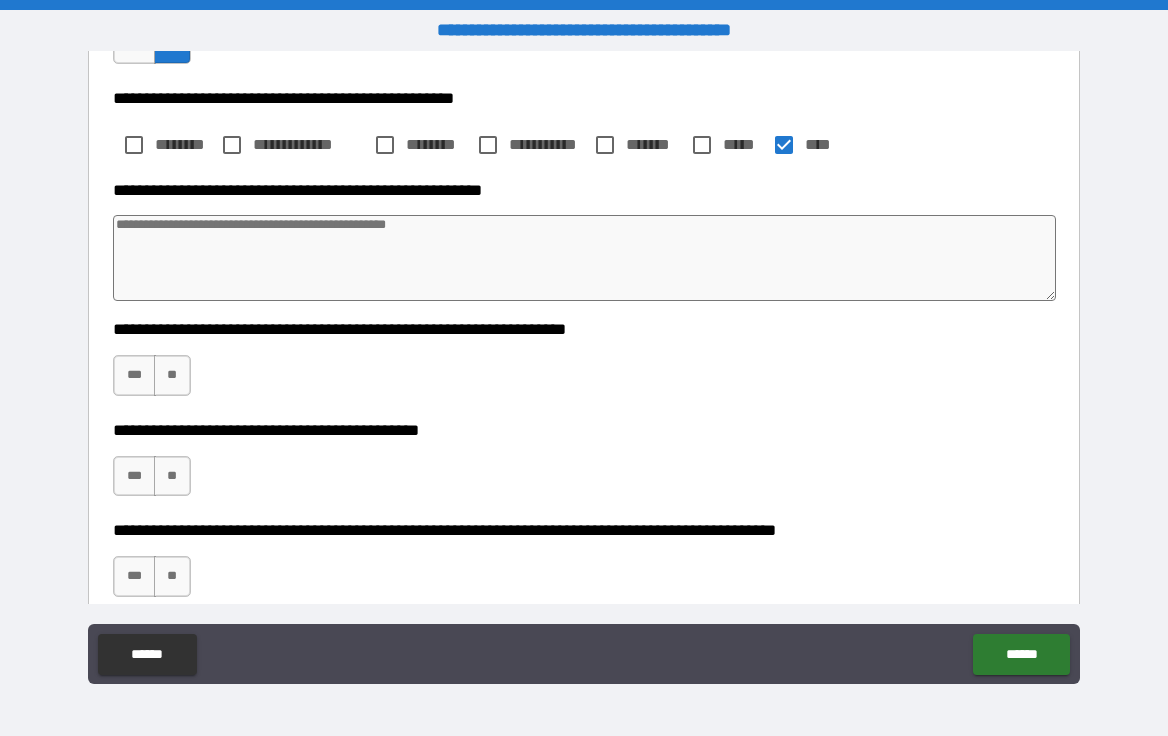 scroll, scrollTop: 1368, scrollLeft: 0, axis: vertical 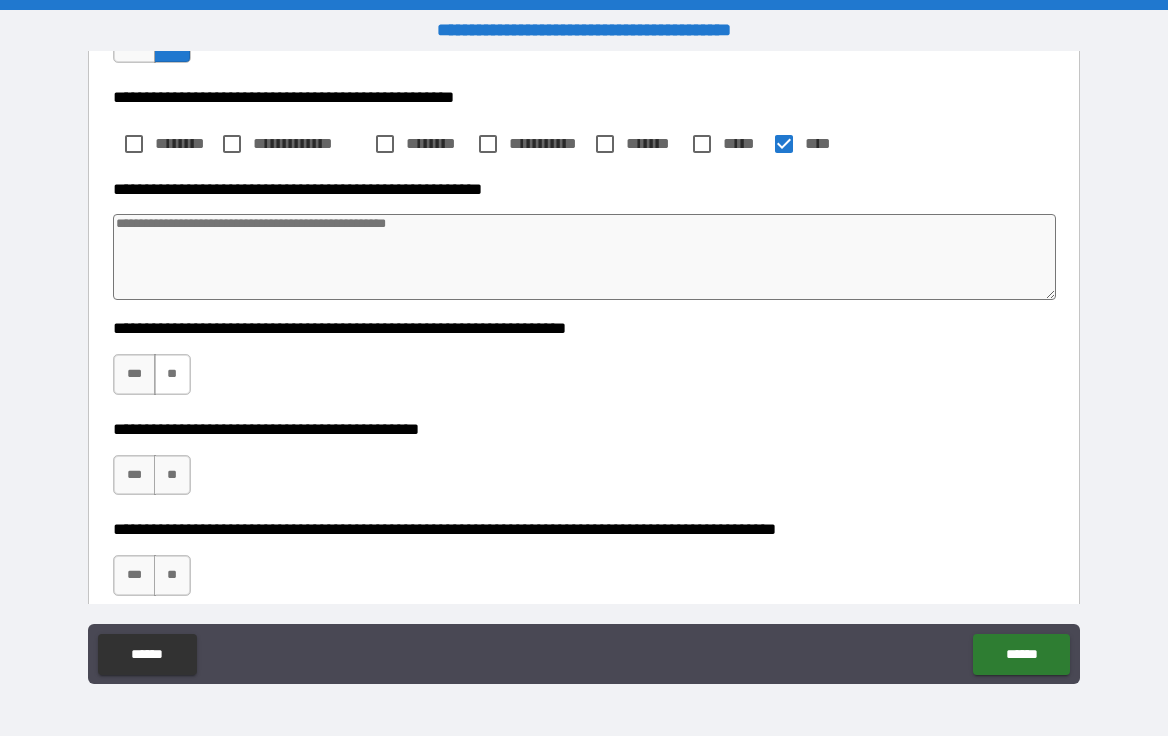 click on "**" at bounding box center [172, 374] 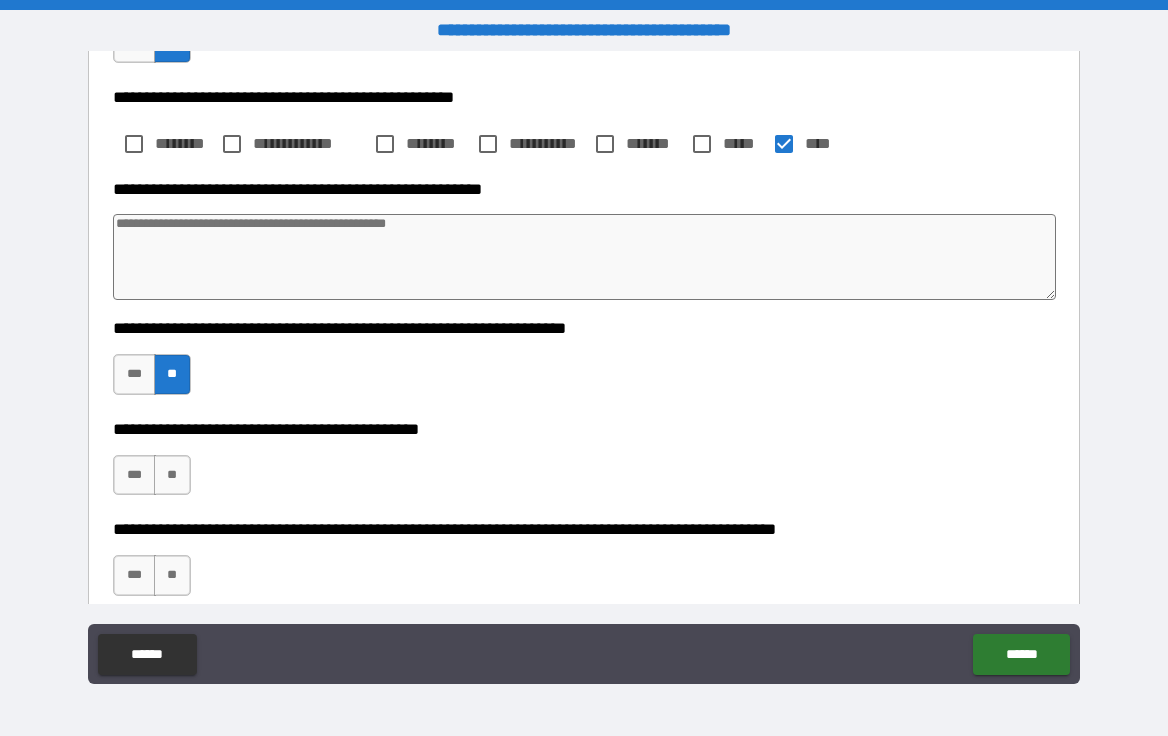 type on "*" 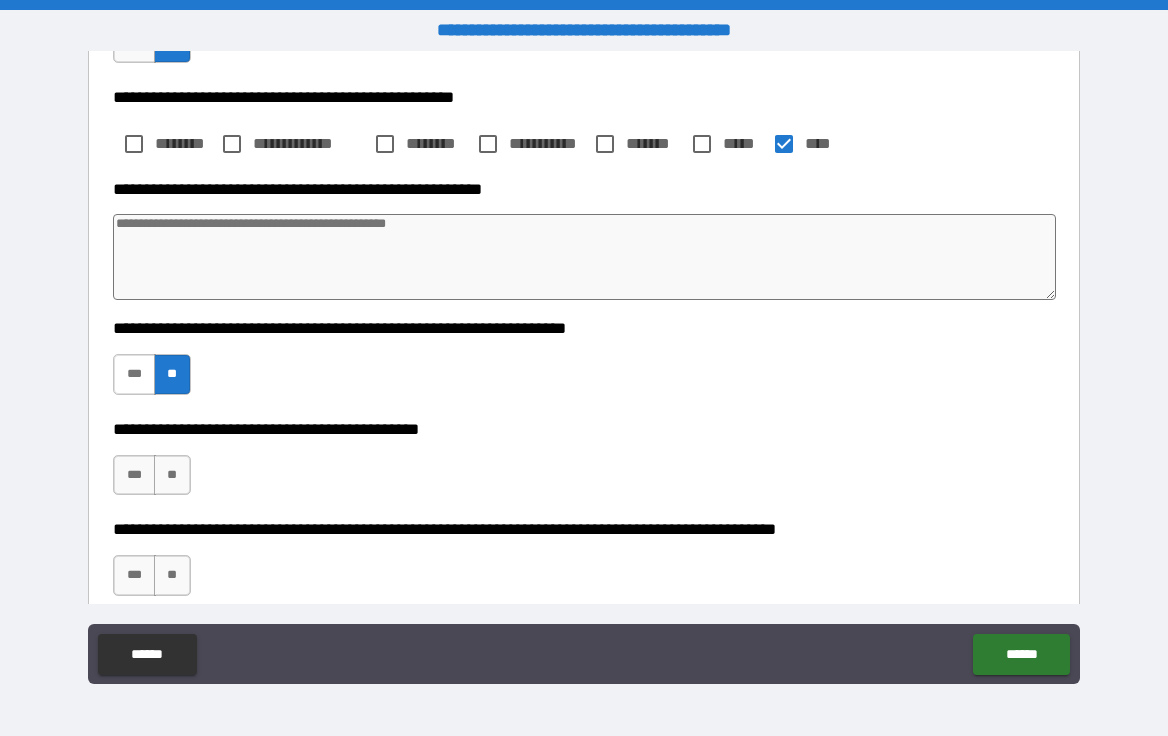 click on "***" at bounding box center (134, 374) 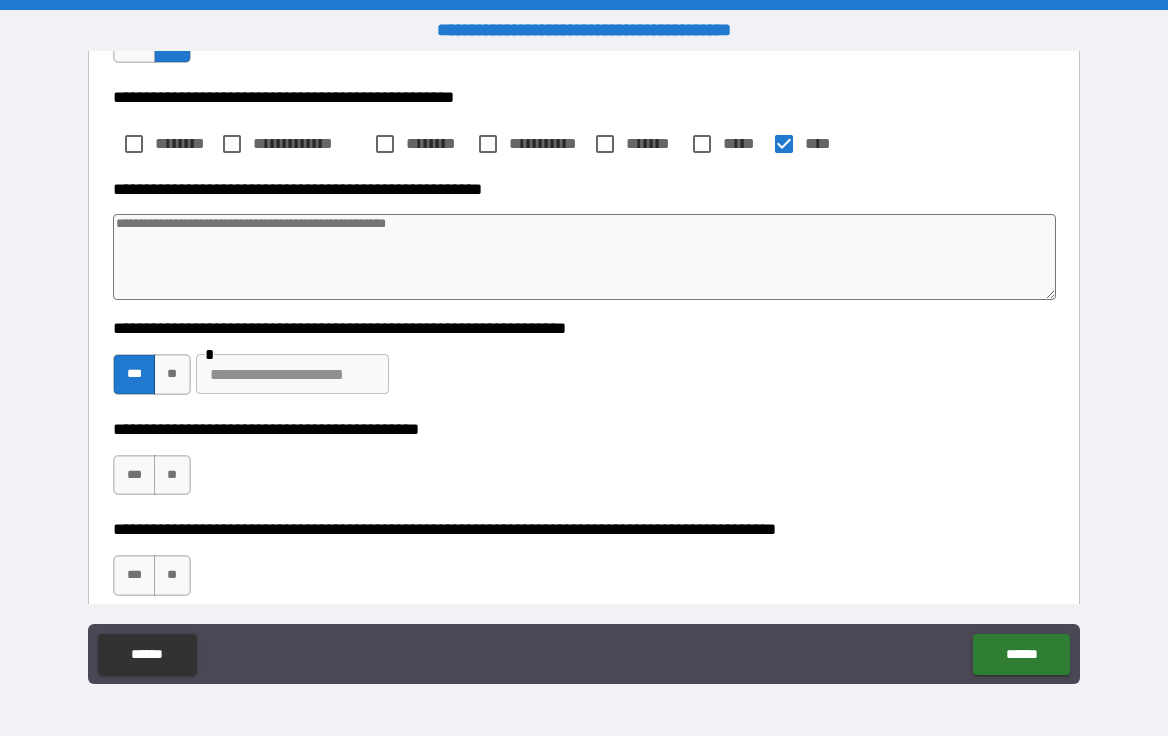 type on "*" 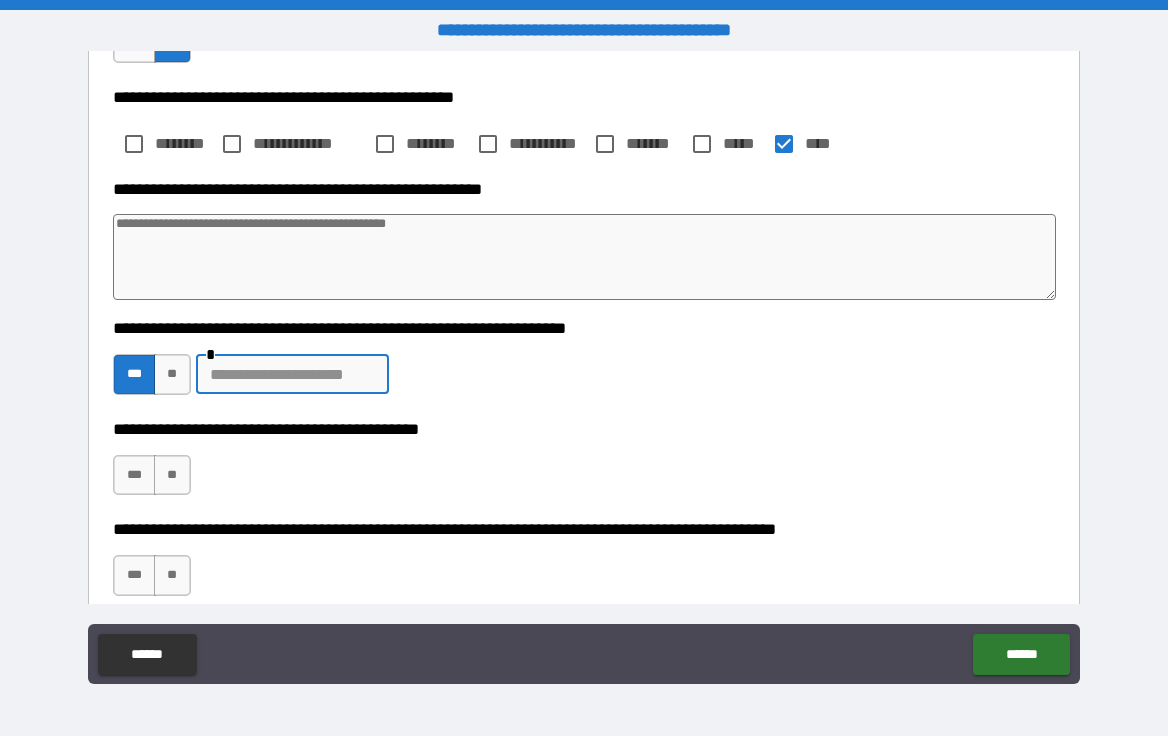 click at bounding box center (292, 374) 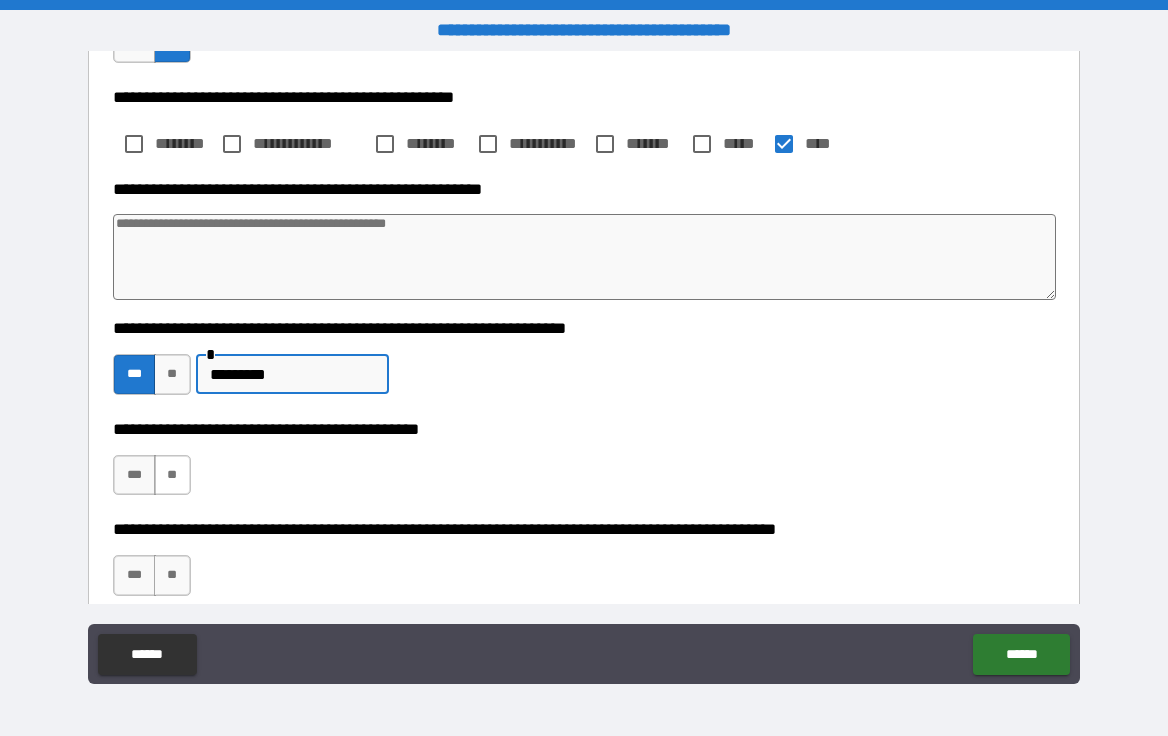 type on "*********" 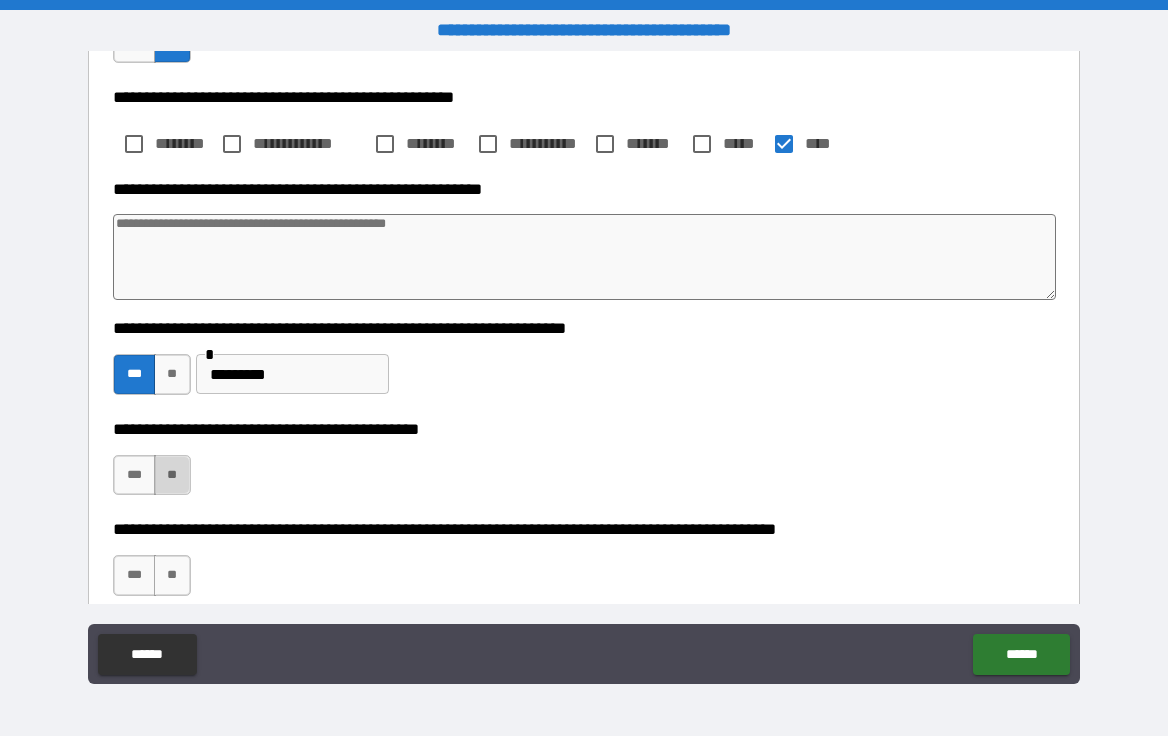 type on "*" 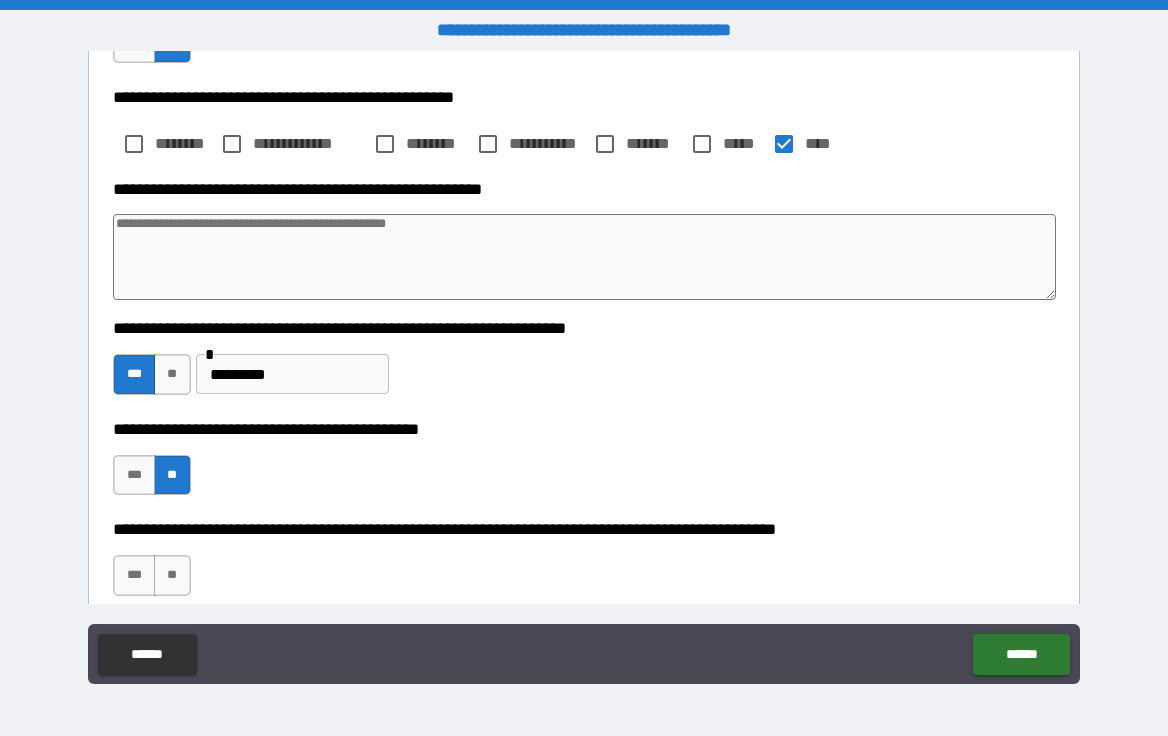 type on "*" 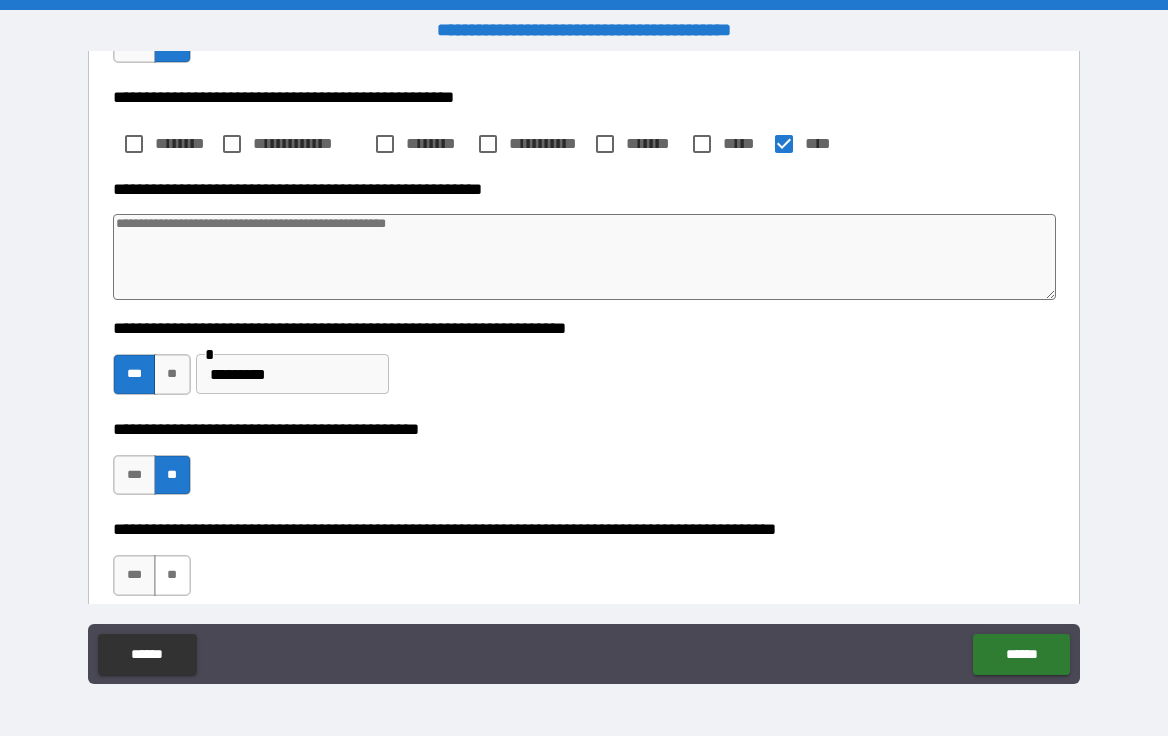 click on "**" at bounding box center [172, 575] 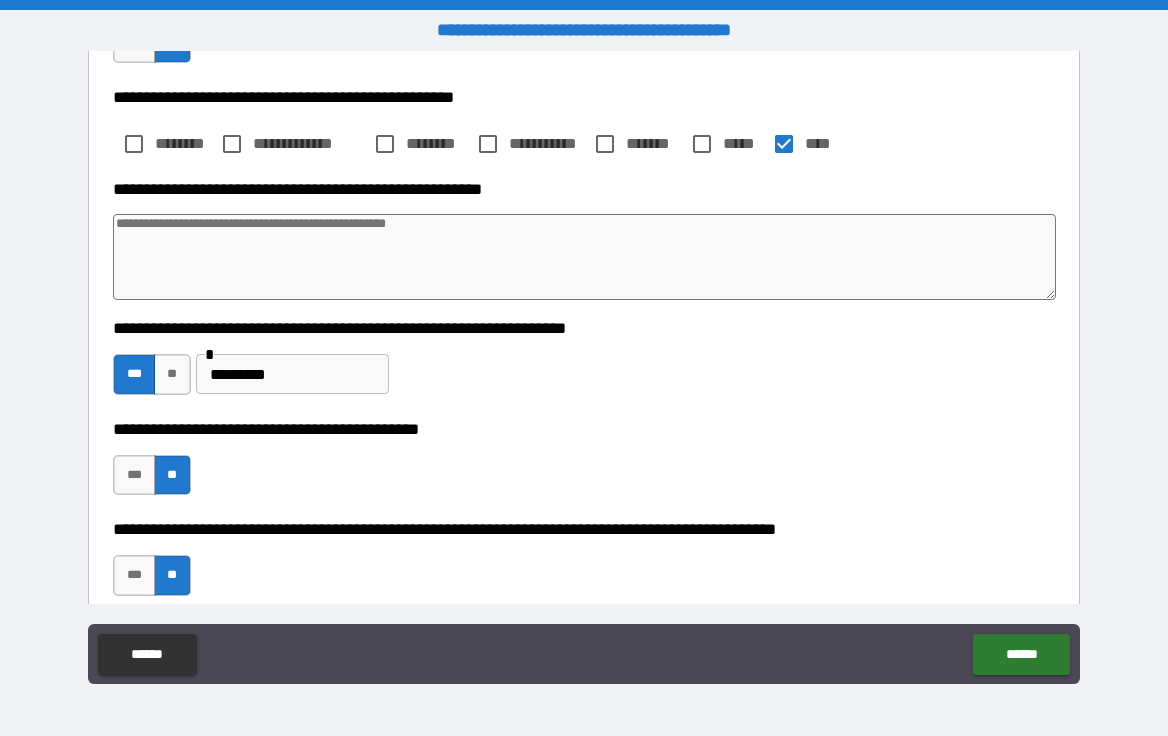 type on "*" 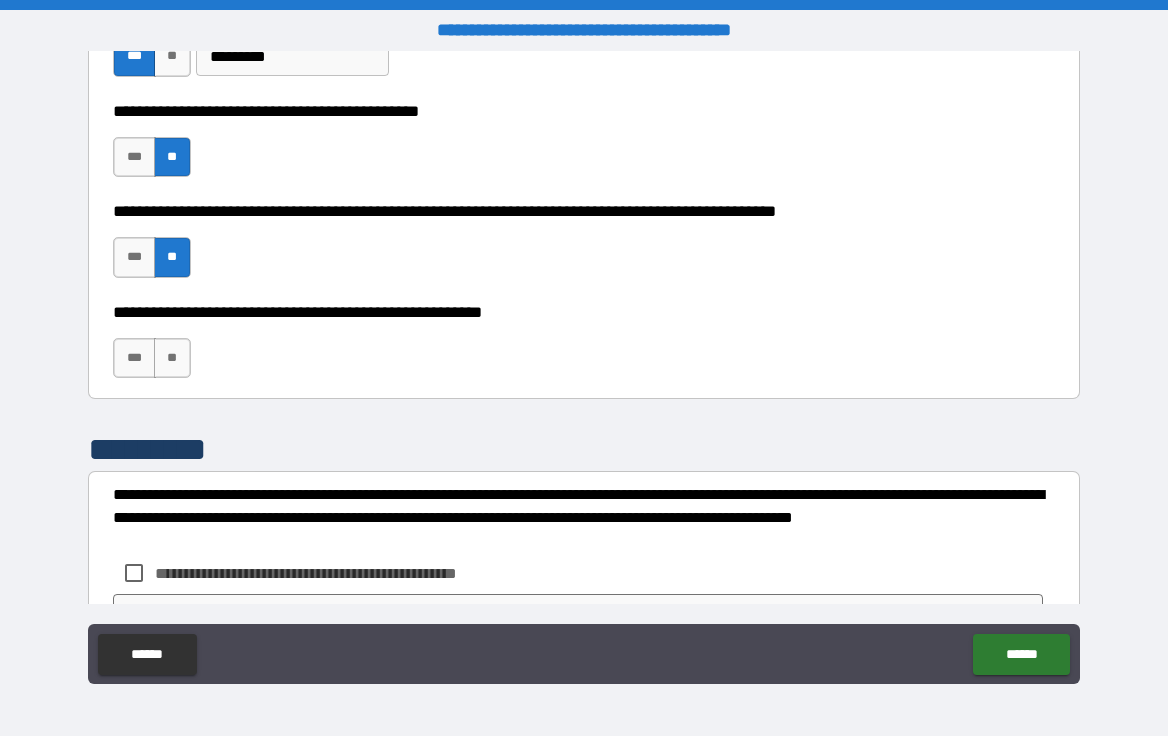 scroll, scrollTop: 1689, scrollLeft: 0, axis: vertical 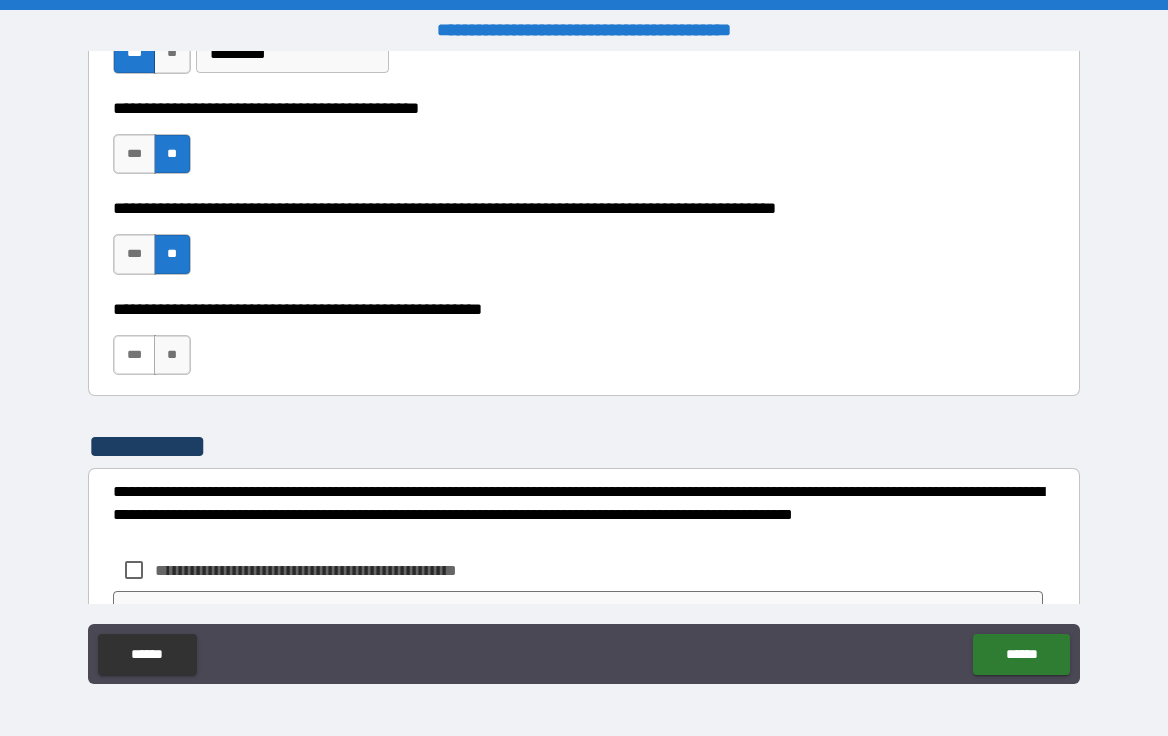 click on "***" at bounding box center (134, 355) 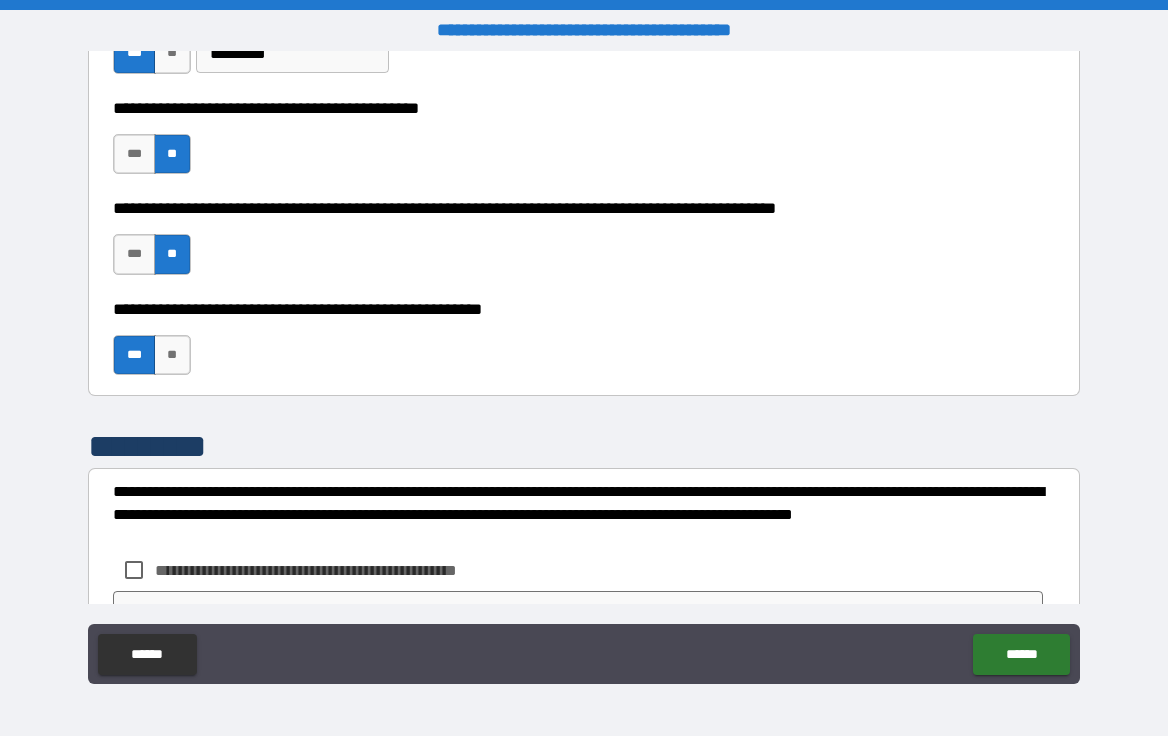 type on "*" 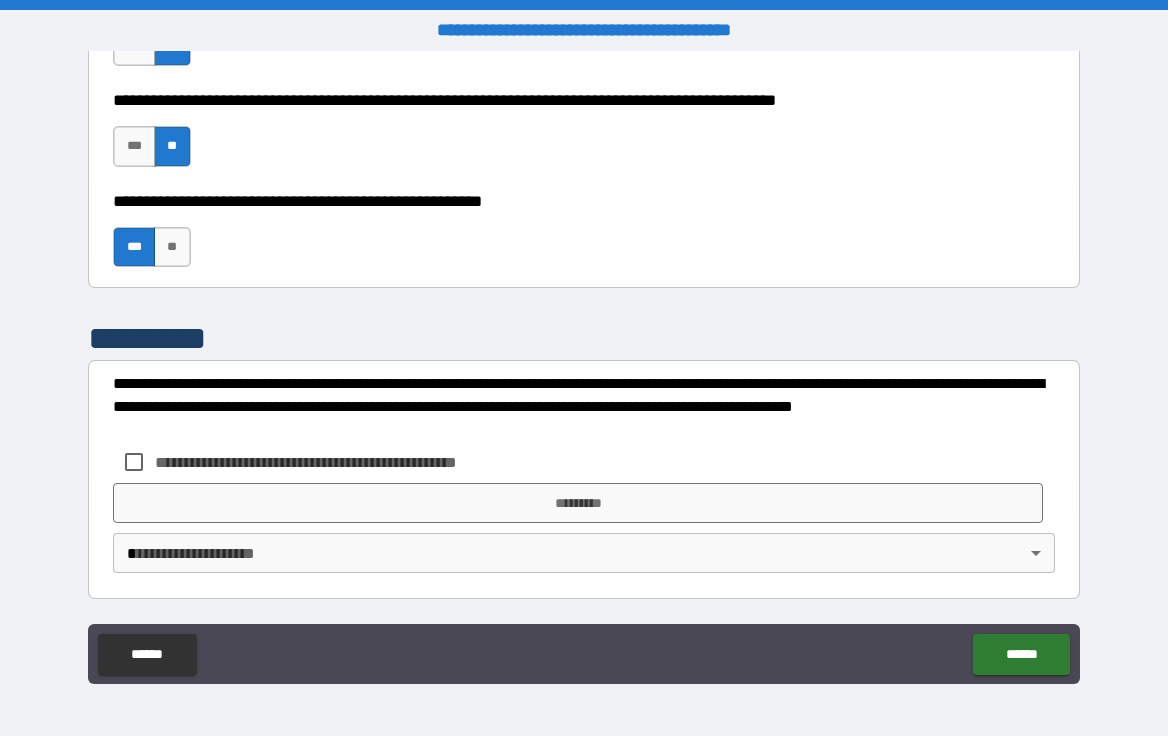 type on "*" 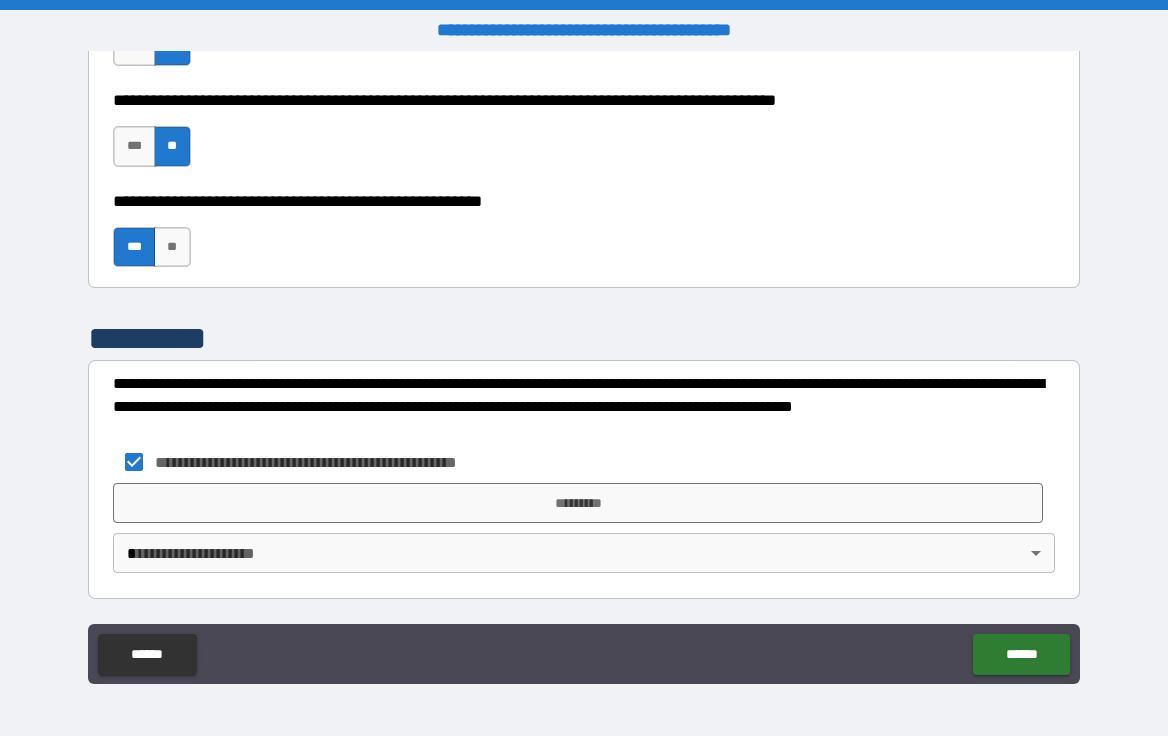 type on "*" 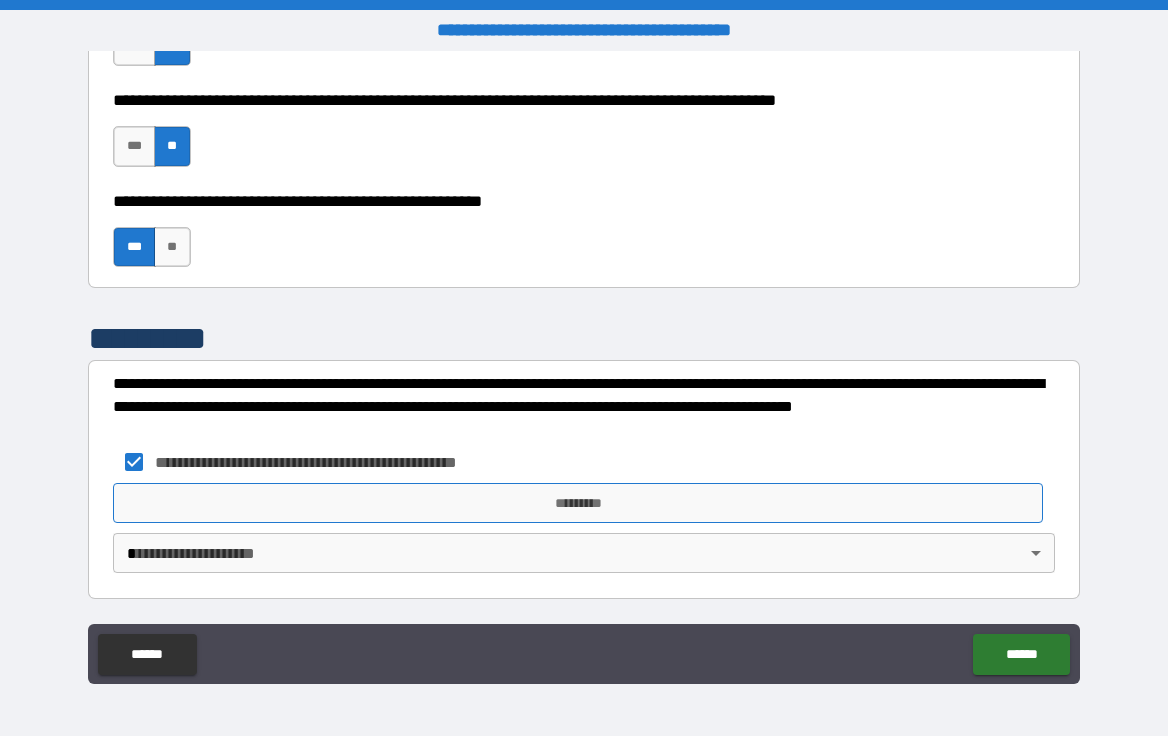 click on "*********" at bounding box center (577, 503) 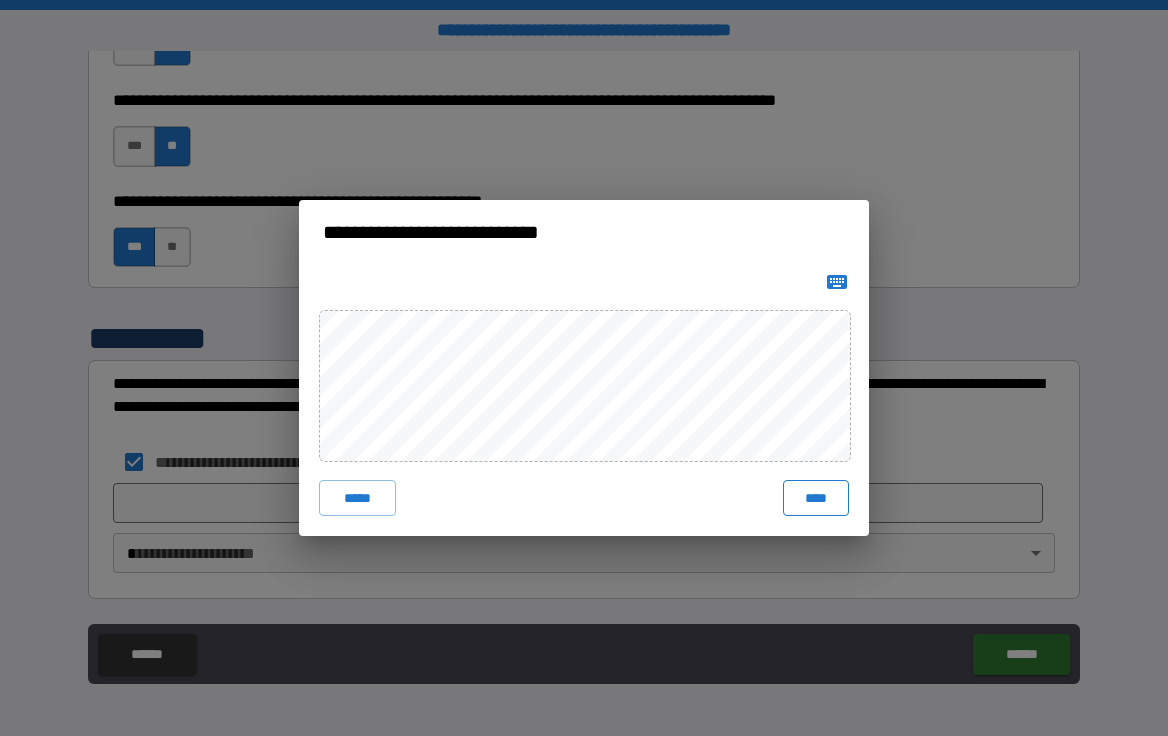 click on "****" at bounding box center [816, 498] 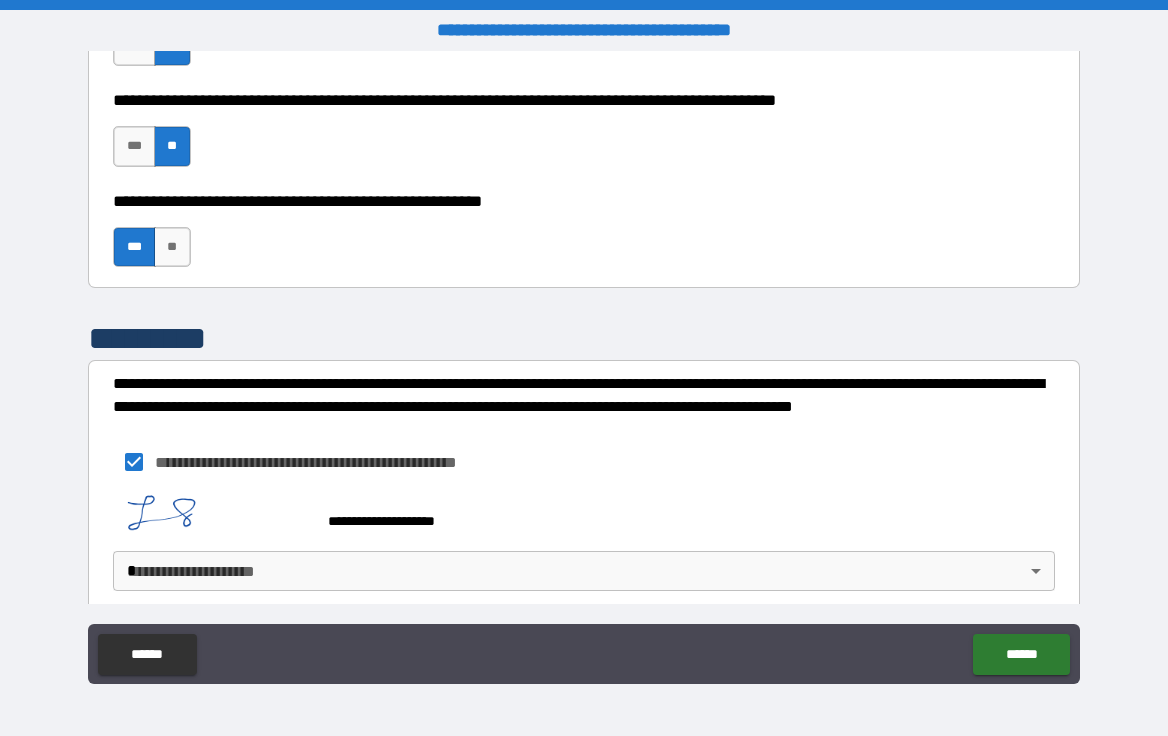 type on "*" 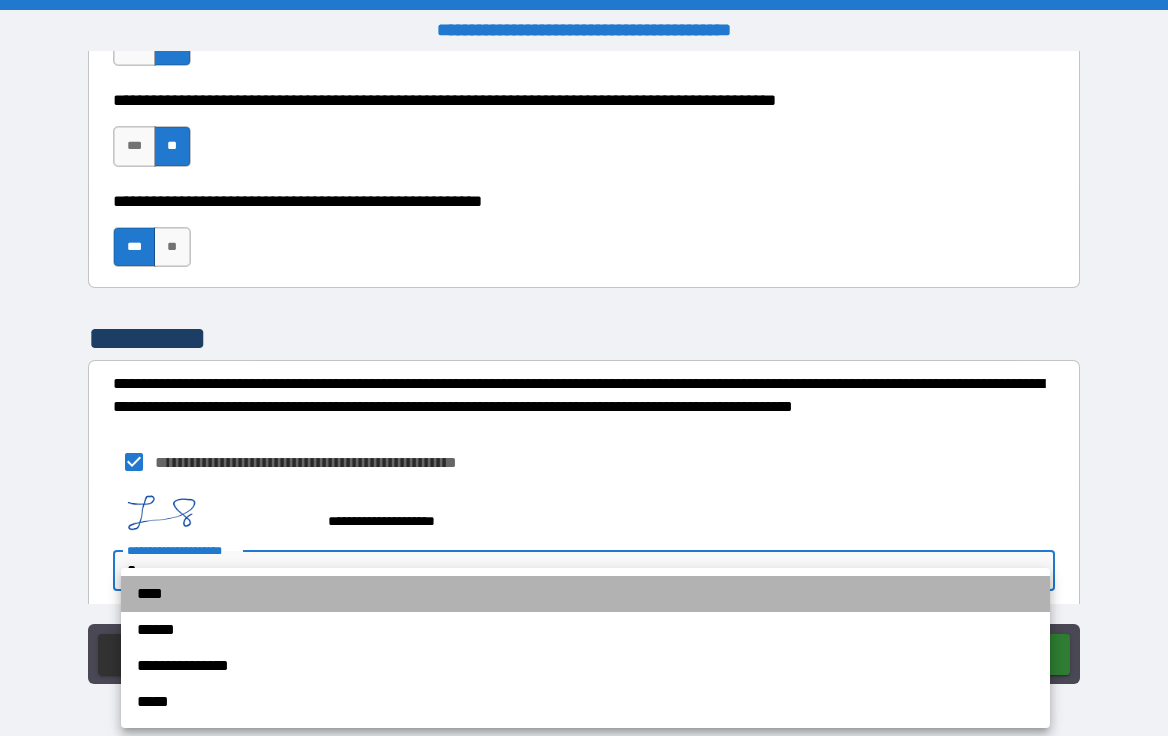 click on "****" at bounding box center (585, 594) 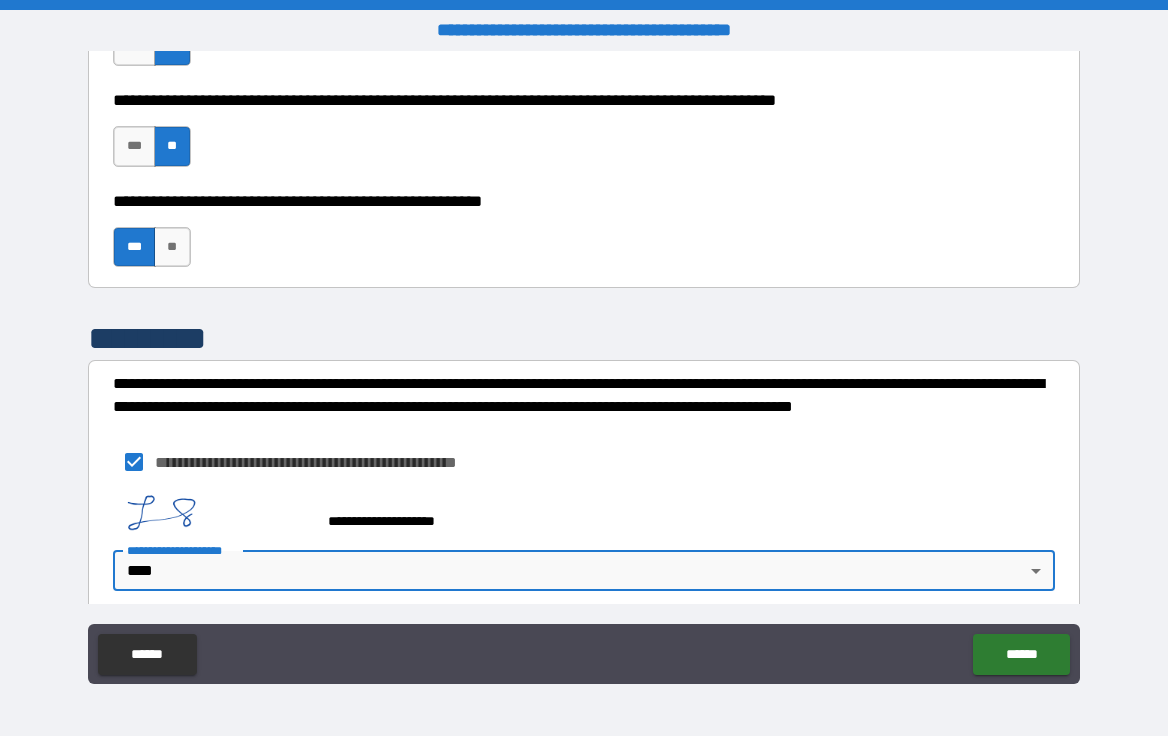 type on "*" 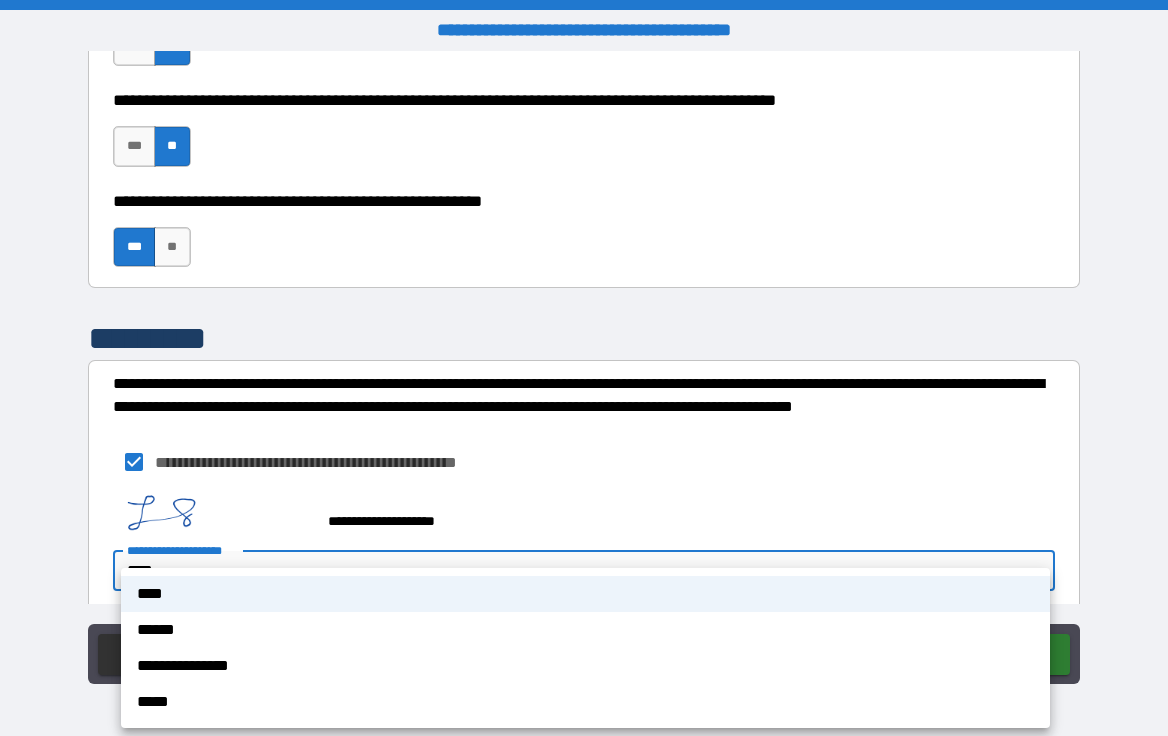 click on "**********" at bounding box center [584, 368] 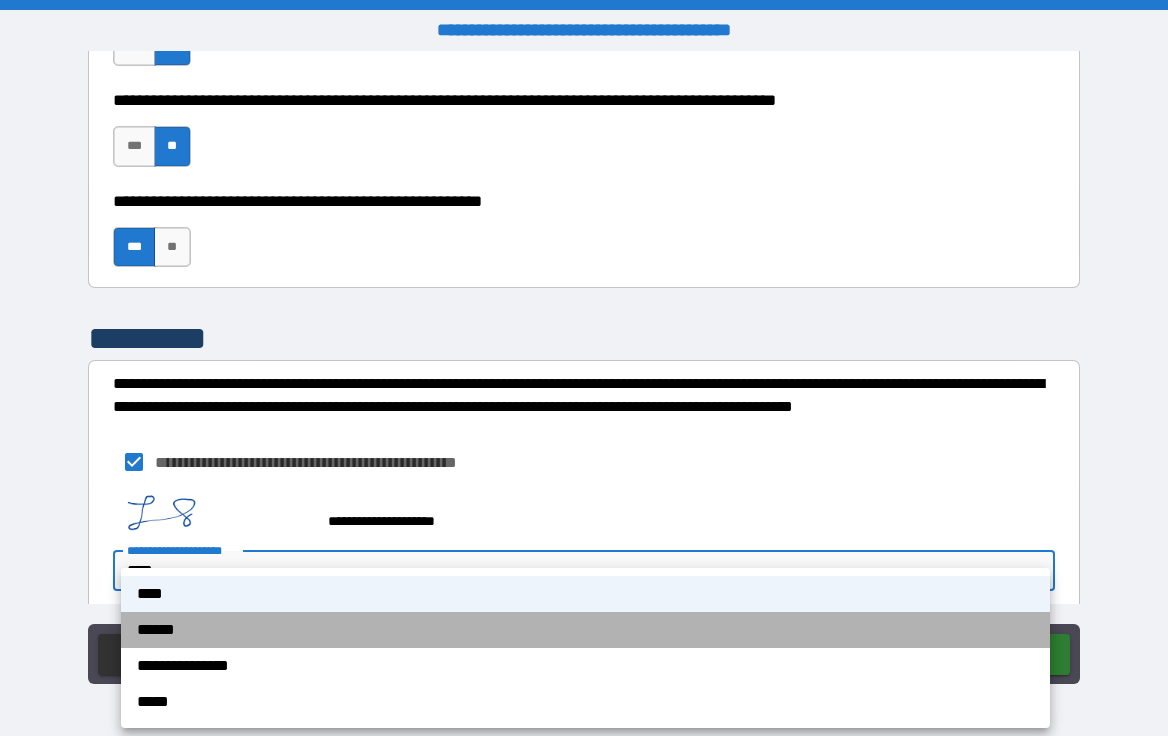 drag, startPoint x: 671, startPoint y: 630, endPoint x: 640, endPoint y: 652, distance: 38.013157 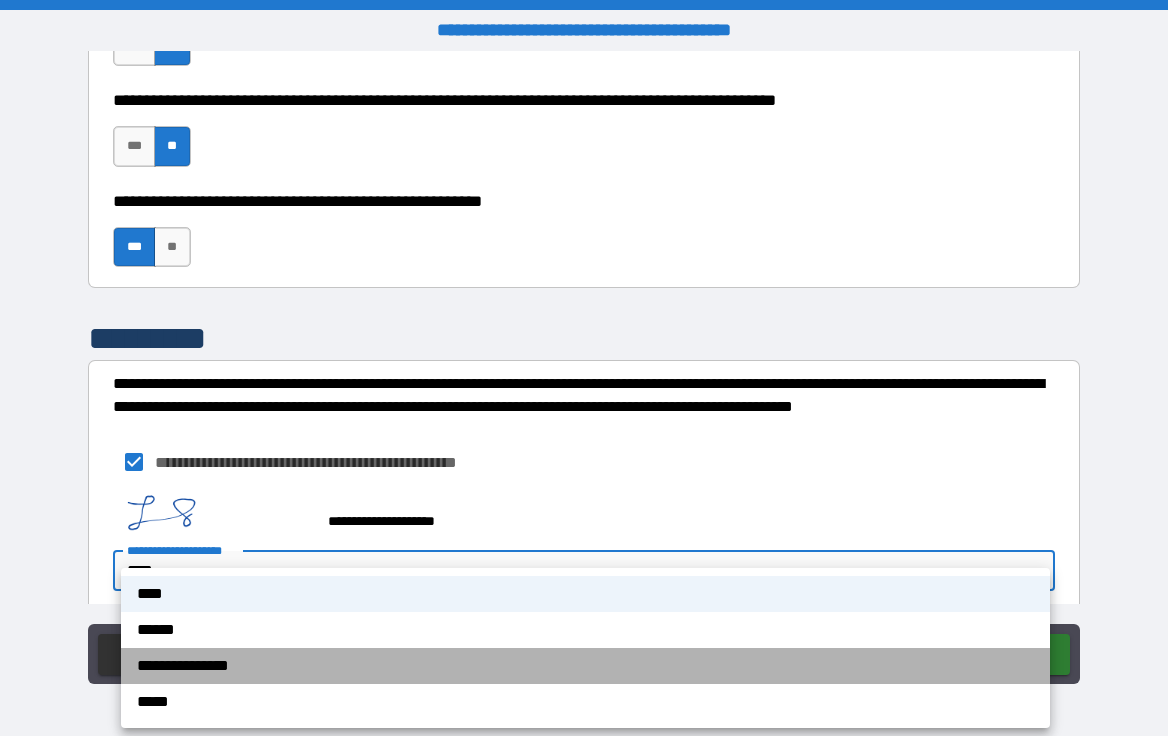 click on "**********" at bounding box center (585, 666) 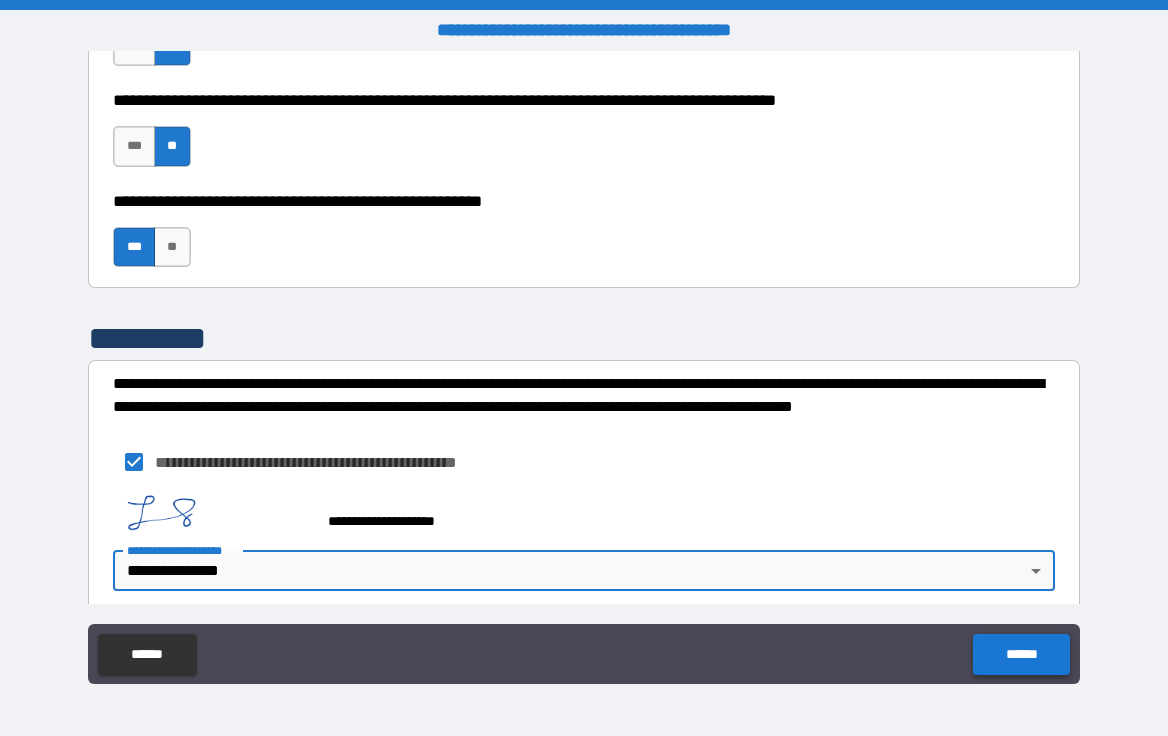 click on "******" at bounding box center (1021, 654) 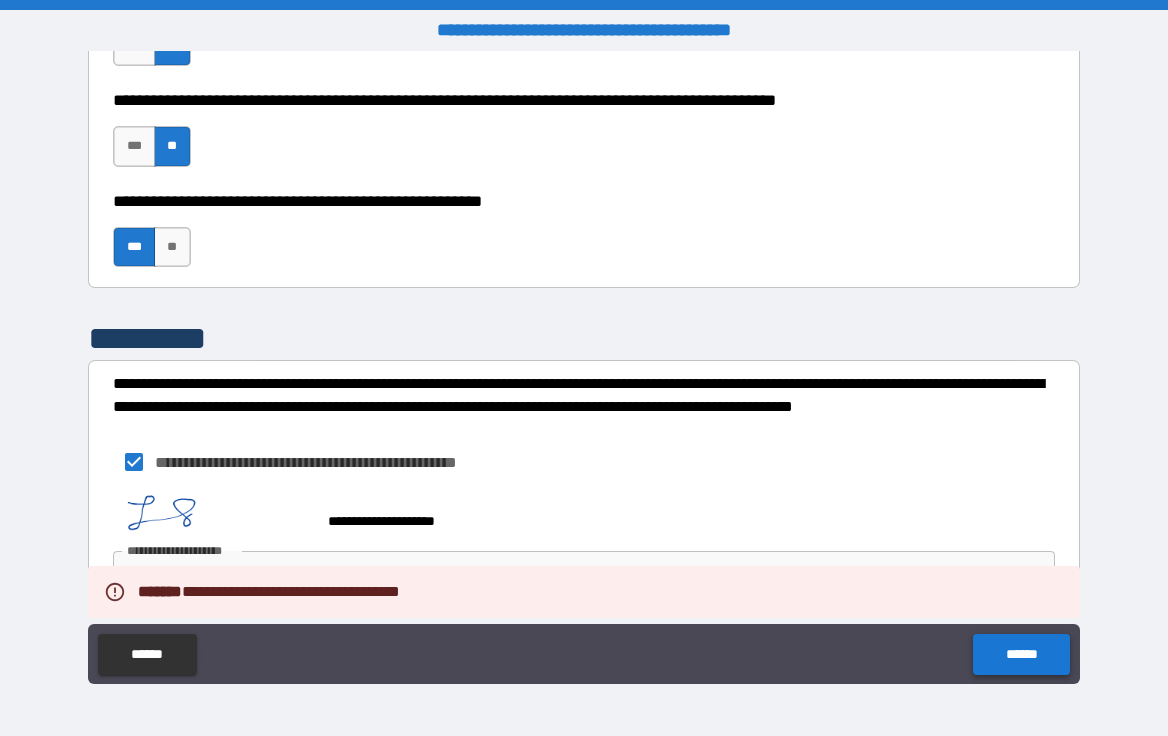 type on "*" 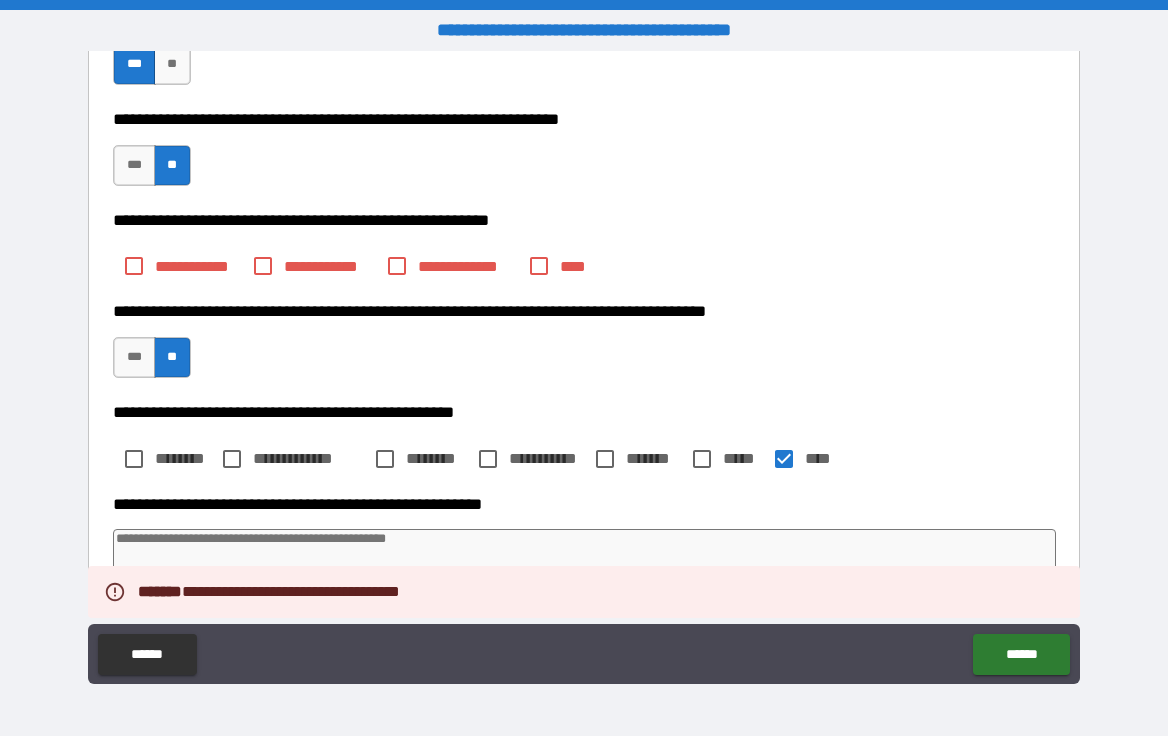 scroll, scrollTop: 1065, scrollLeft: 0, axis: vertical 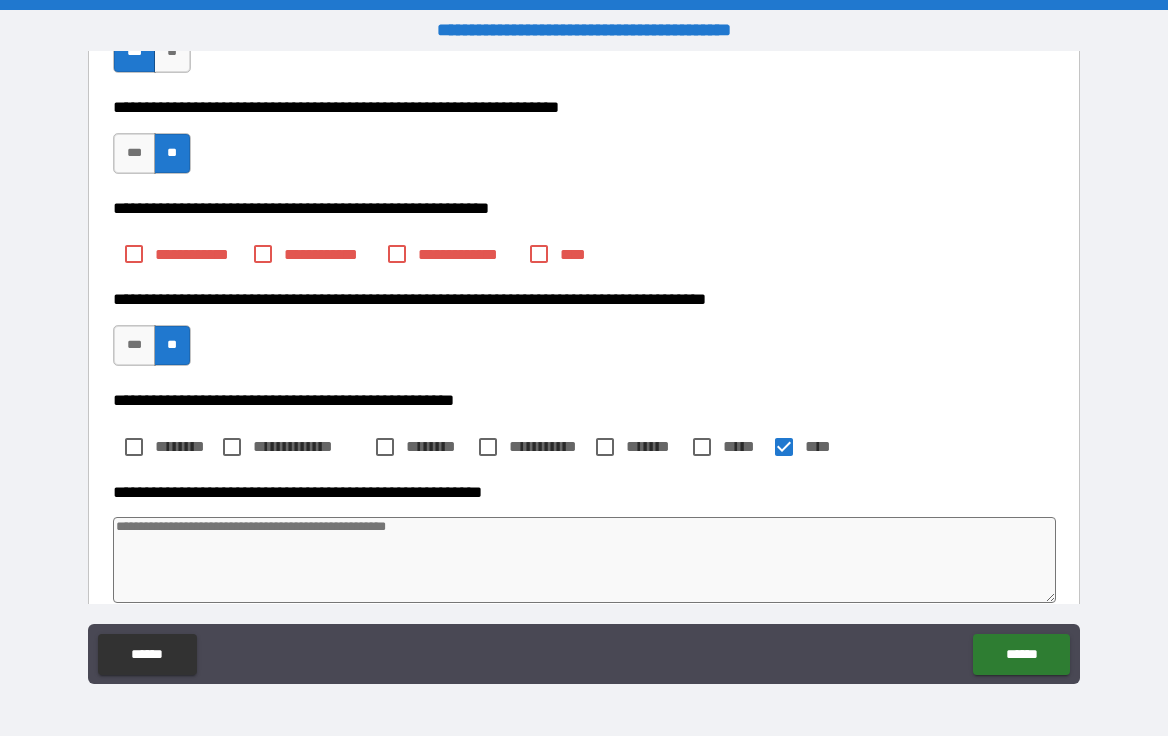 type on "*" 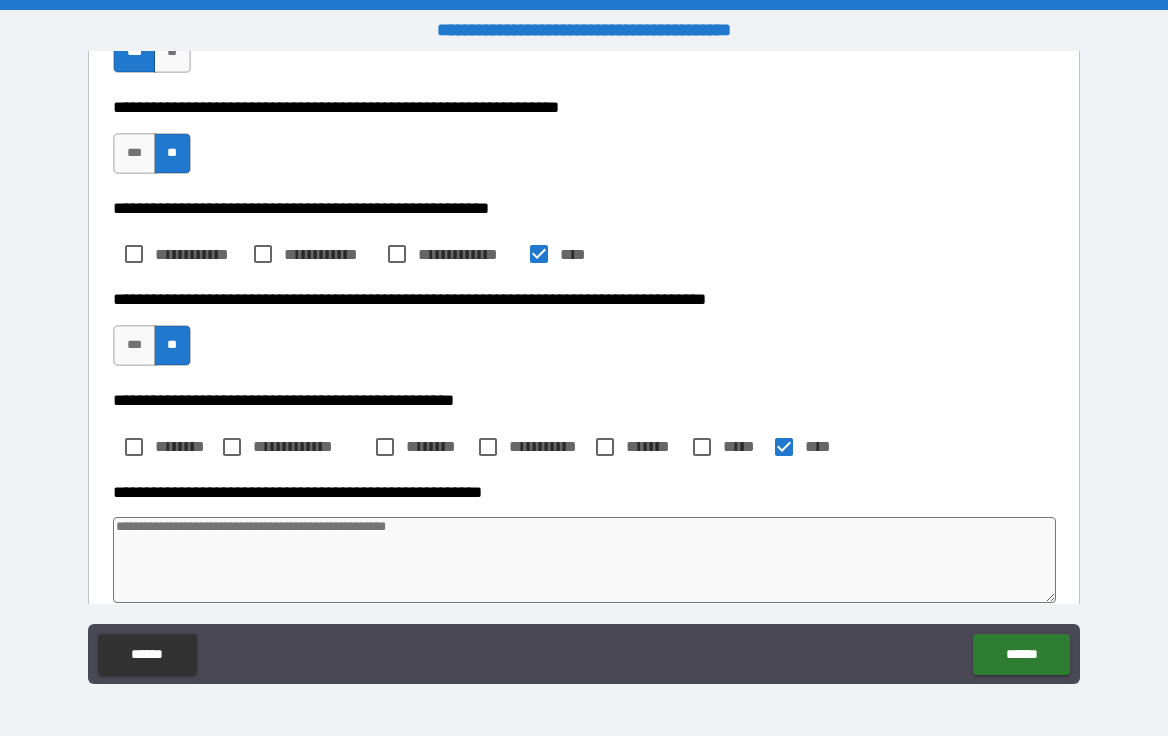 type on "*" 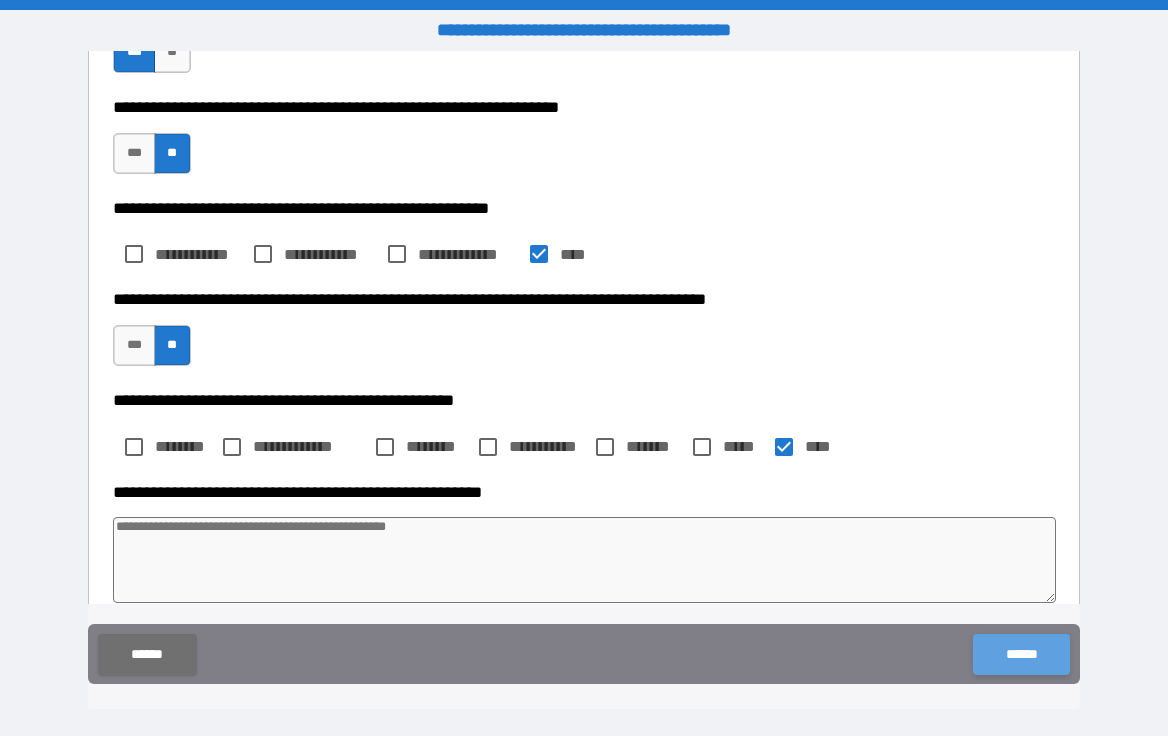 click on "******" at bounding box center [1021, 654] 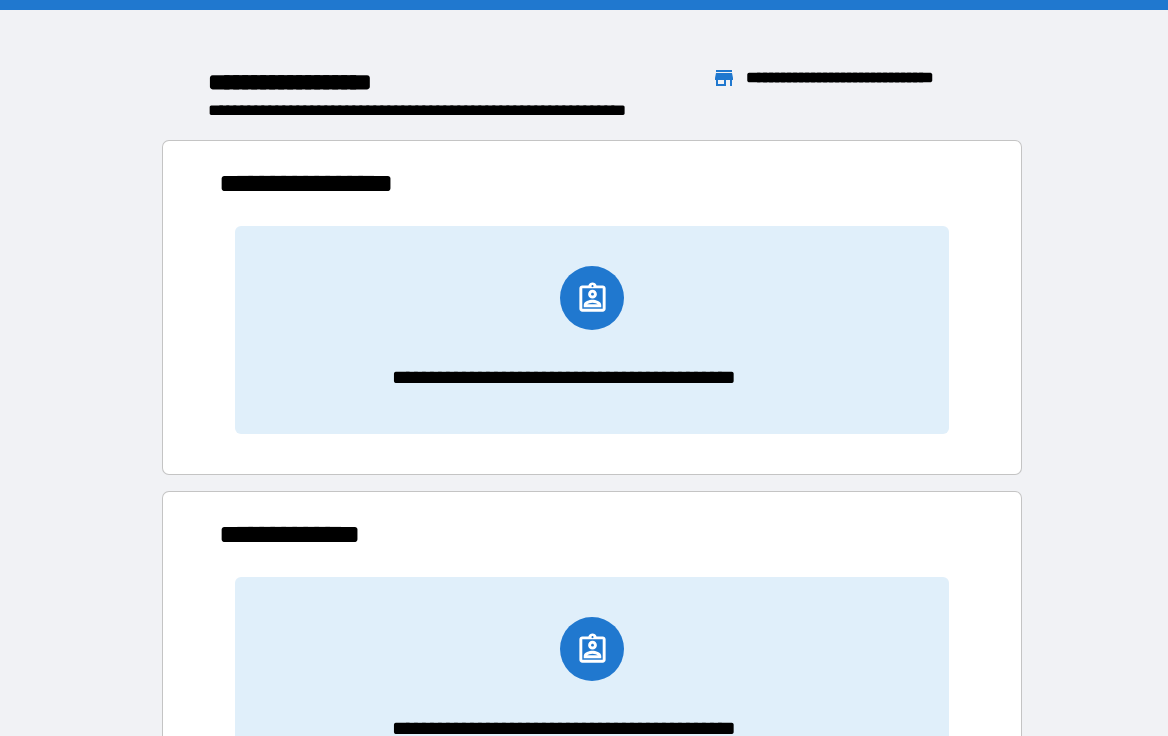 scroll, scrollTop: 1, scrollLeft: 1, axis: both 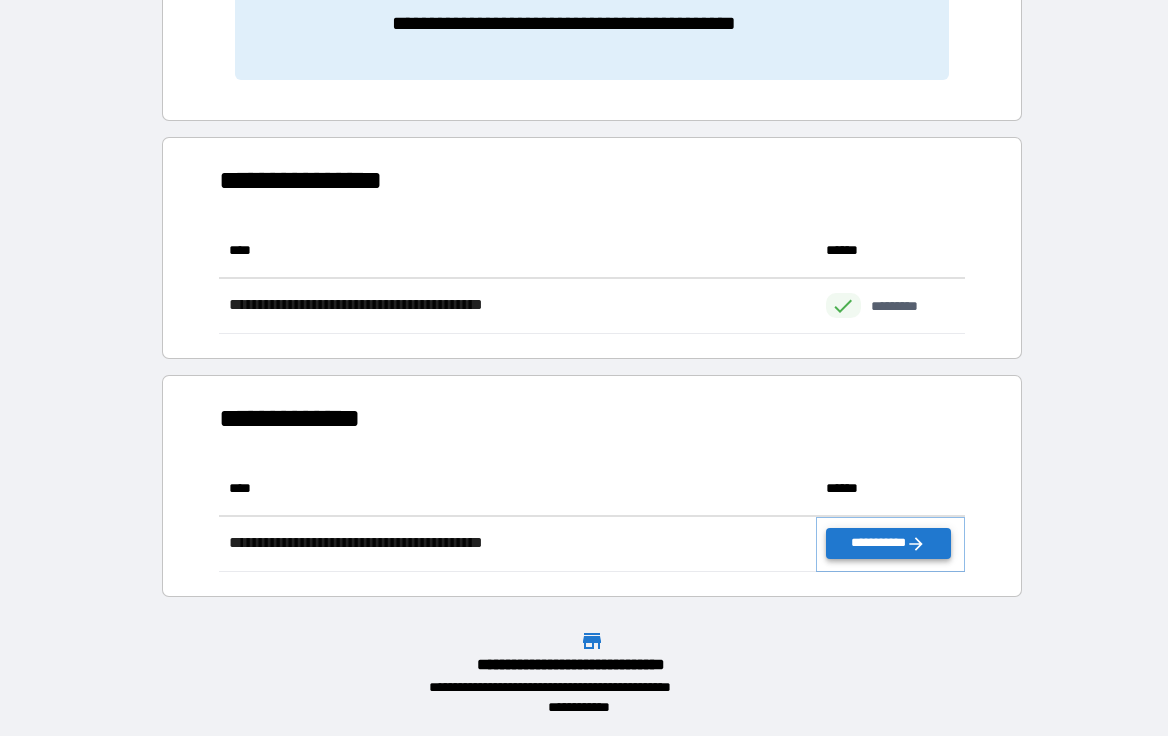click on "**********" at bounding box center [888, 543] 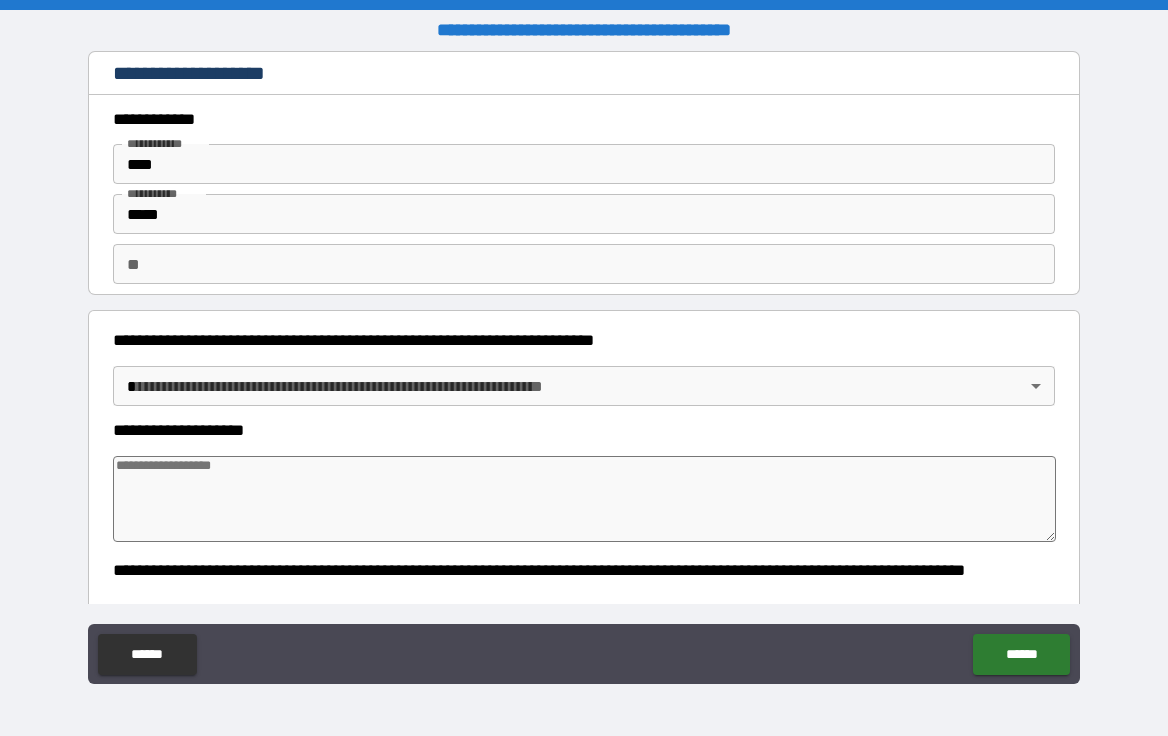 type on "*" 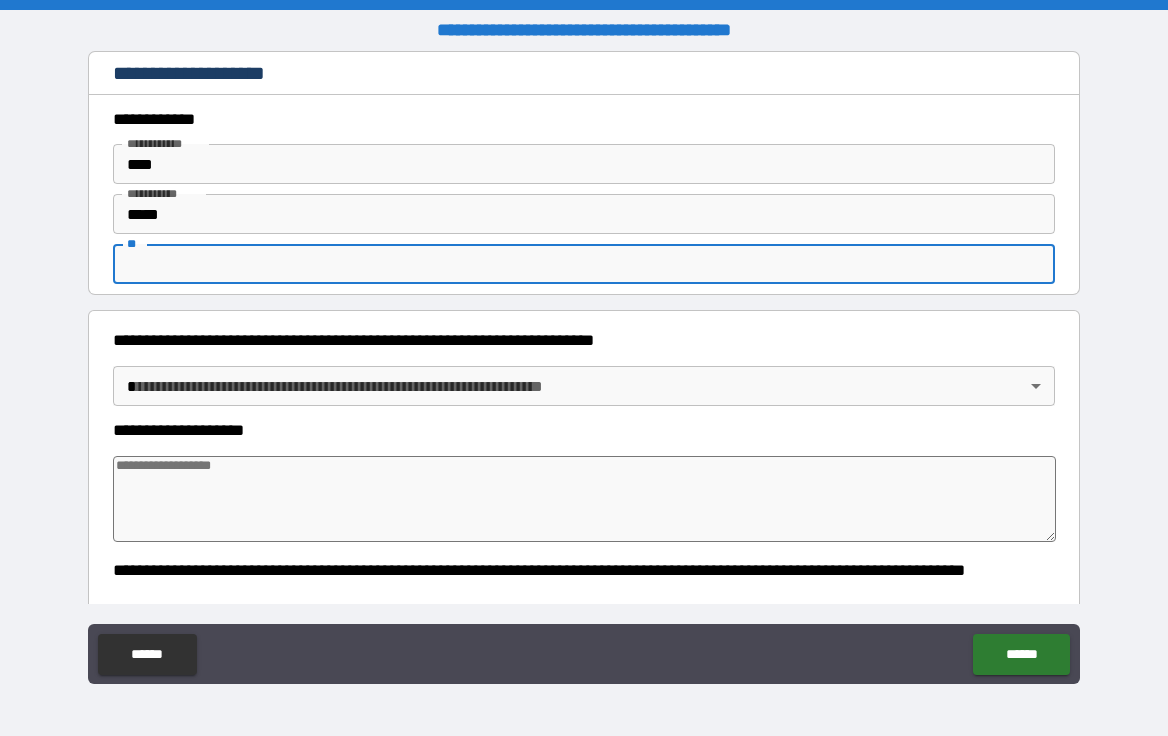 click on "**" at bounding box center [583, 264] 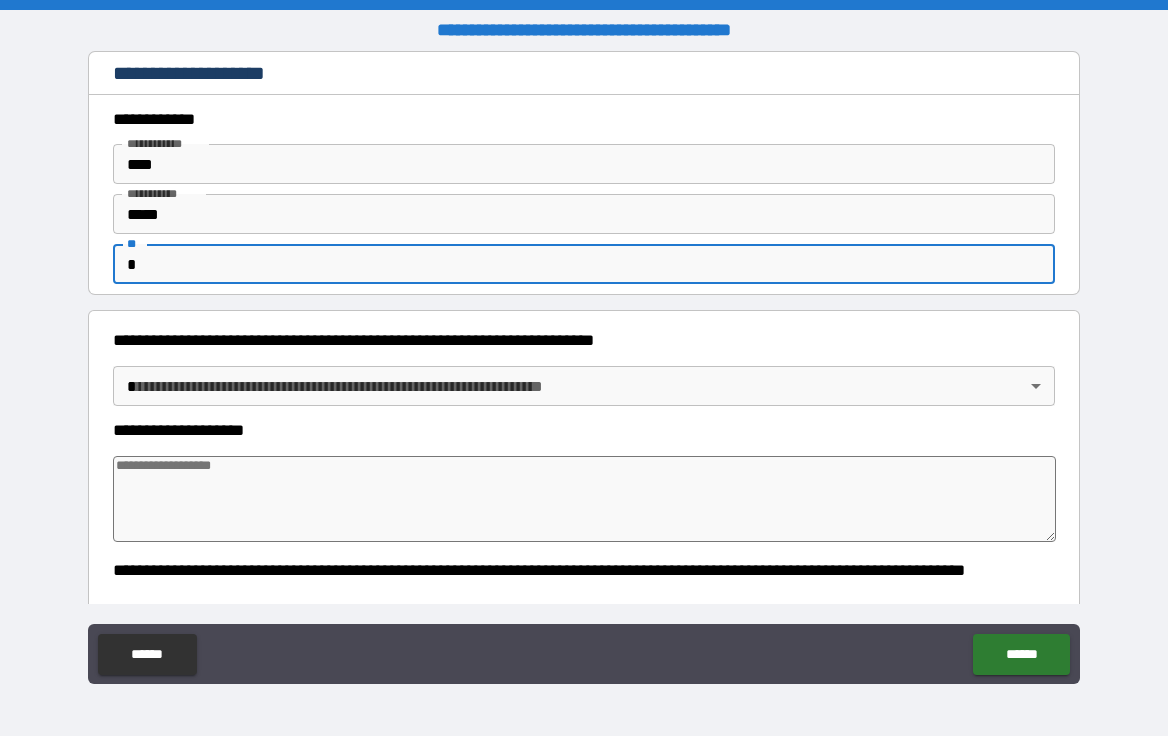 type on "*" 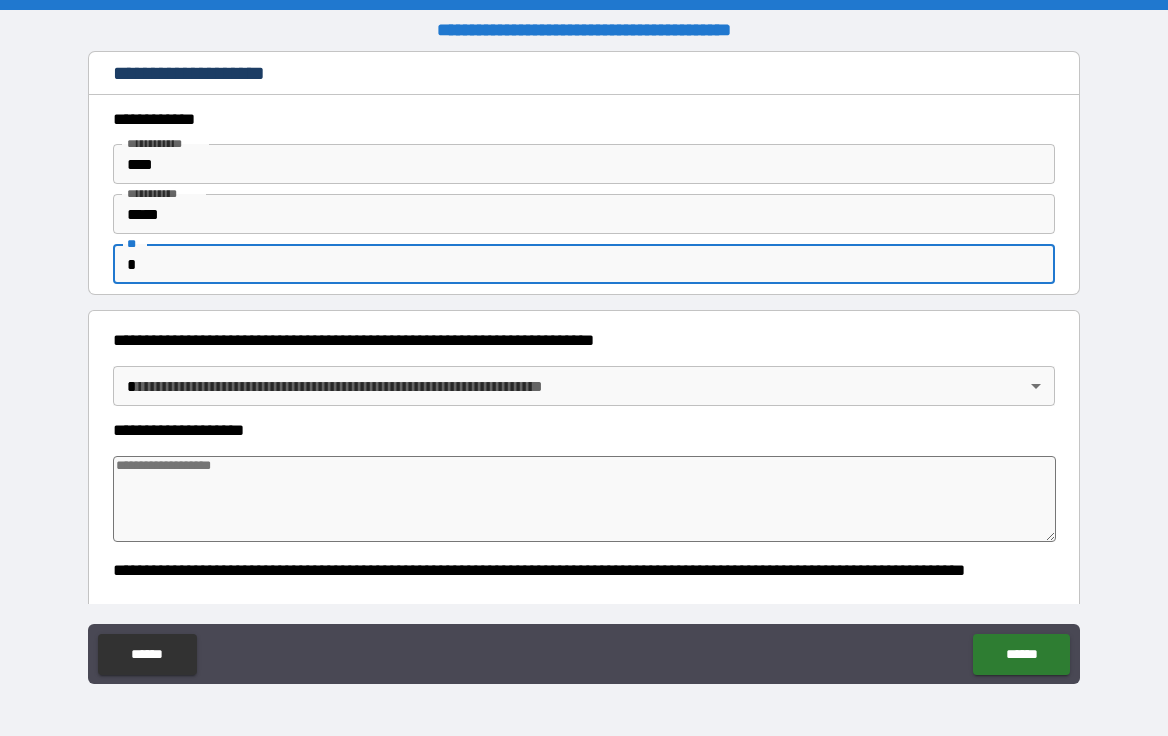 type on "*" 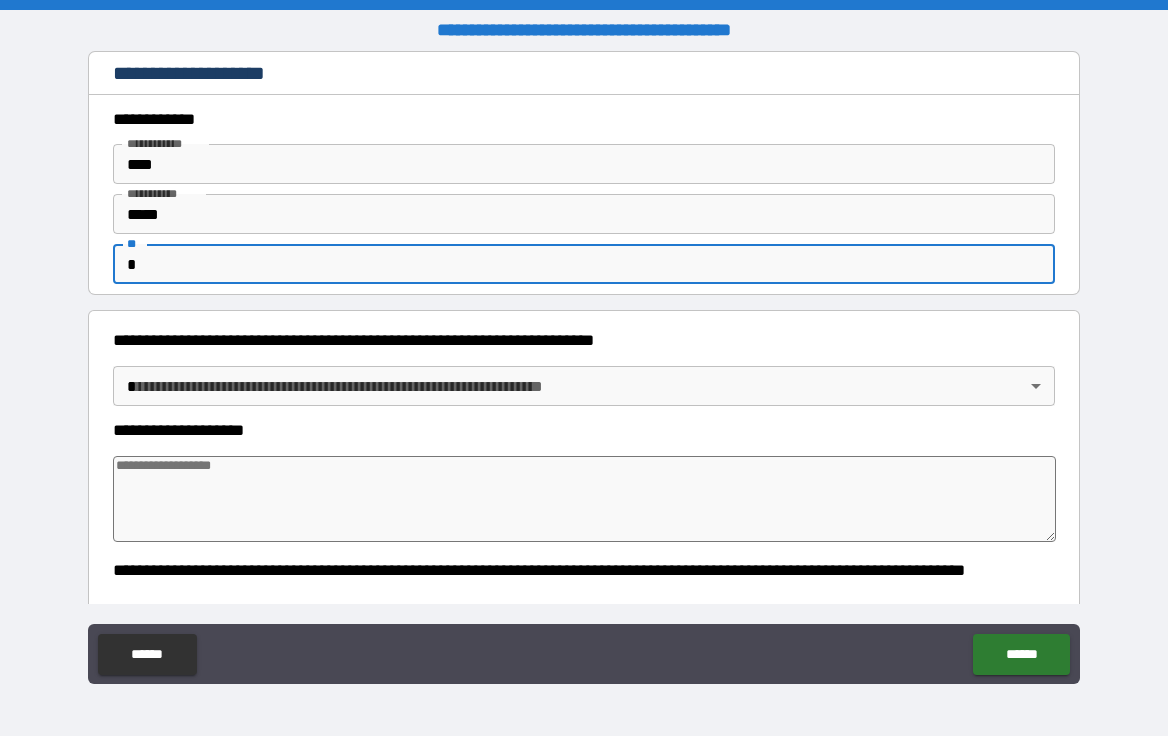 click at bounding box center (584, 499) 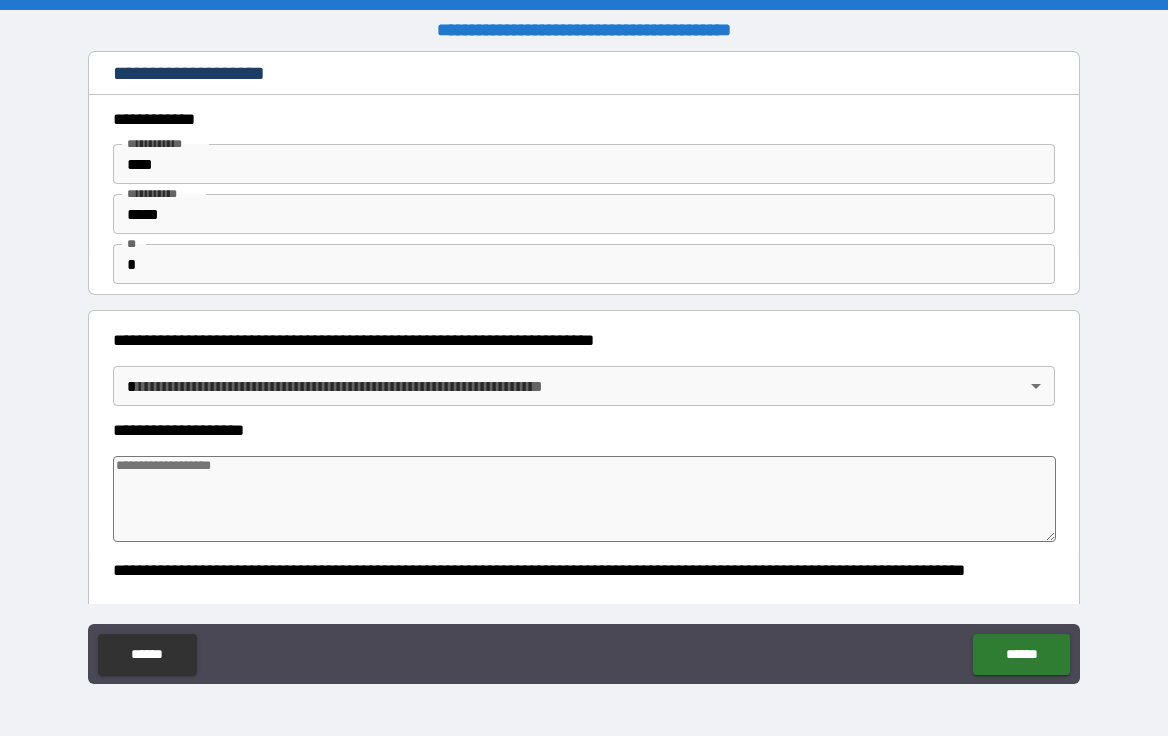 type on "*" 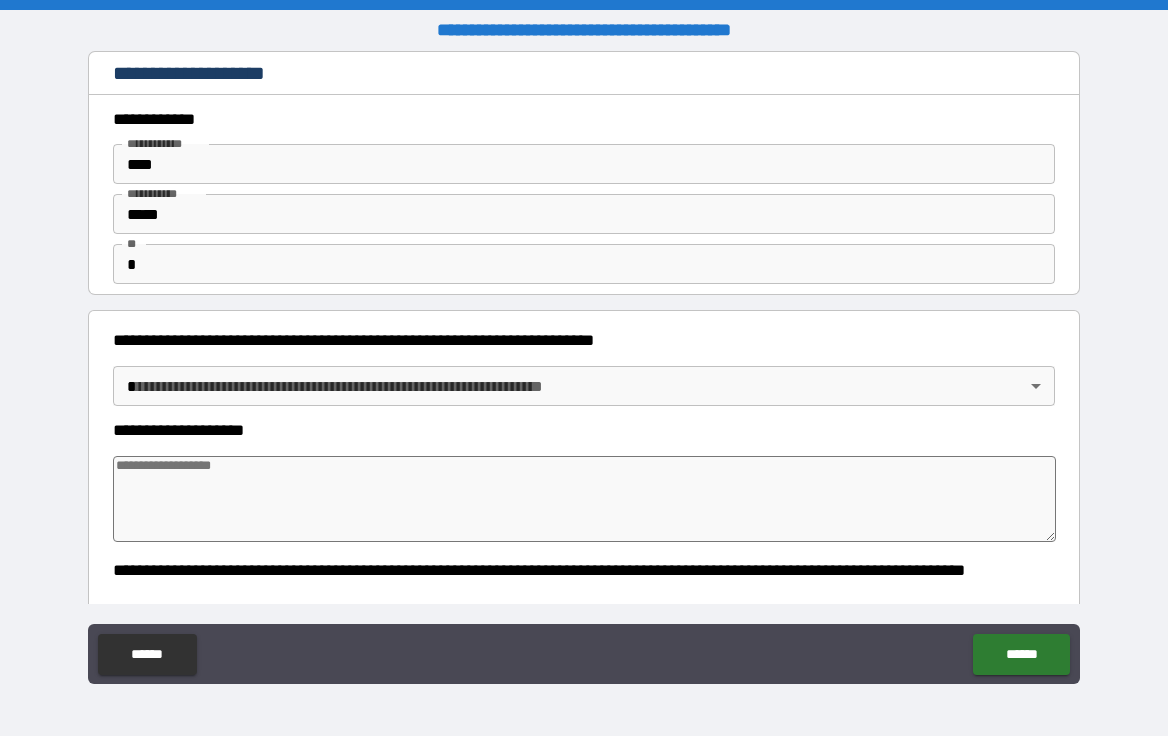 type on "*" 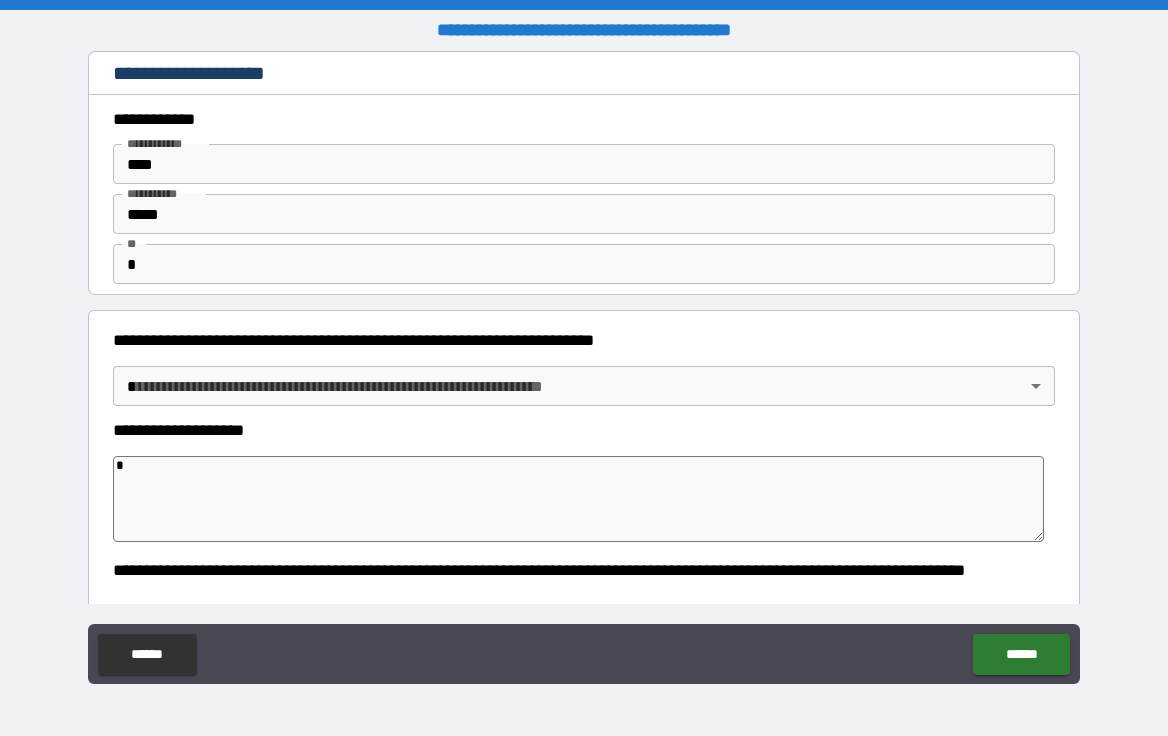 type on "*" 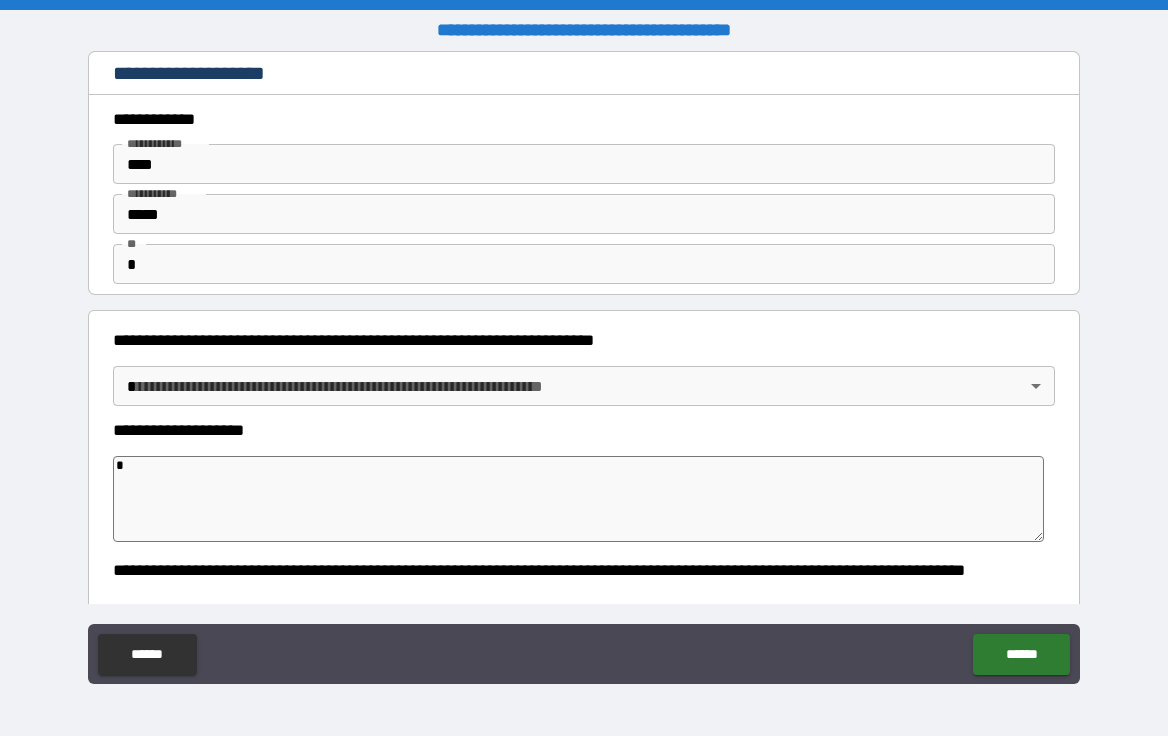 type on "*" 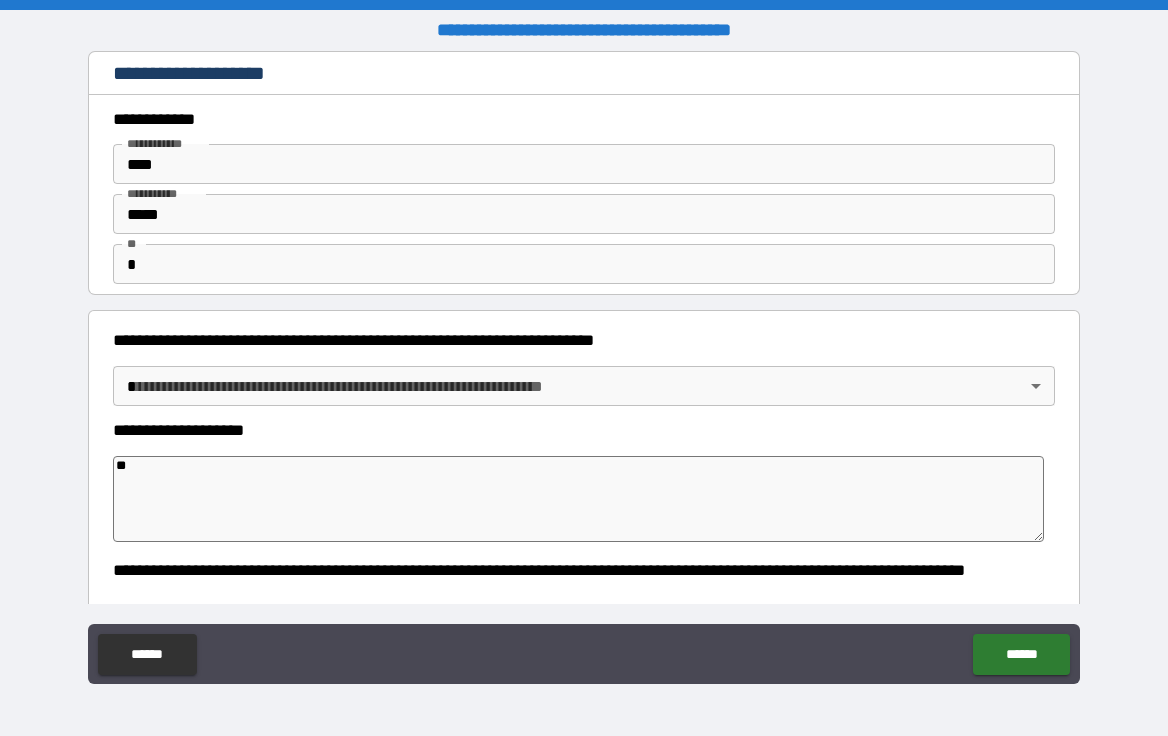 type on "***" 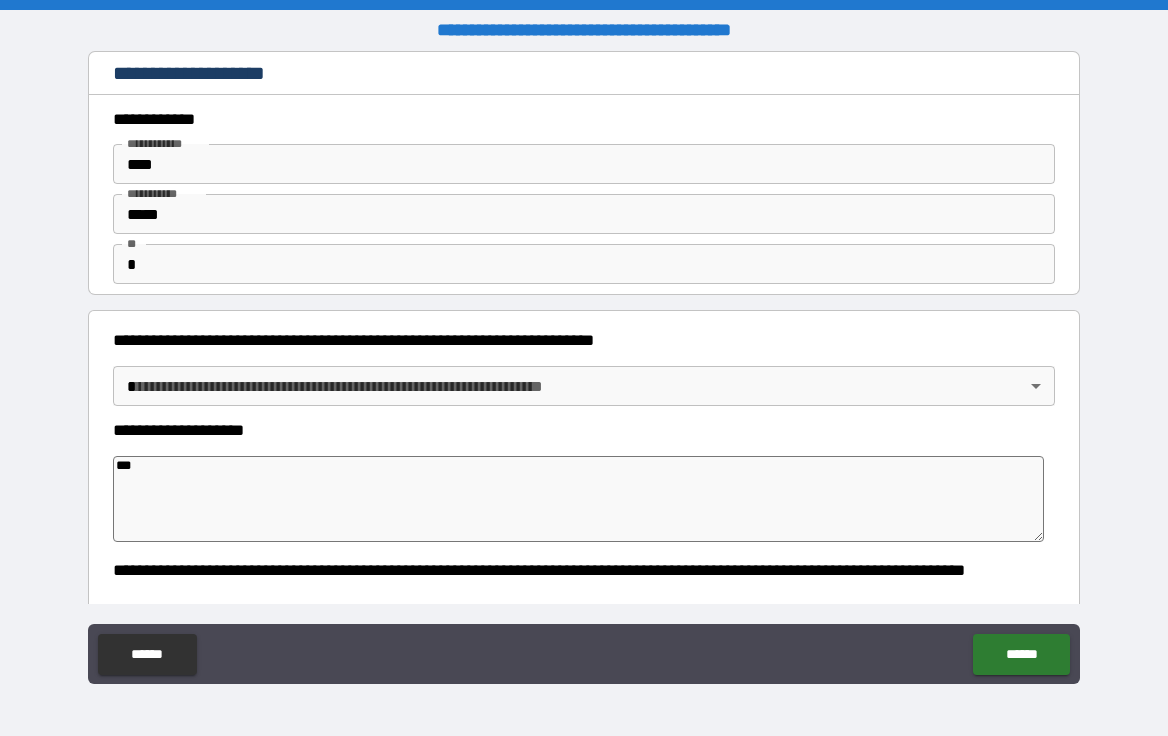 type on "****" 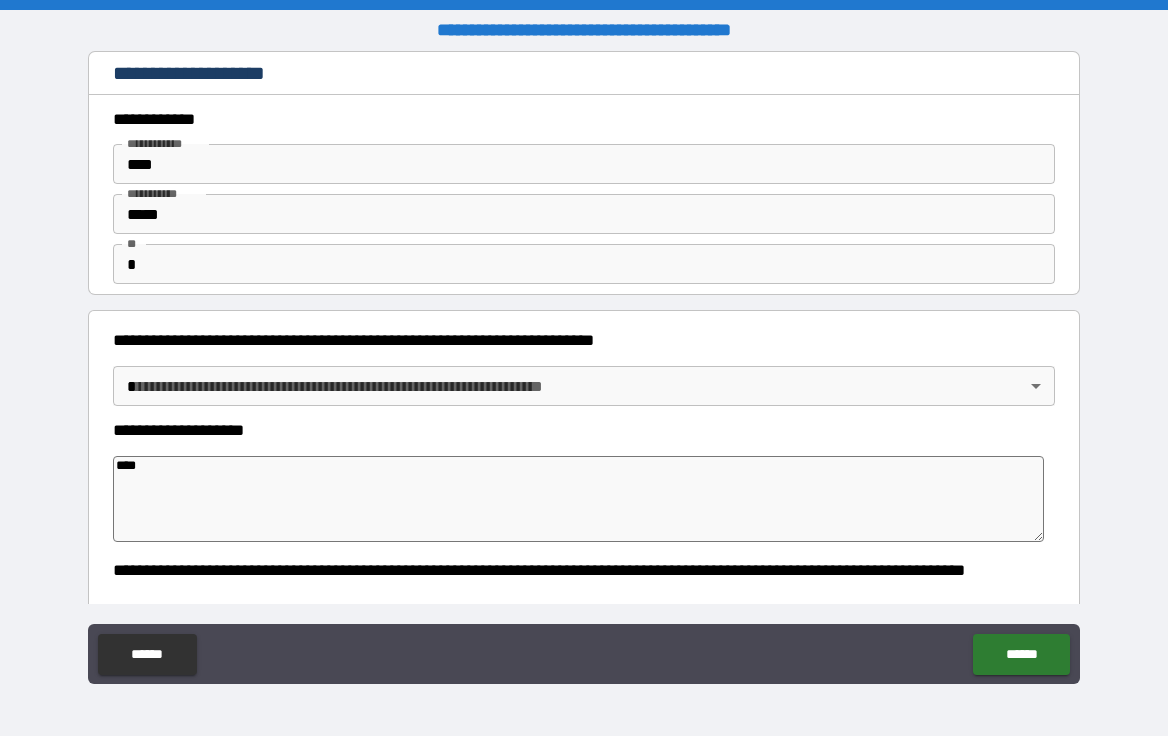 type on "*" 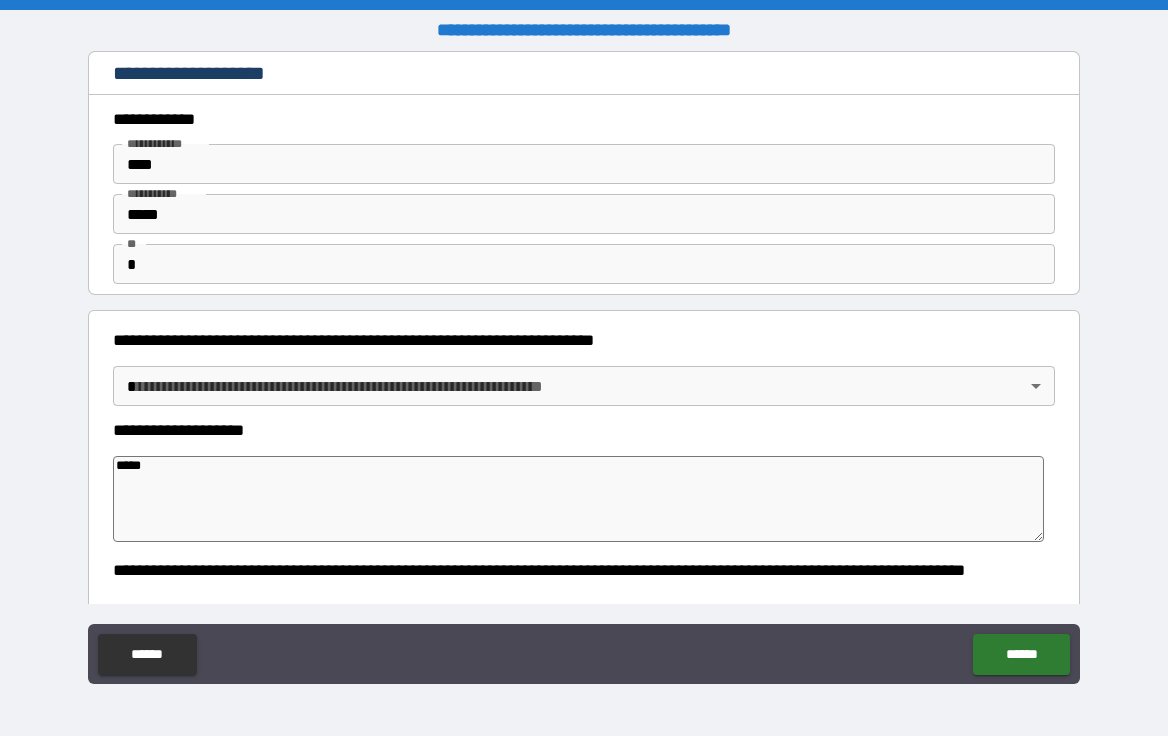 type on "******" 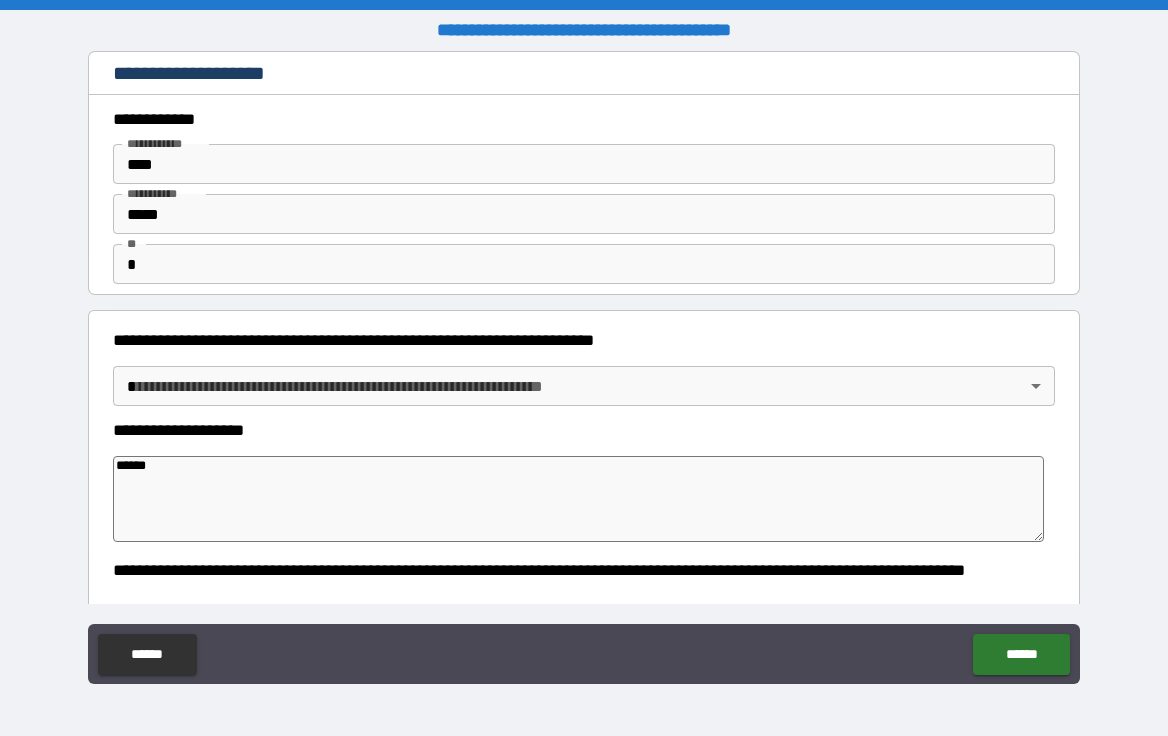 type on "*******" 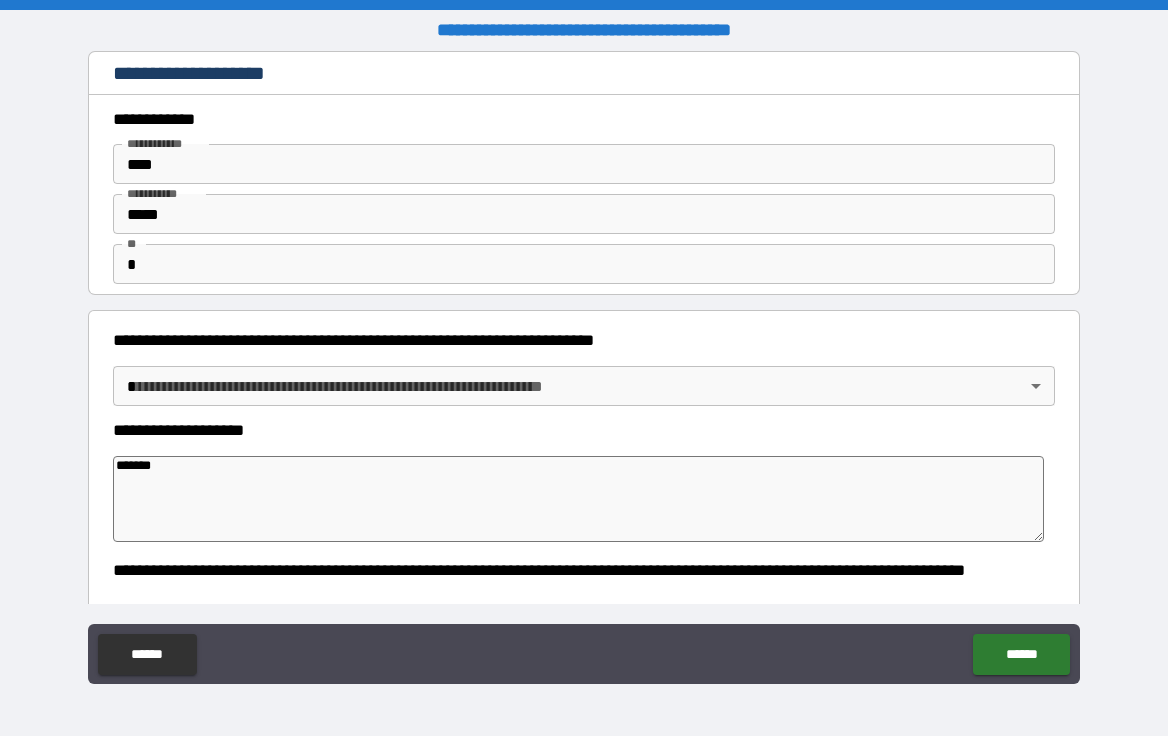 type on "*" 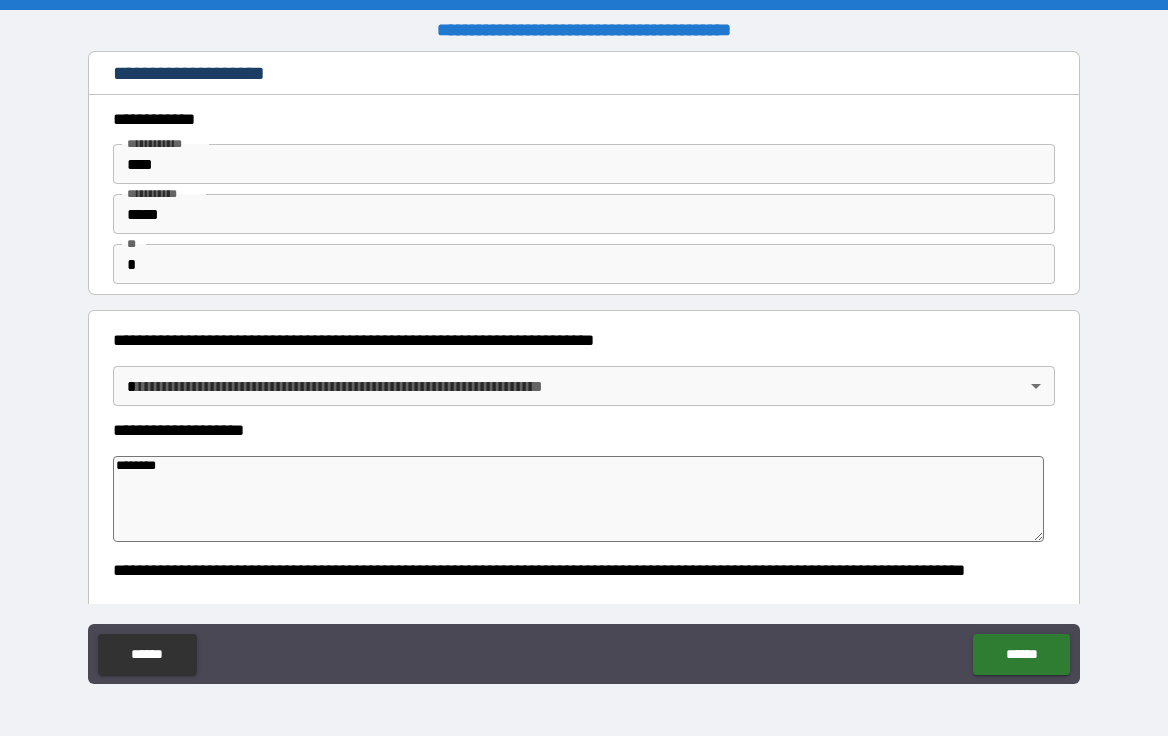 type on "*********" 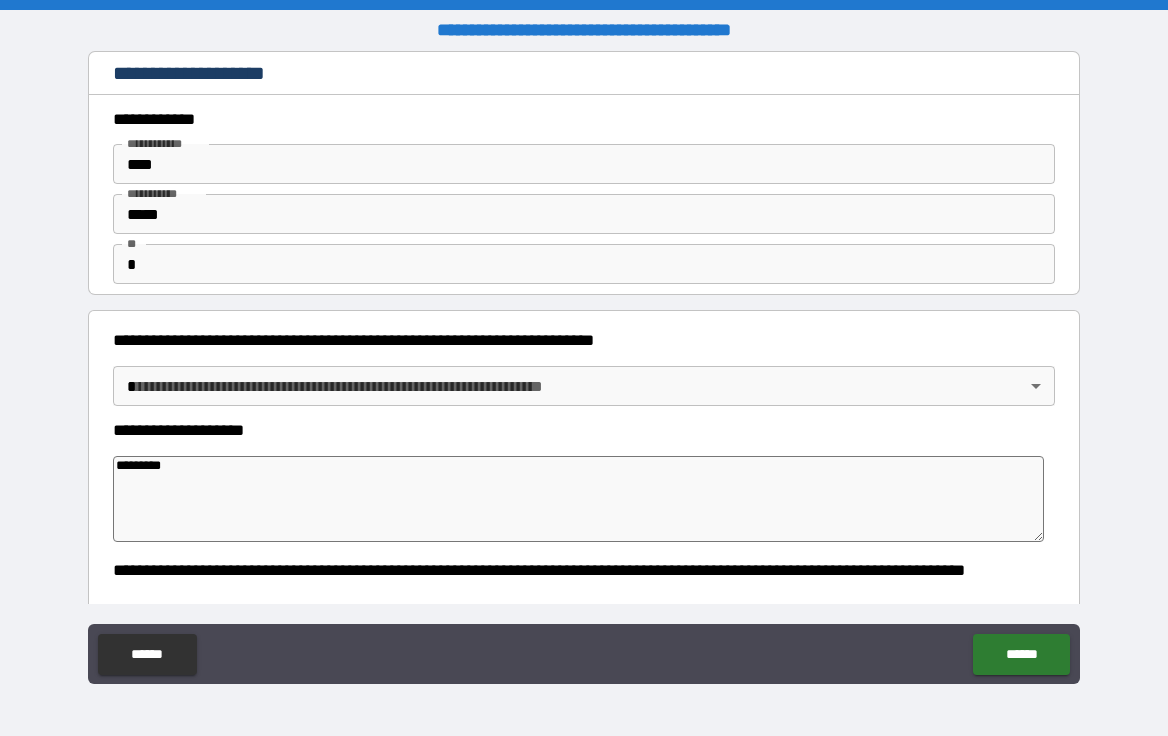 type on "*********" 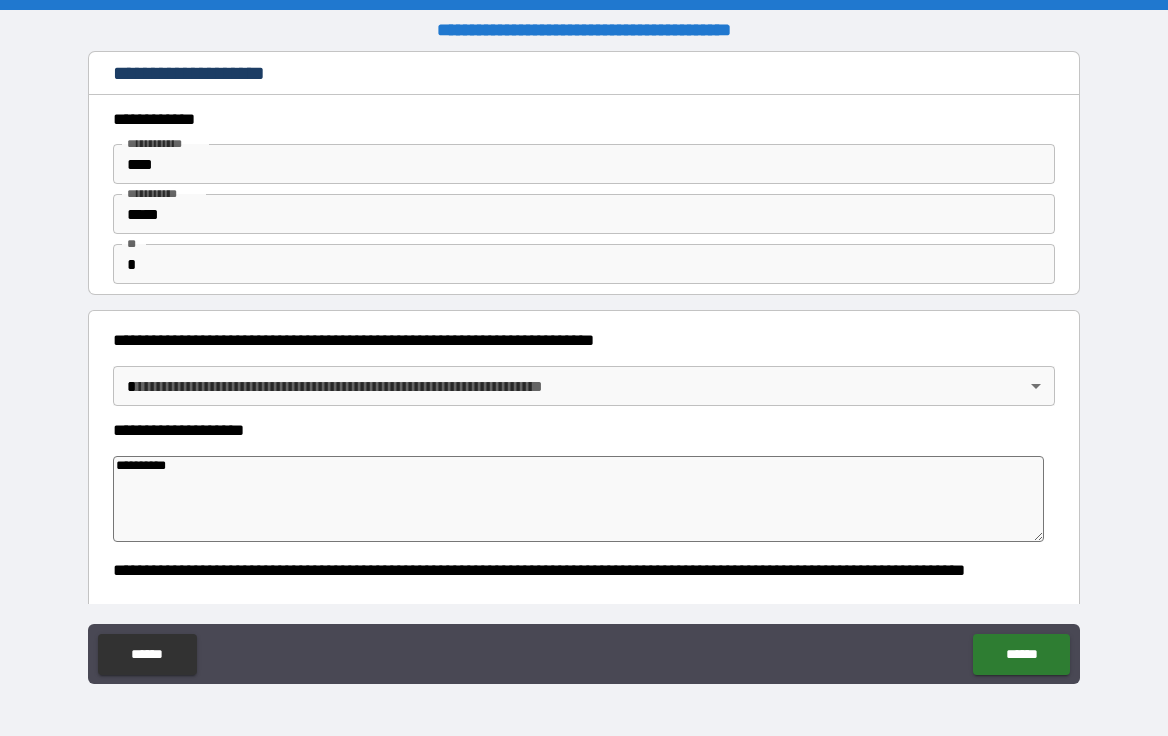 type on "**********" 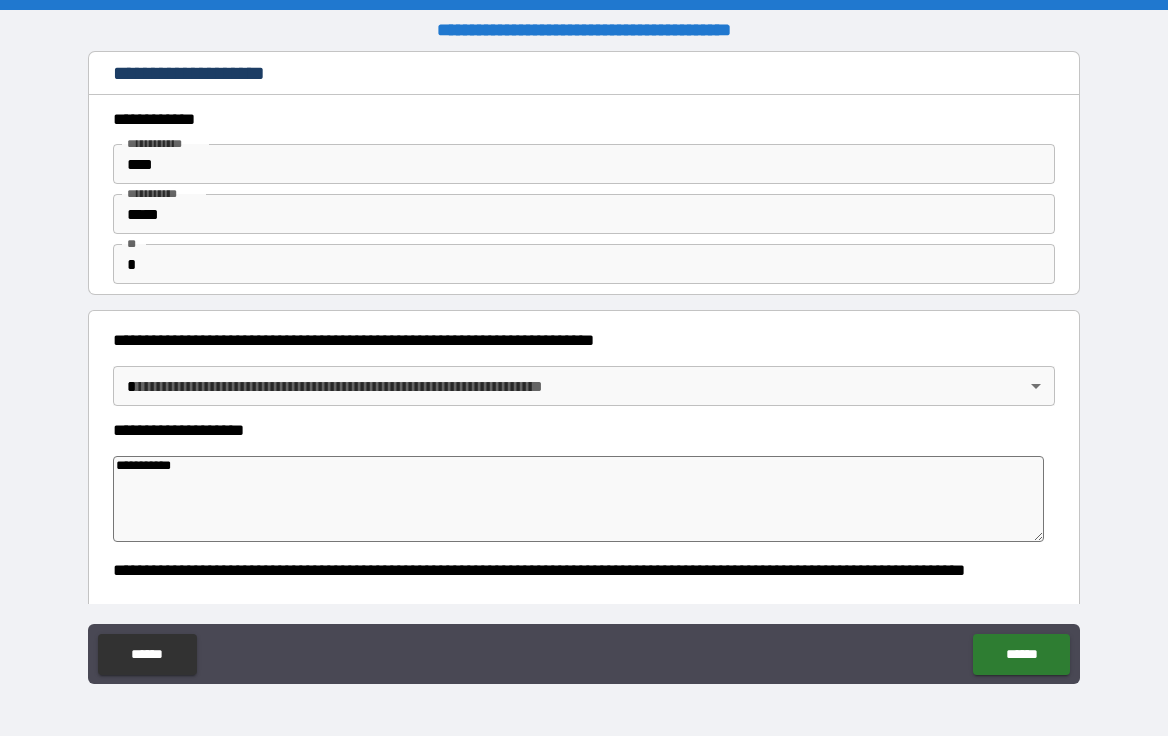 type on "*" 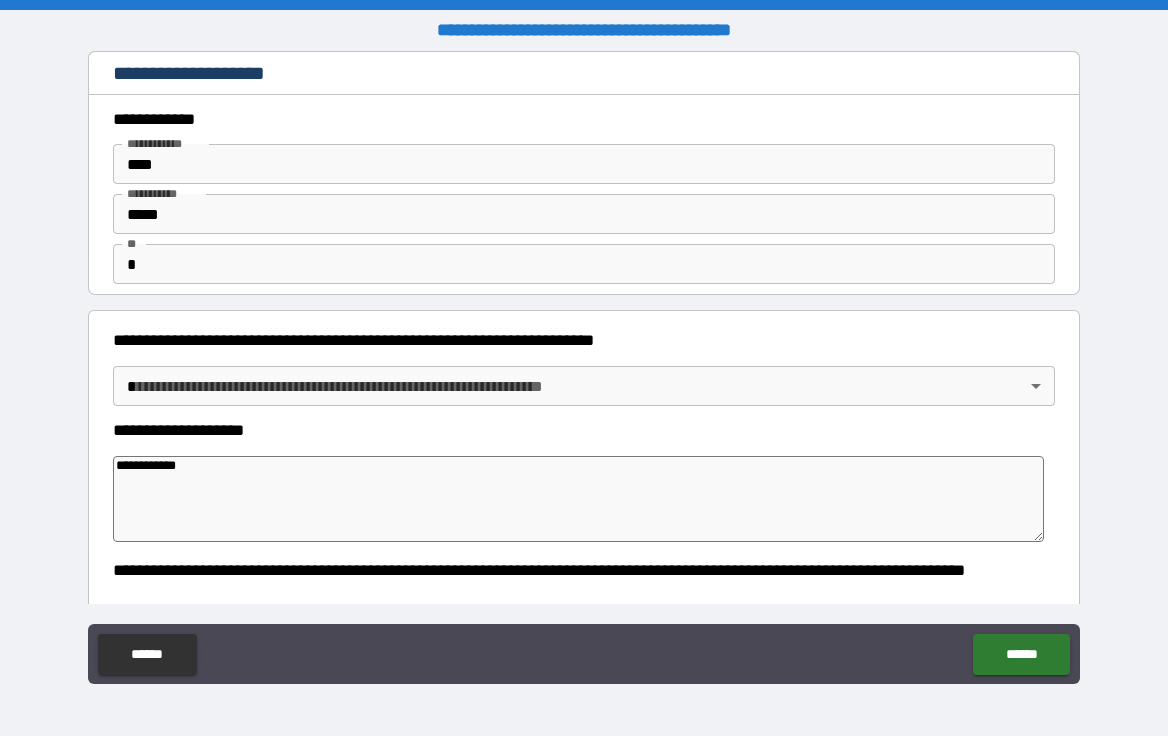 type on "**********" 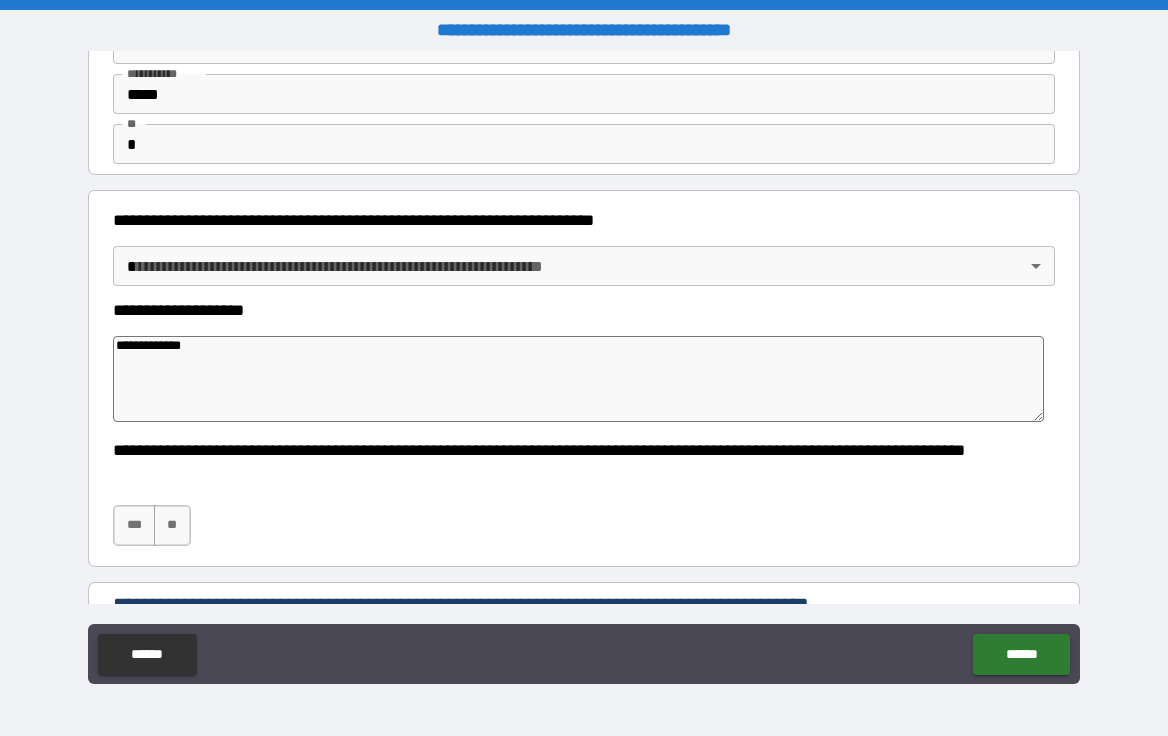 scroll, scrollTop: 123, scrollLeft: 0, axis: vertical 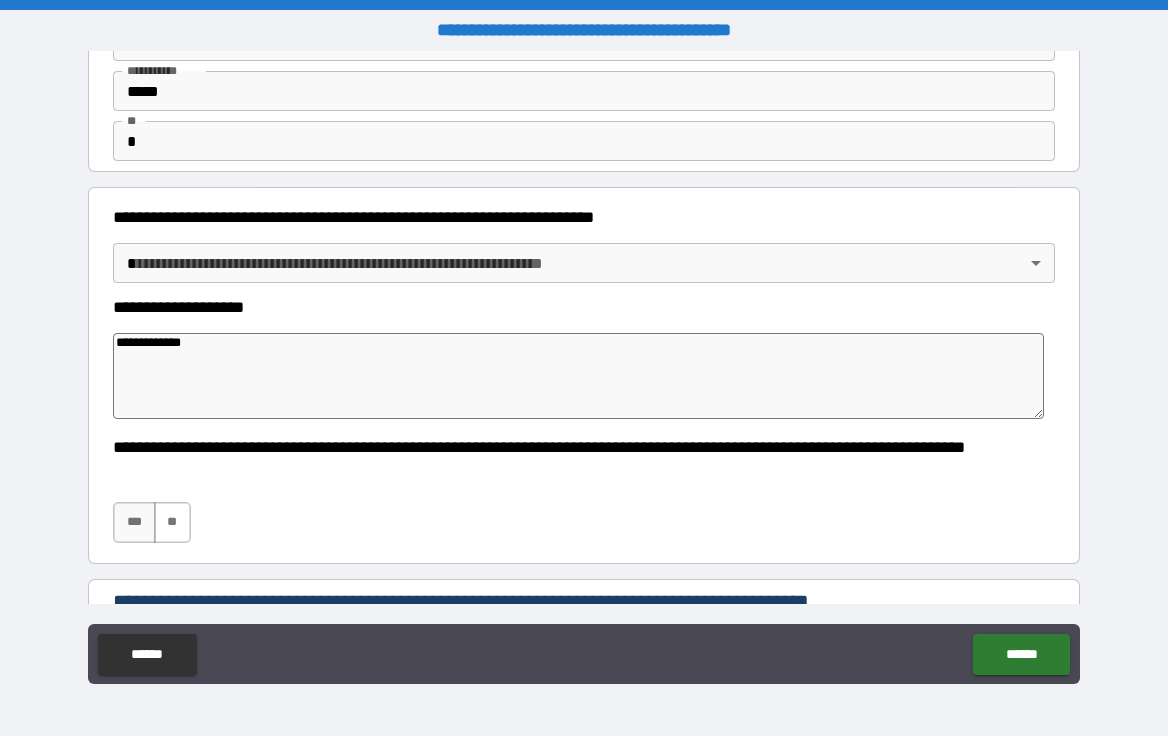 click on "**" at bounding box center [172, 522] 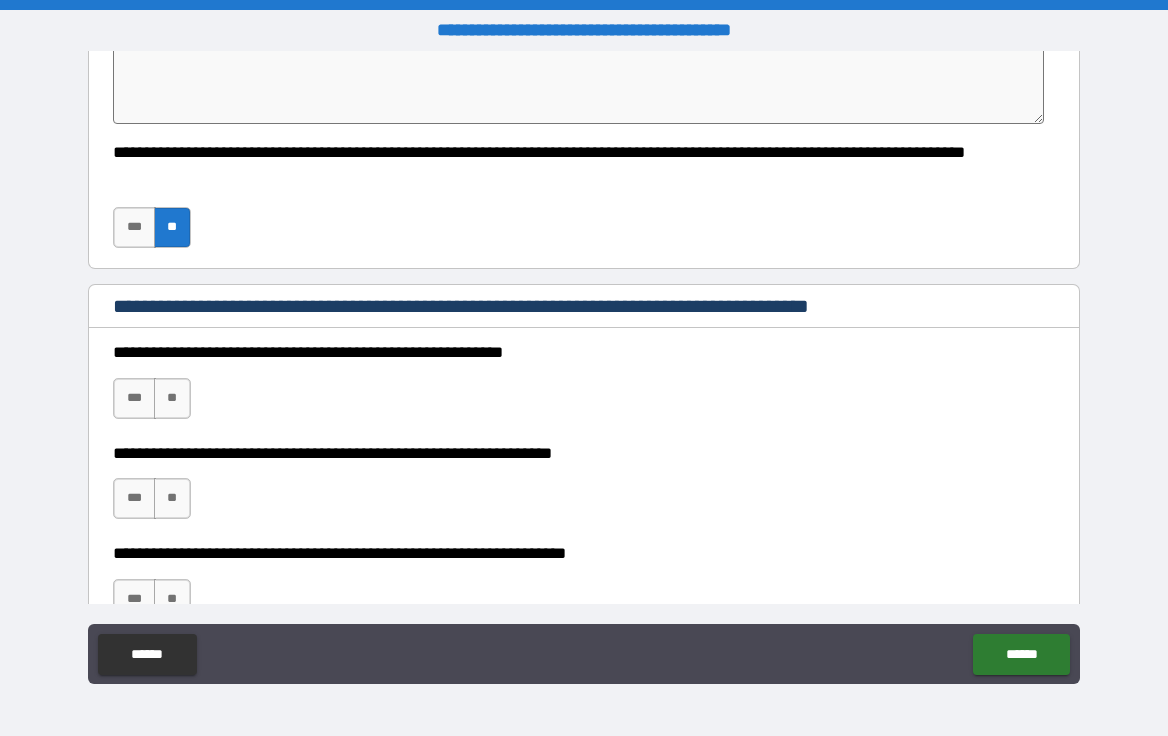 scroll, scrollTop: 445, scrollLeft: 0, axis: vertical 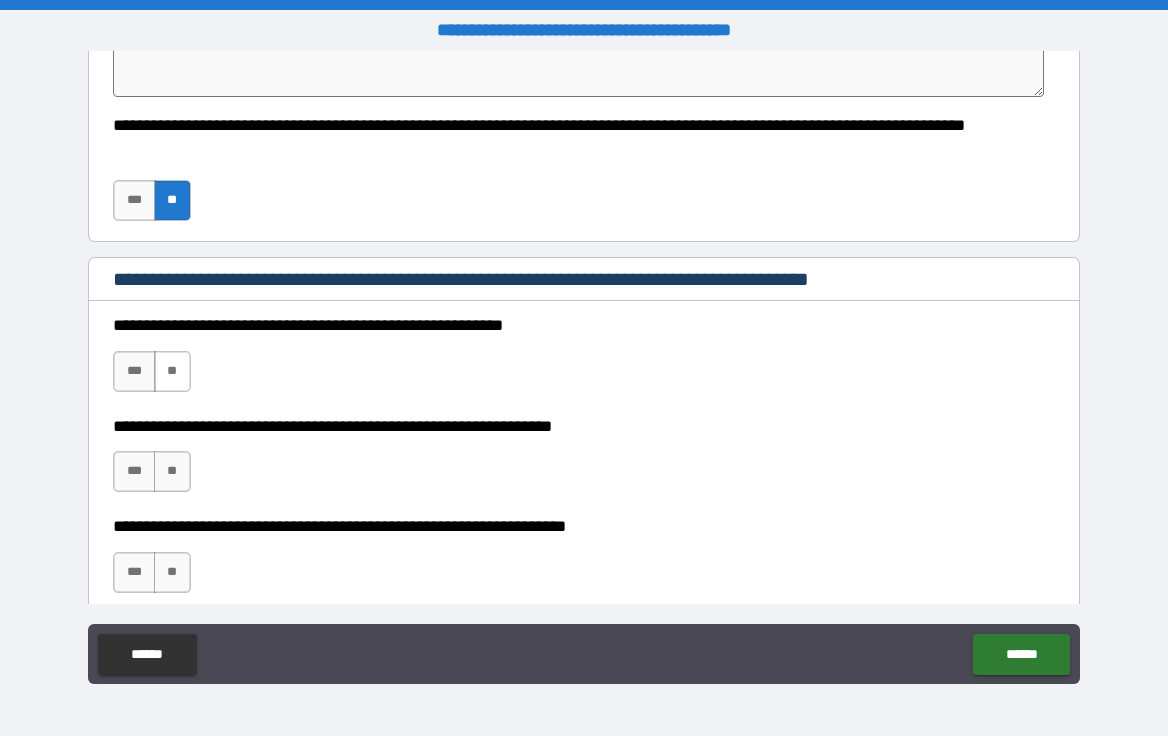click on "**" at bounding box center (172, 371) 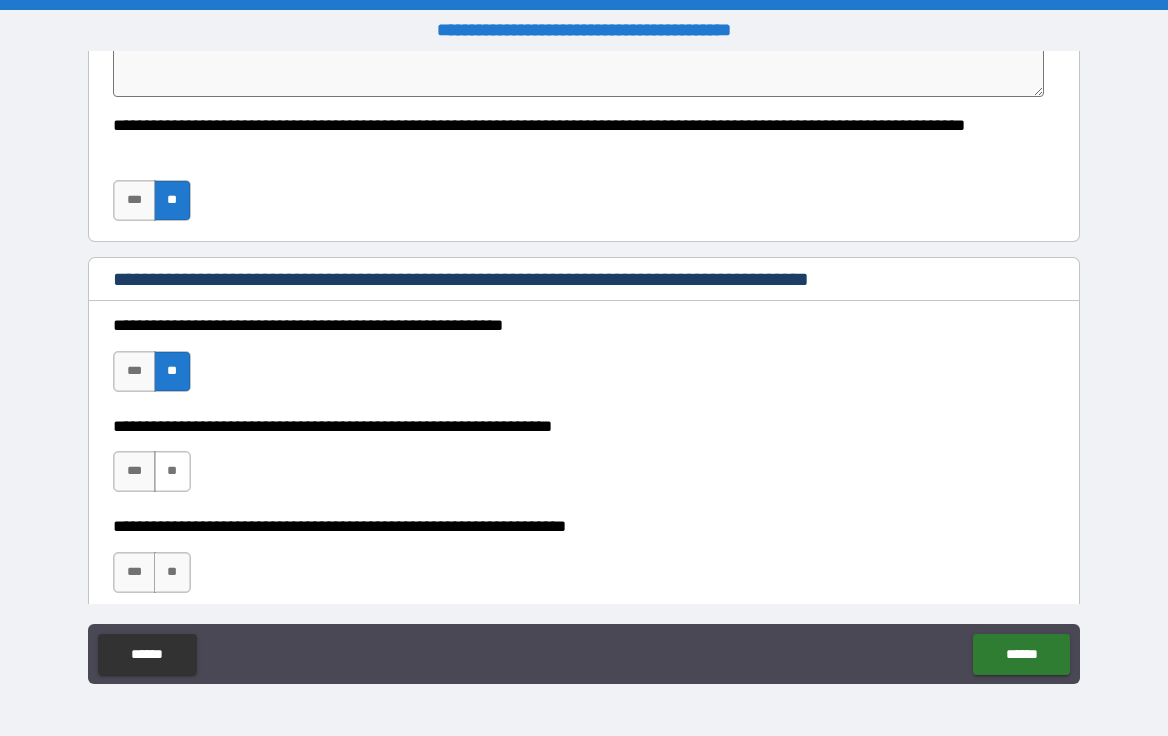 click on "**" at bounding box center [172, 471] 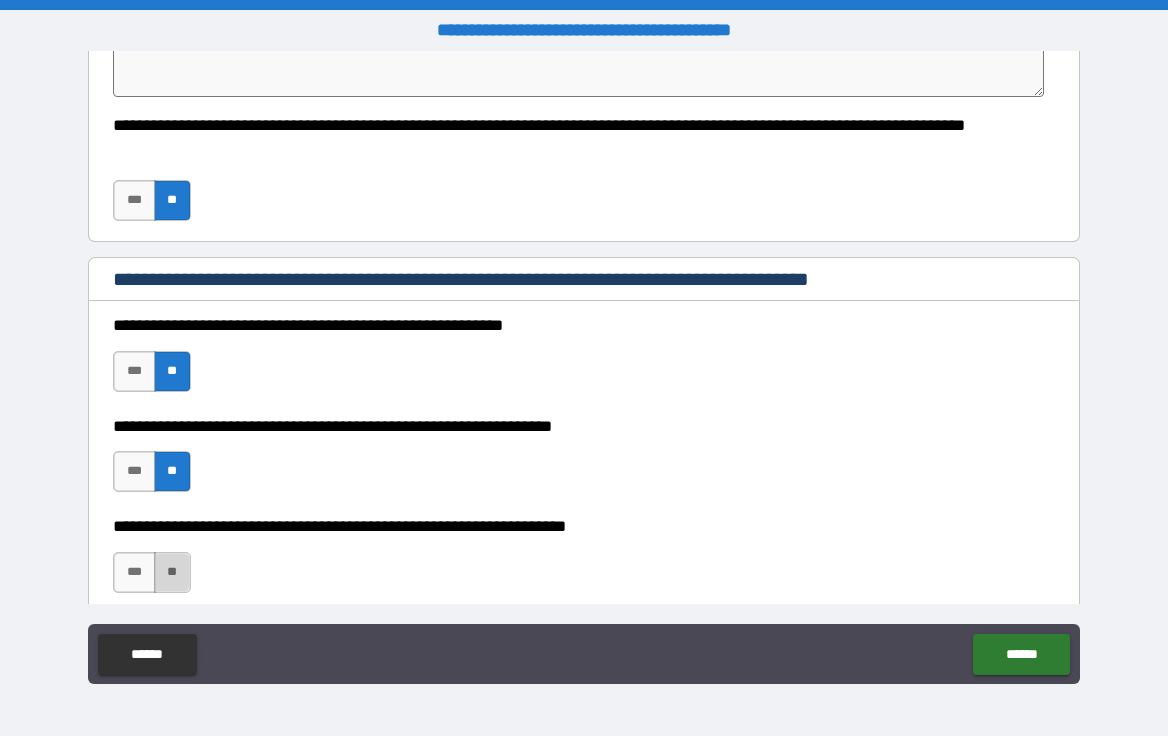 click on "**" at bounding box center (172, 572) 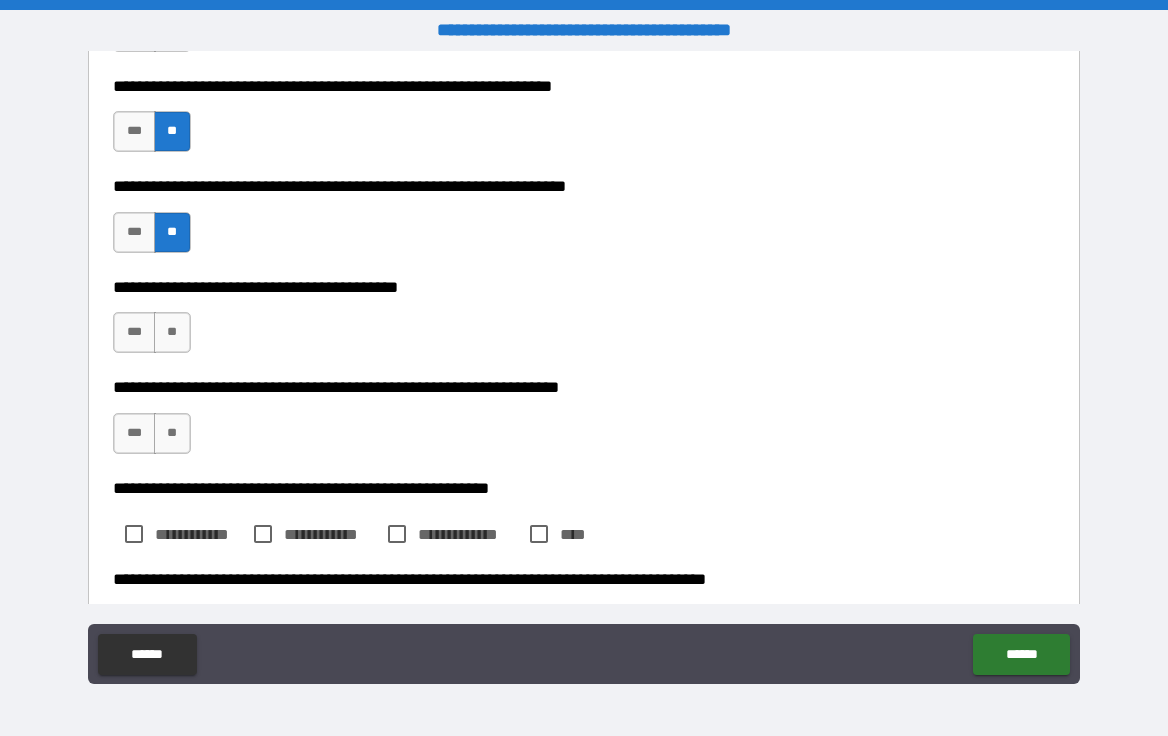 scroll, scrollTop: 784, scrollLeft: 0, axis: vertical 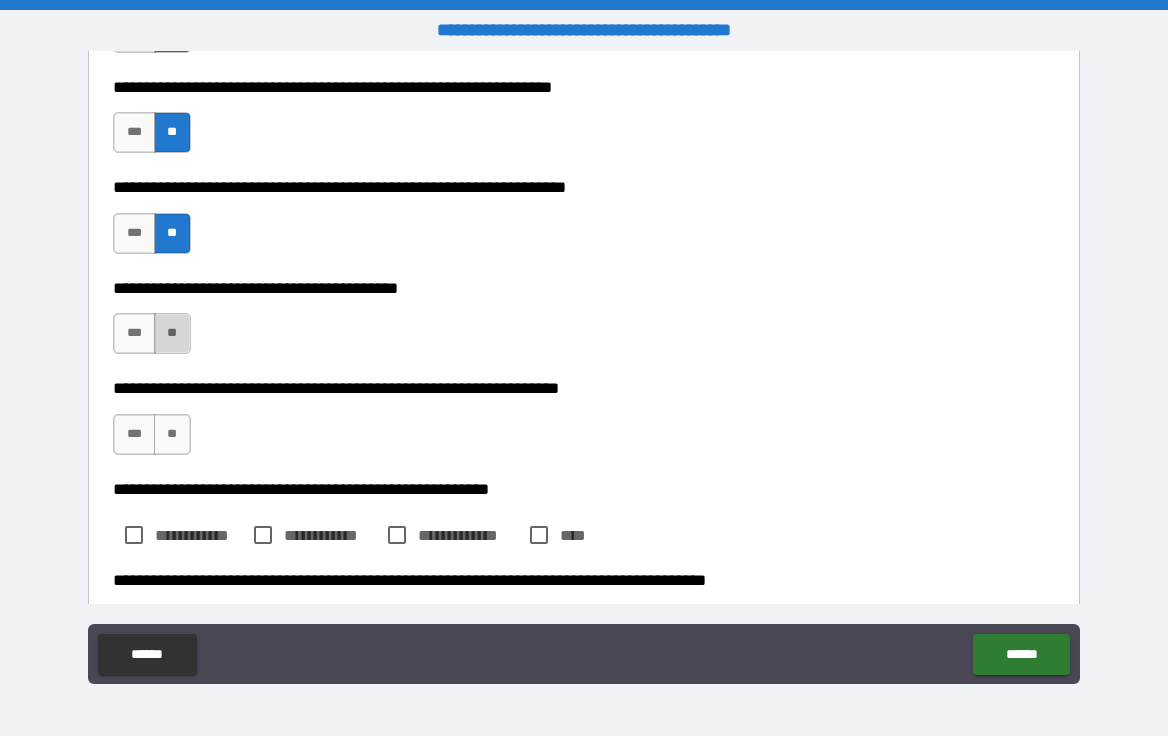 click on "**" at bounding box center [172, 333] 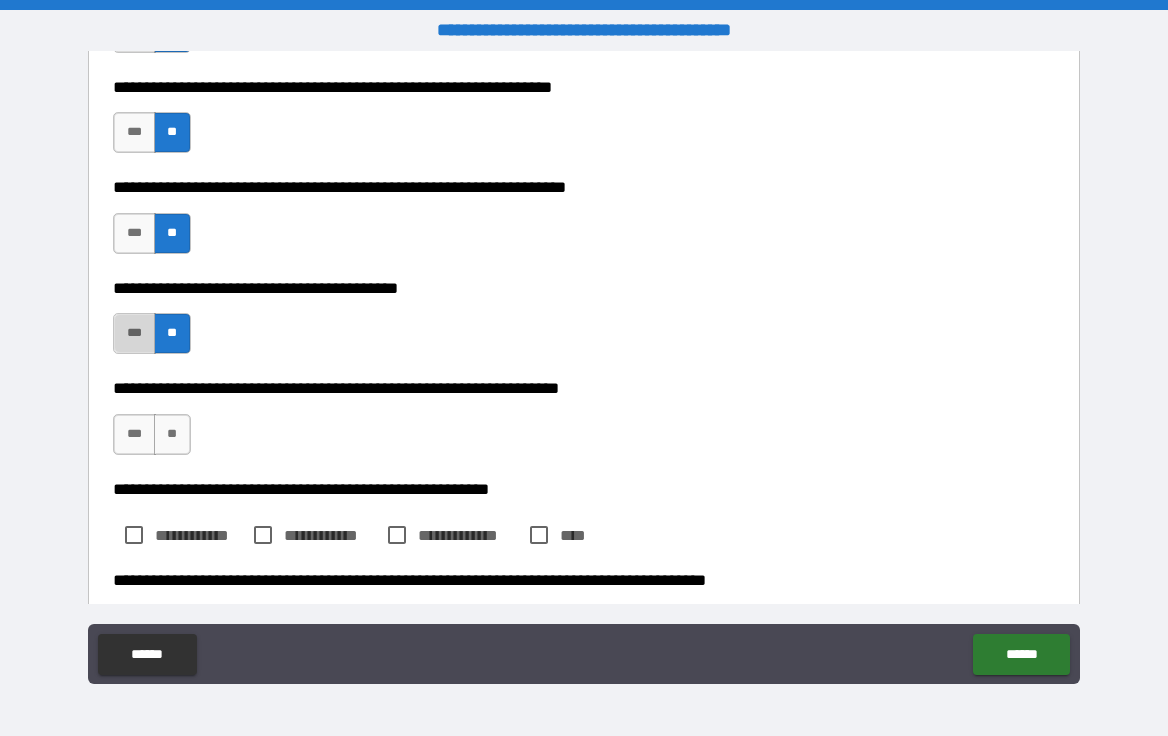 click on "***" at bounding box center [134, 333] 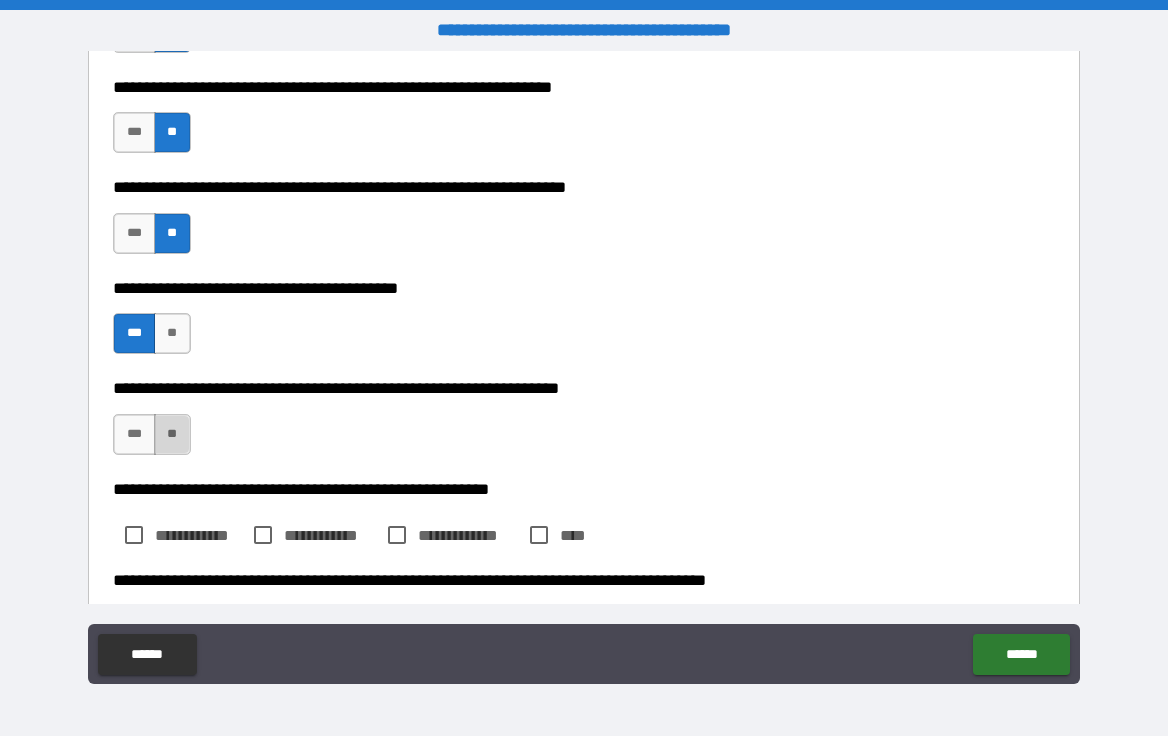 click on "**" at bounding box center (172, 434) 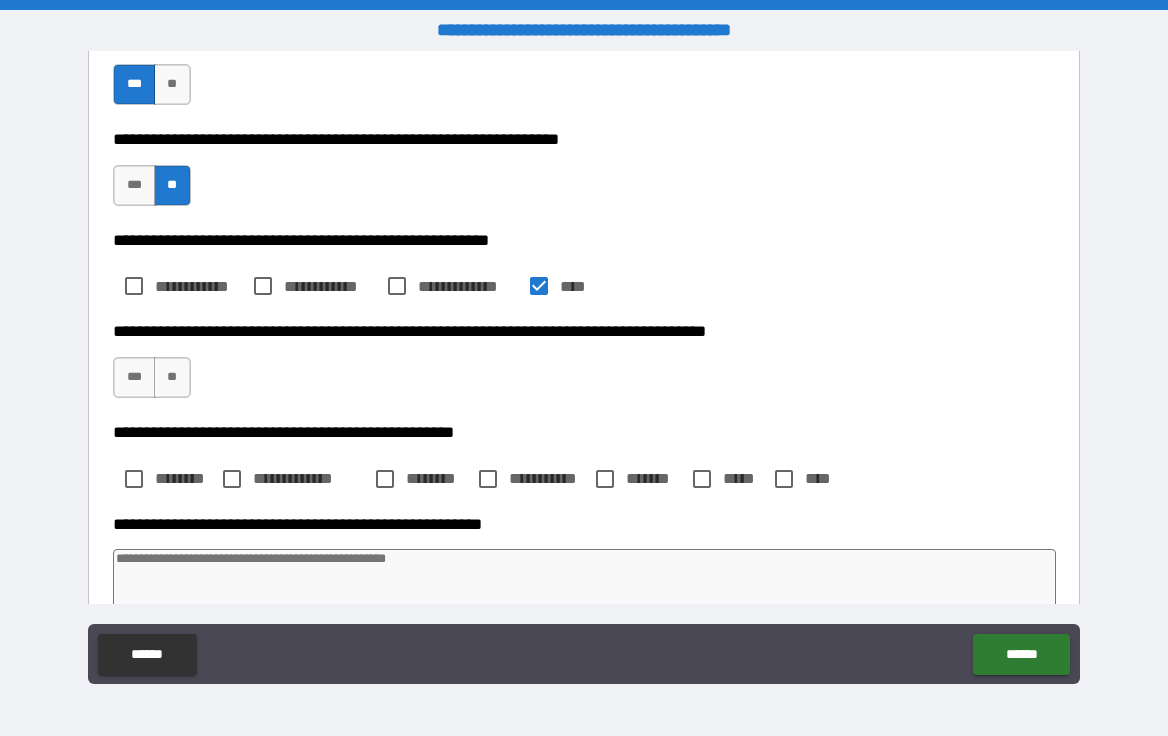 scroll, scrollTop: 1040, scrollLeft: 0, axis: vertical 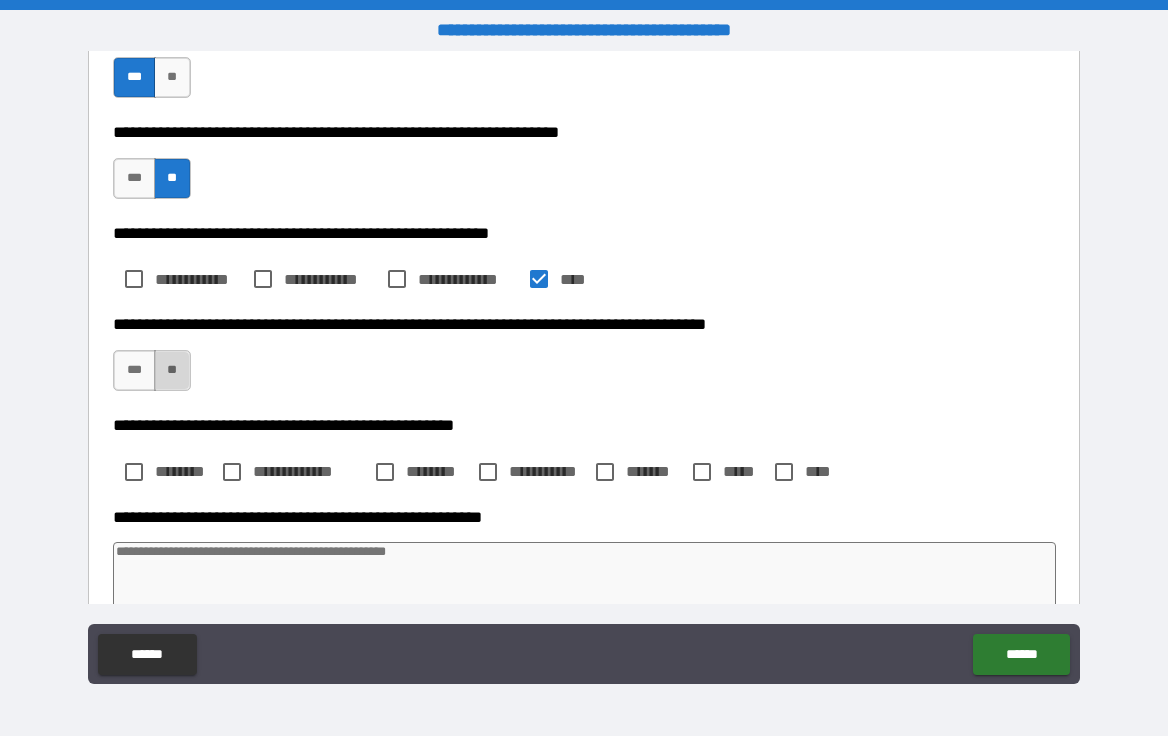 click on "**" at bounding box center (172, 370) 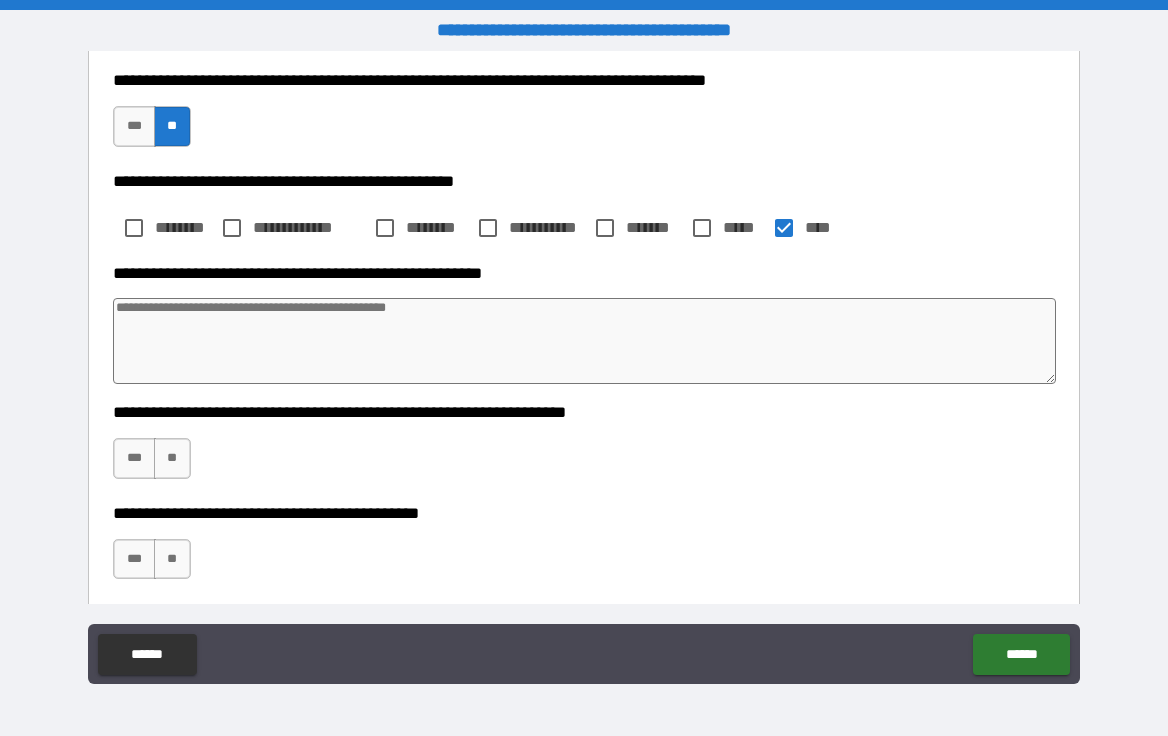 scroll, scrollTop: 1287, scrollLeft: 0, axis: vertical 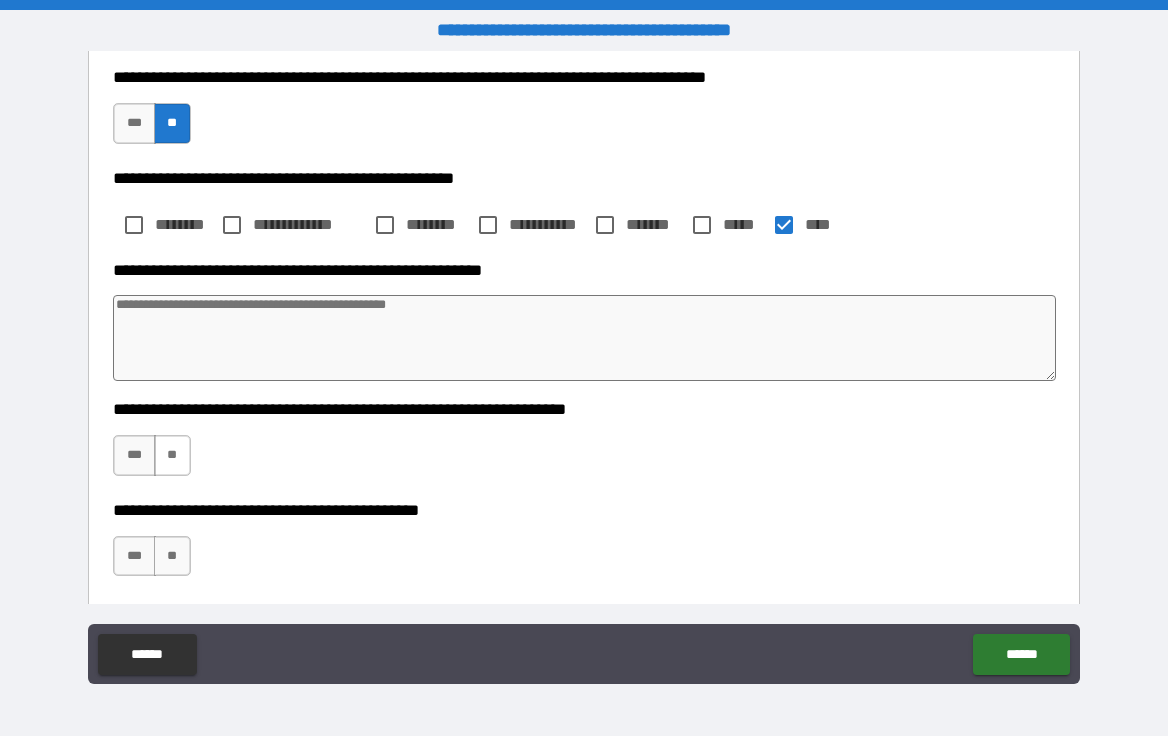 click on "**" at bounding box center (172, 455) 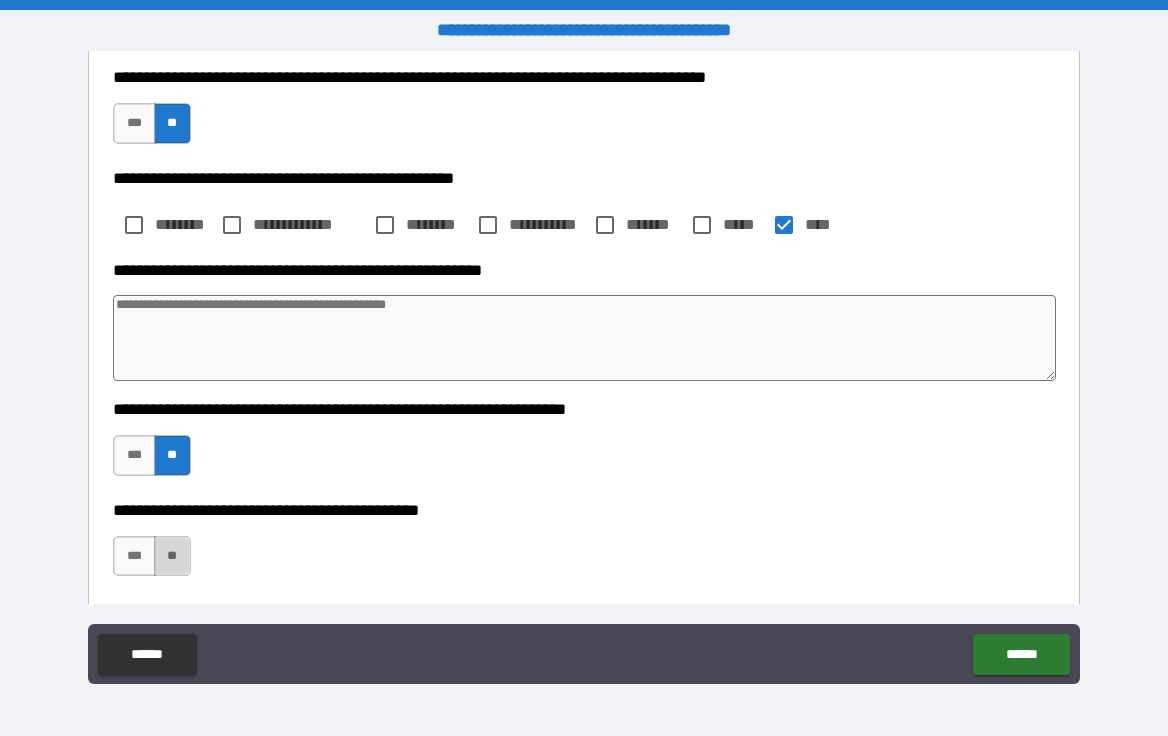 click on "**" at bounding box center [172, 556] 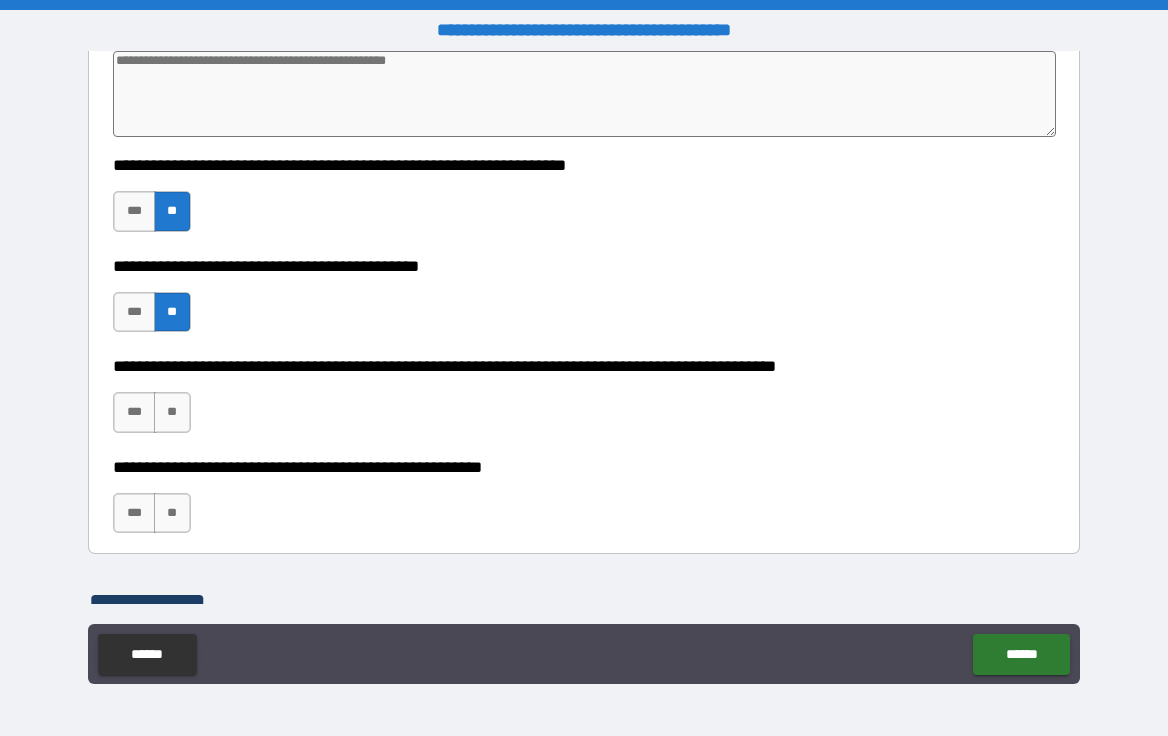 scroll, scrollTop: 1532, scrollLeft: 0, axis: vertical 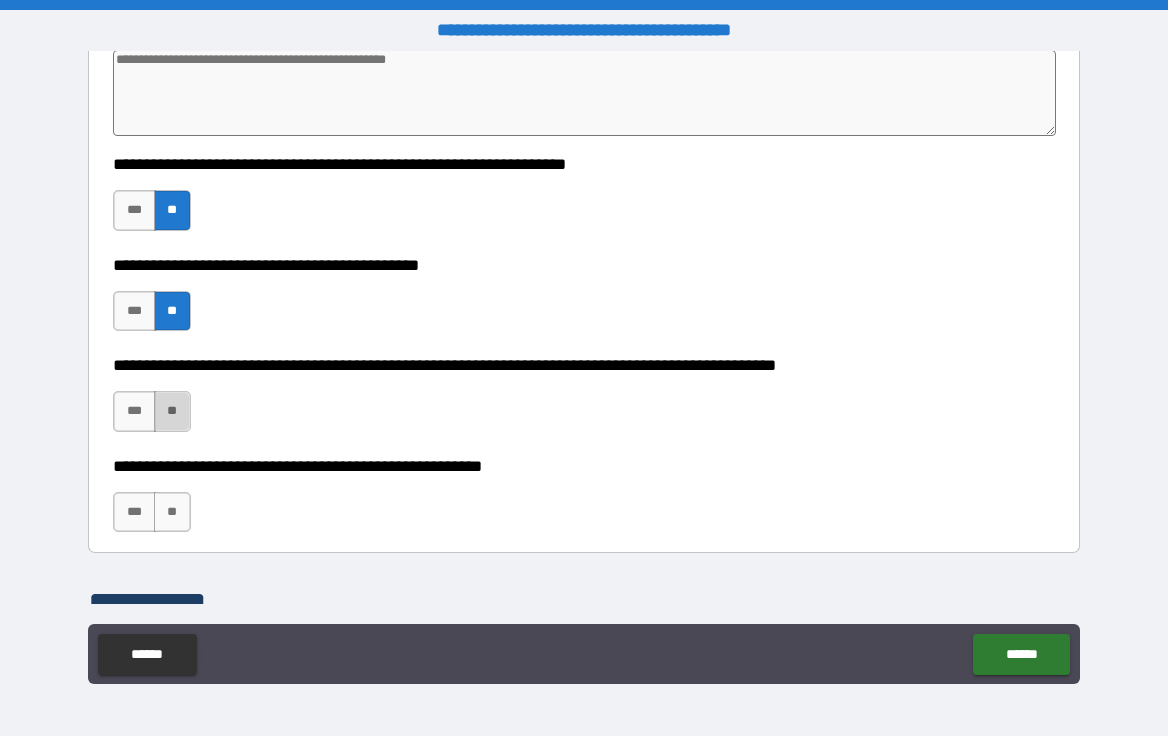 click on "**" at bounding box center [172, 411] 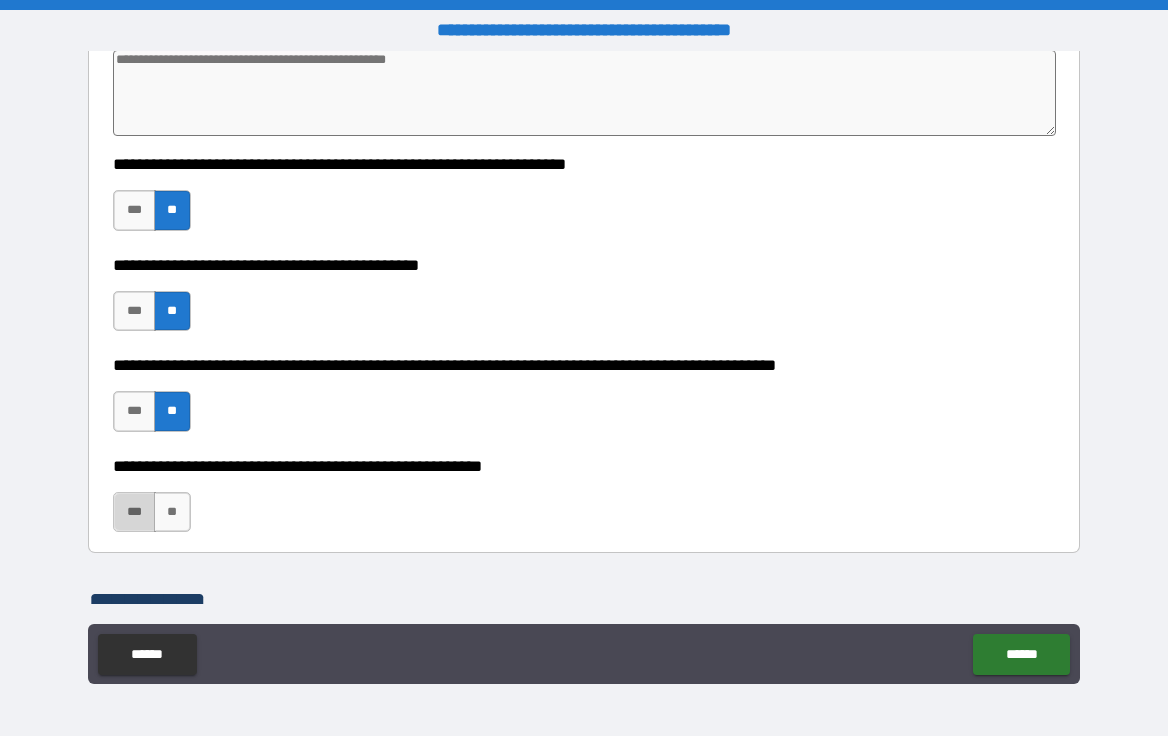 click on "***" at bounding box center (134, 512) 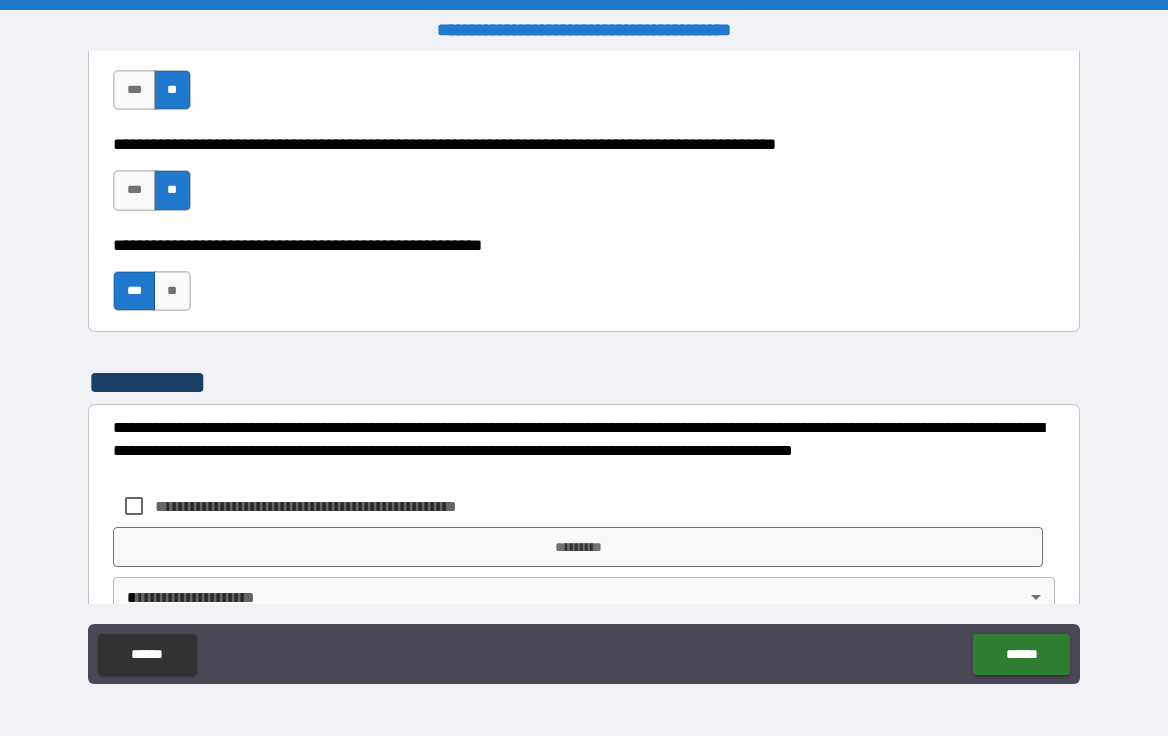 scroll, scrollTop: 1797, scrollLeft: 0, axis: vertical 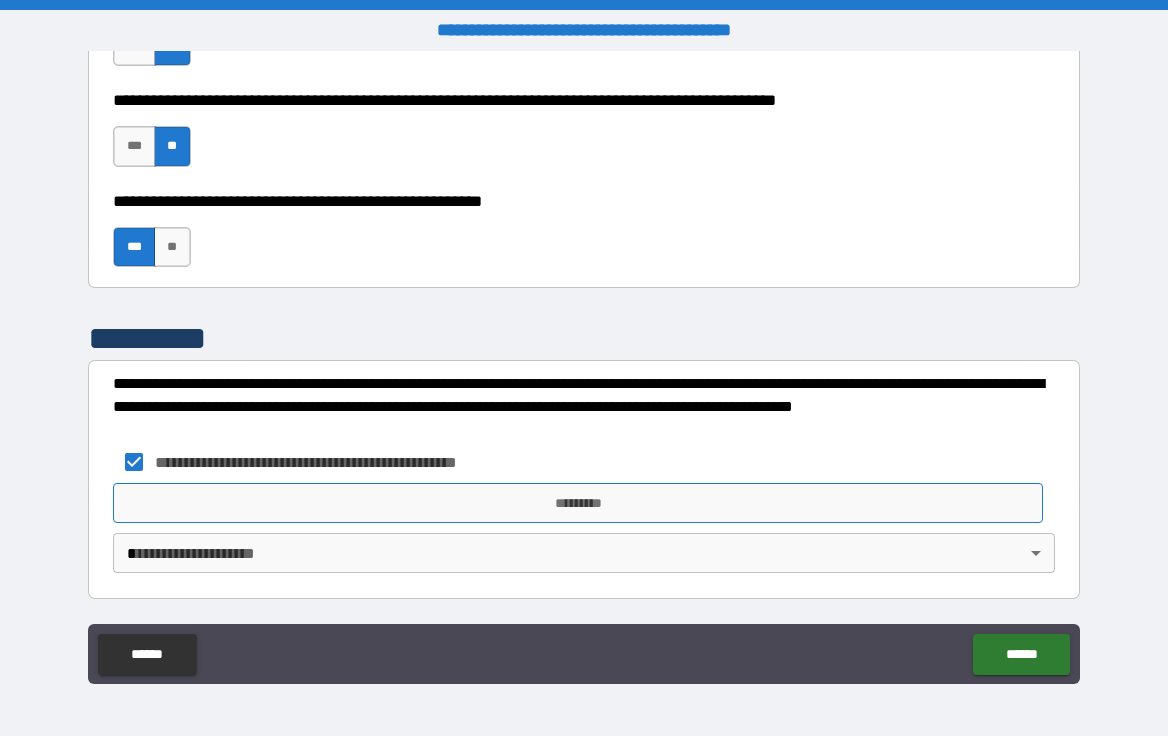 click on "*********" at bounding box center (577, 503) 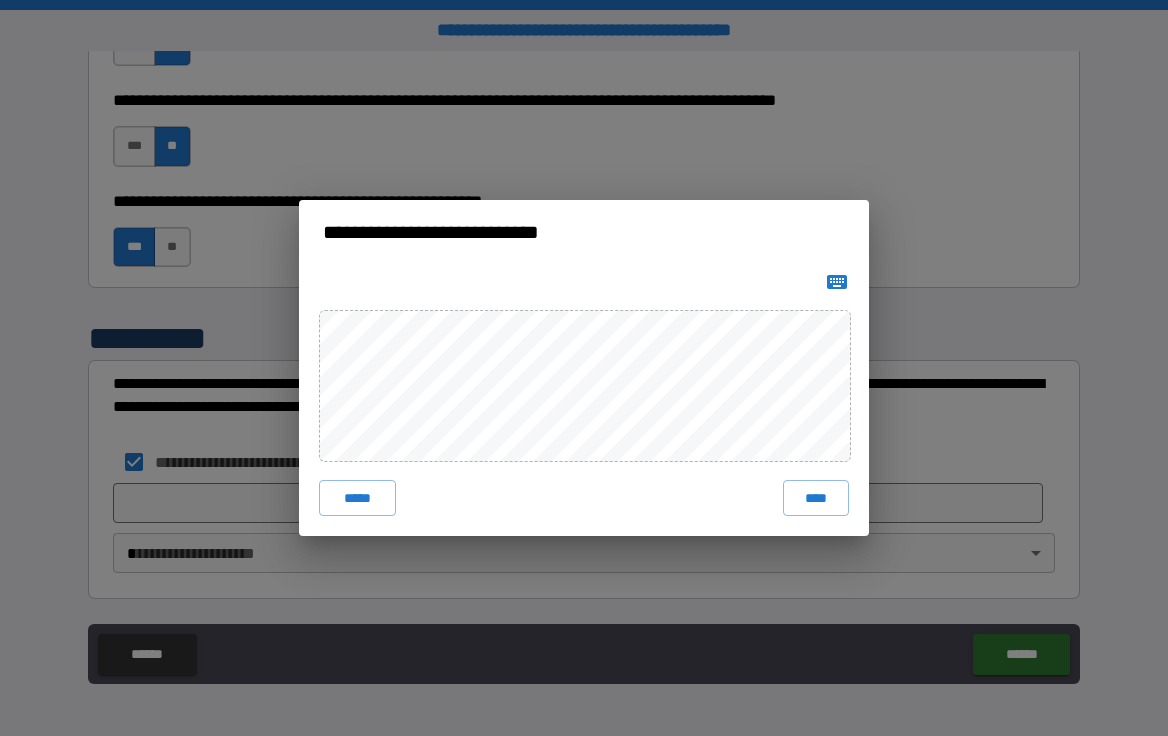 click on "***** ****" at bounding box center [584, 400] 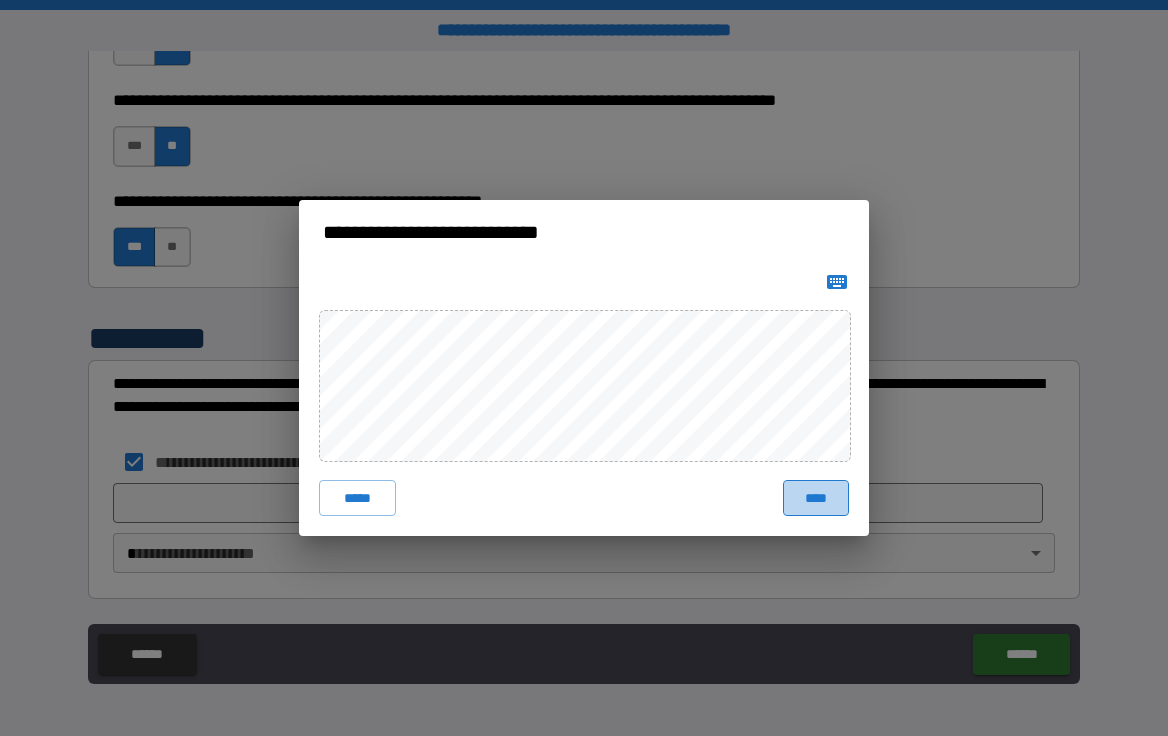 click on "****" at bounding box center (816, 498) 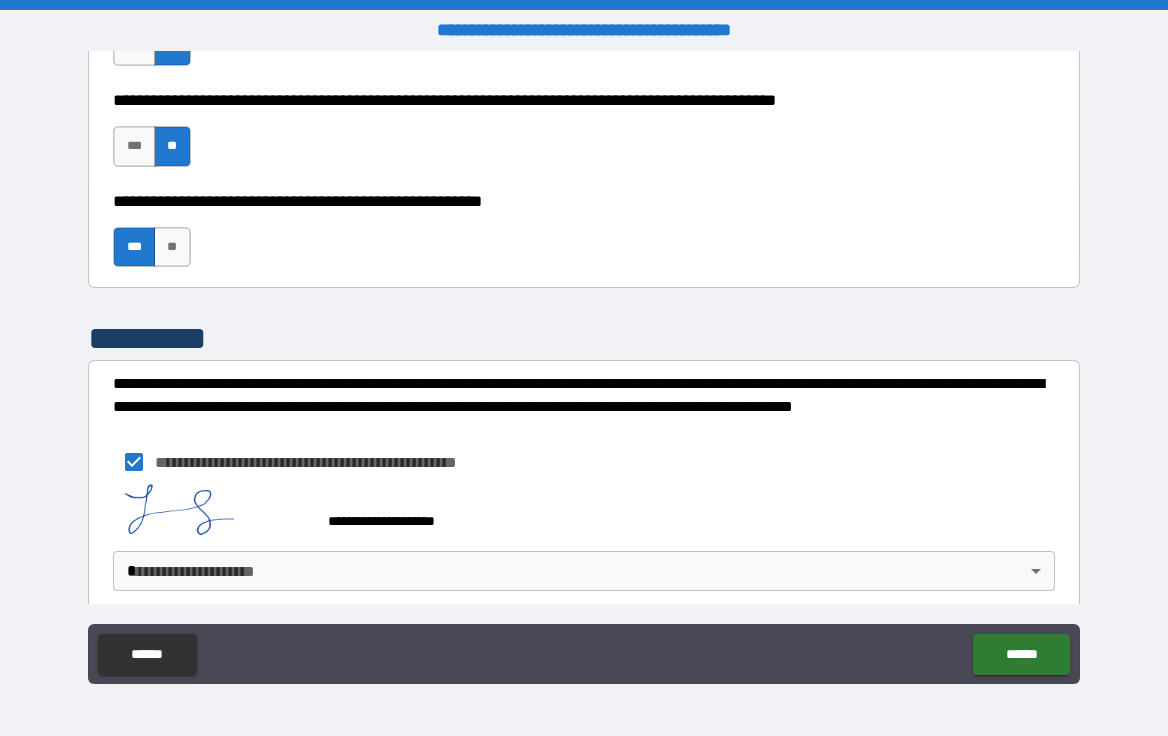 click on "**********" at bounding box center (583, 541) 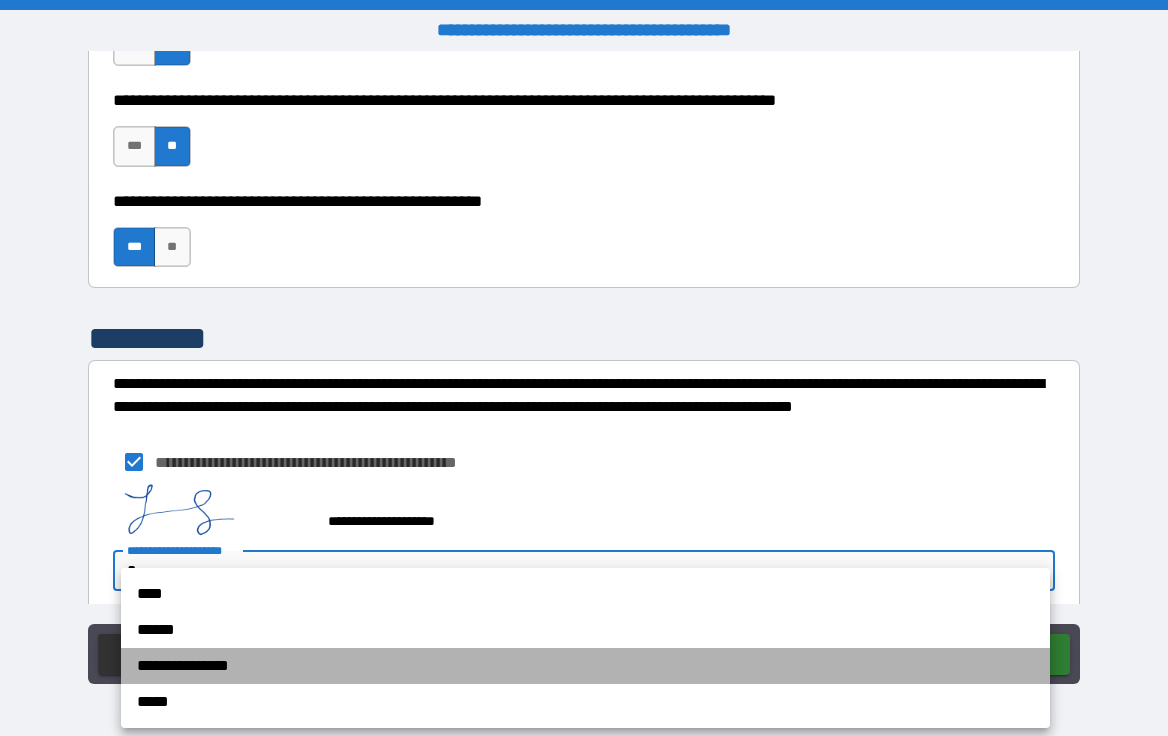 click on "**********" at bounding box center [585, 666] 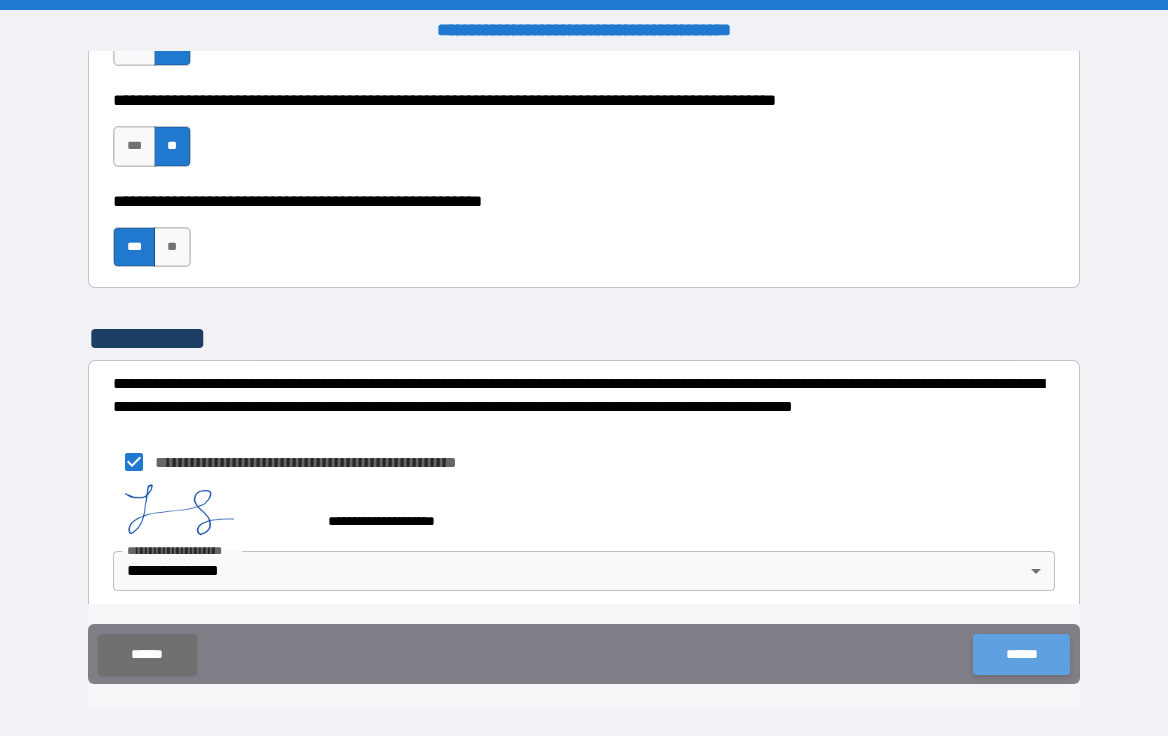 click on "******" at bounding box center (1021, 654) 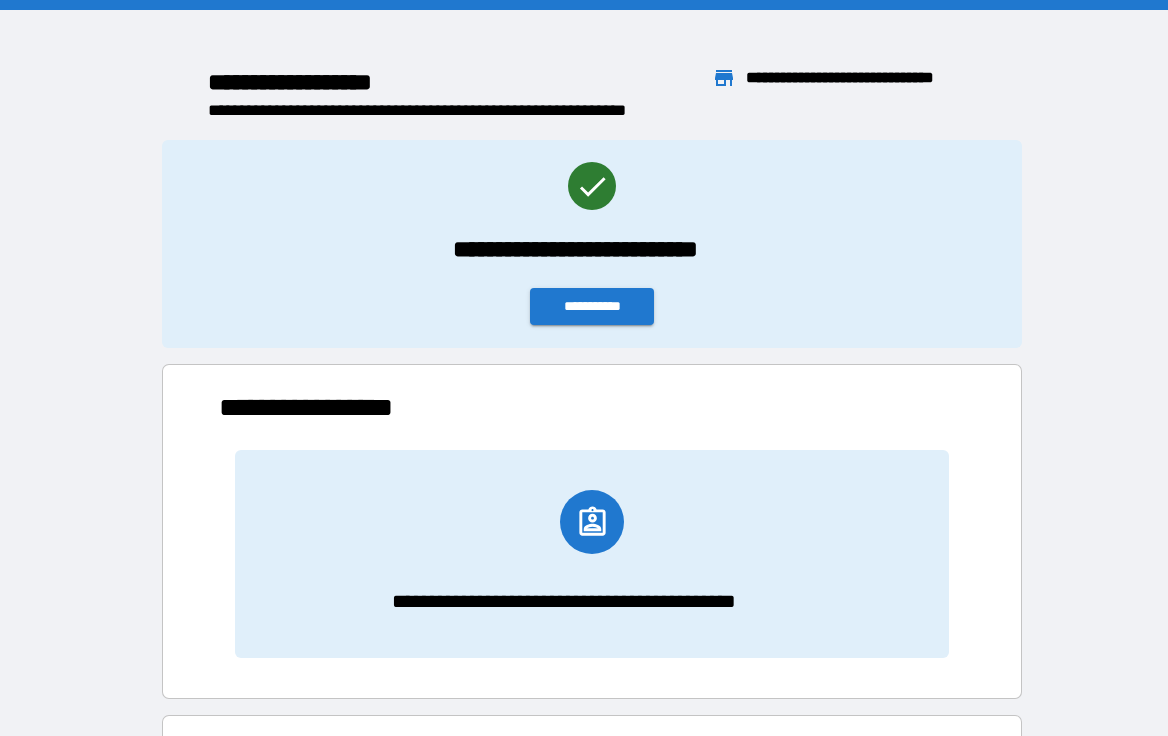 scroll, scrollTop: 1, scrollLeft: 1, axis: both 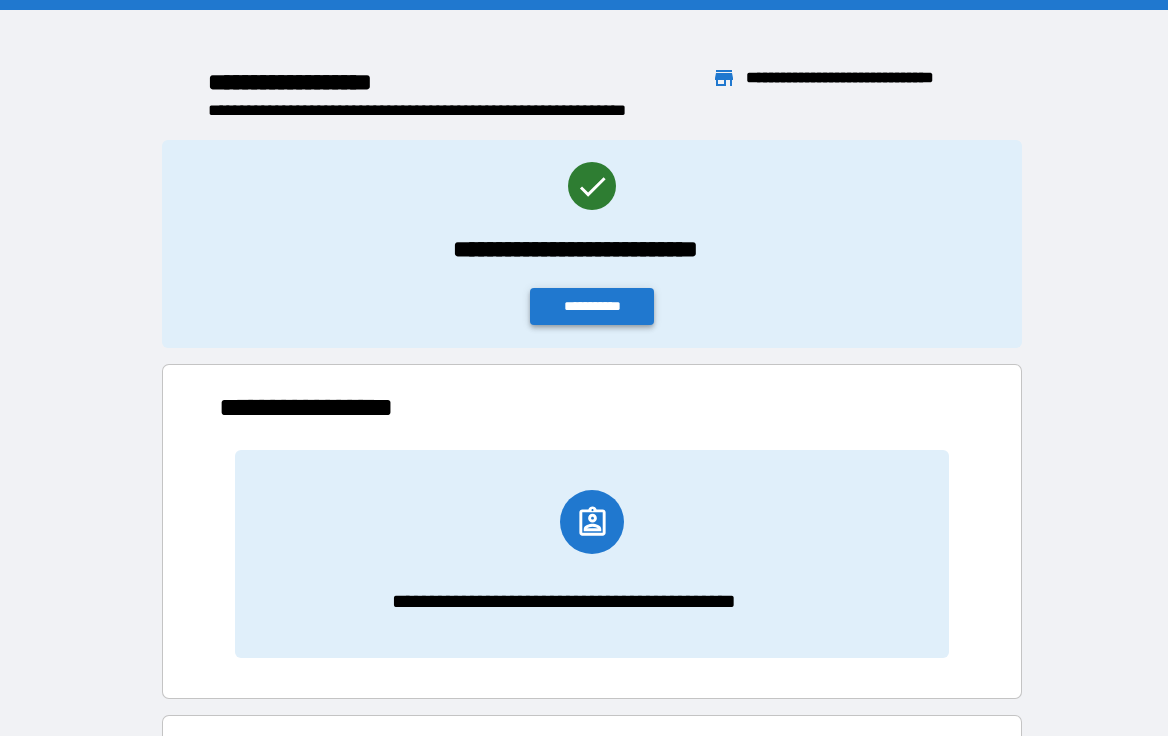 click on "**********" at bounding box center [592, 306] 